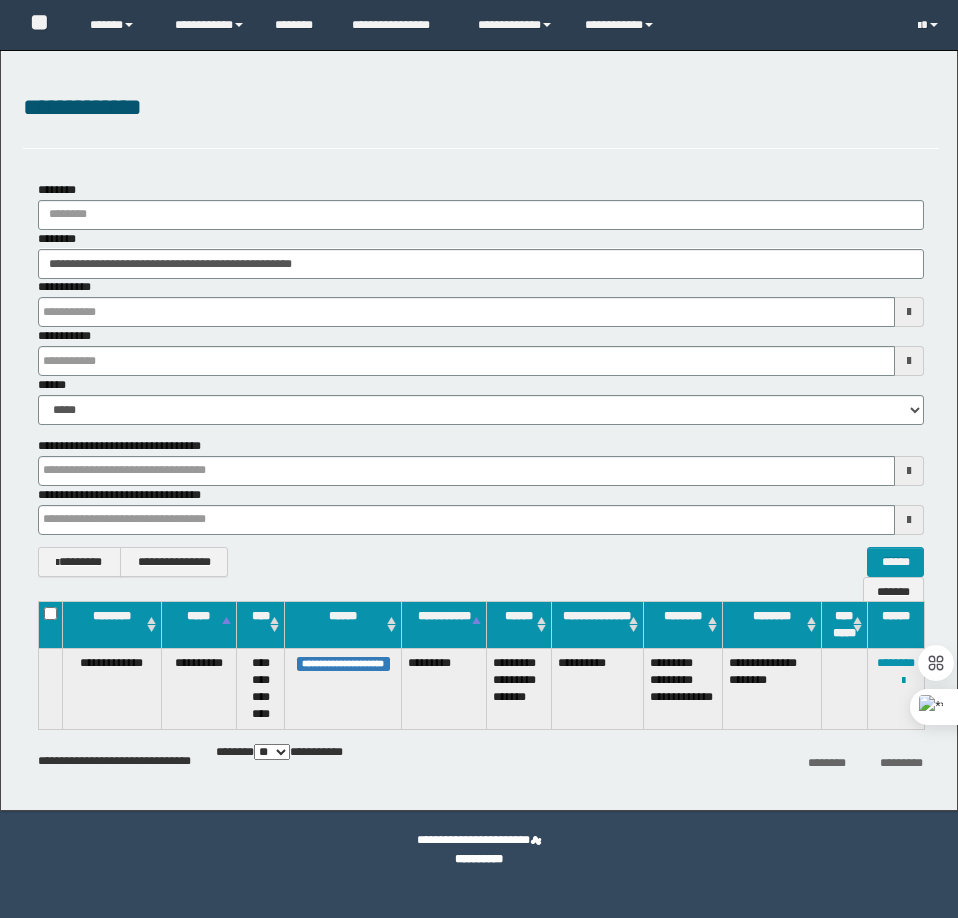 scroll, scrollTop: 0, scrollLeft: 0, axis: both 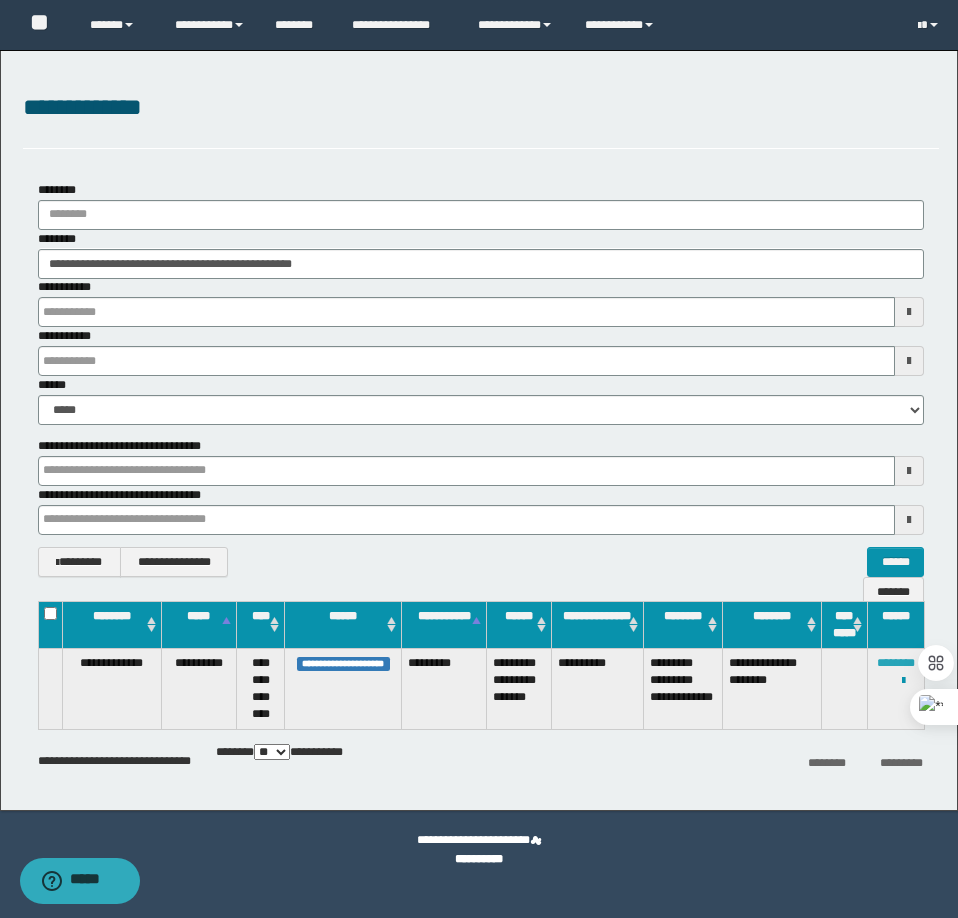 click on "********" at bounding box center [896, 663] 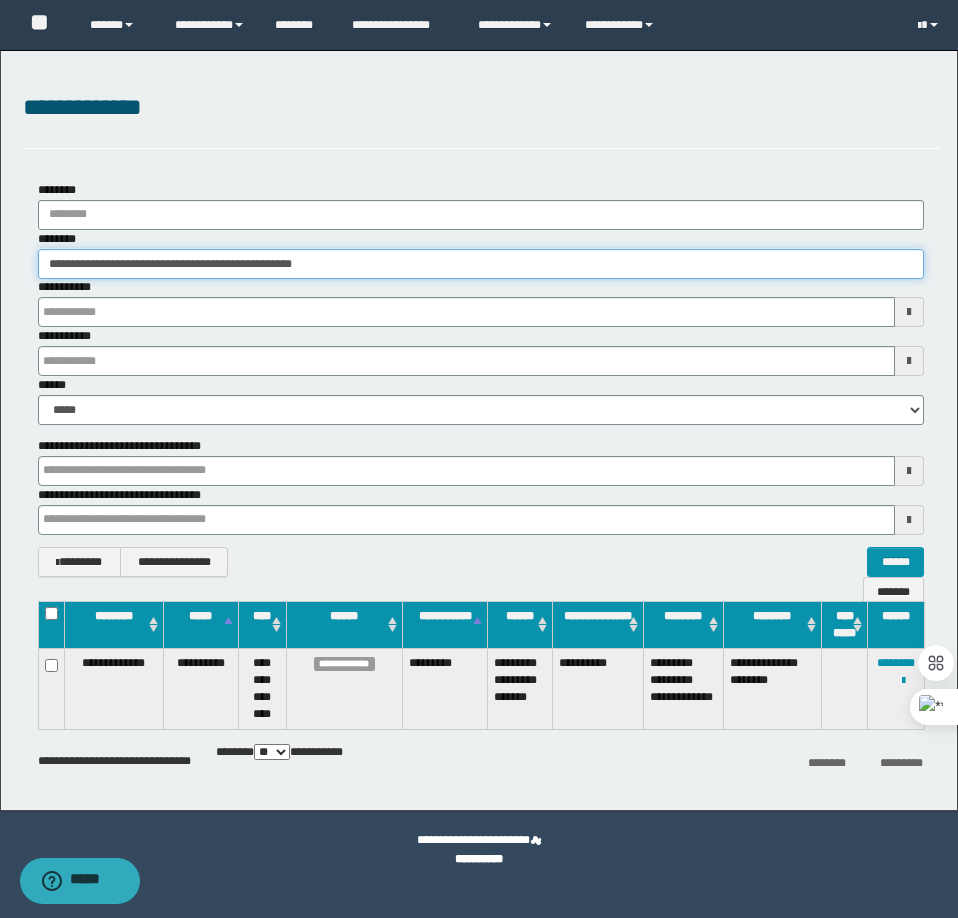 click on "**********" at bounding box center [481, 264] 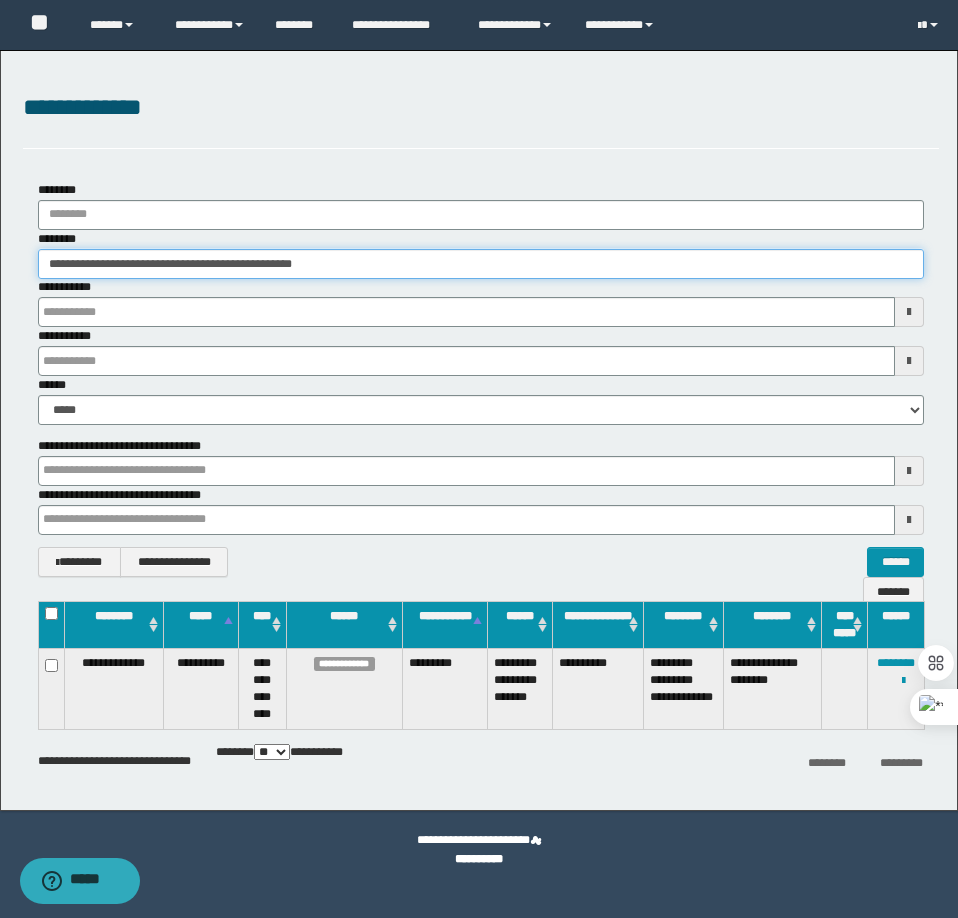 paste 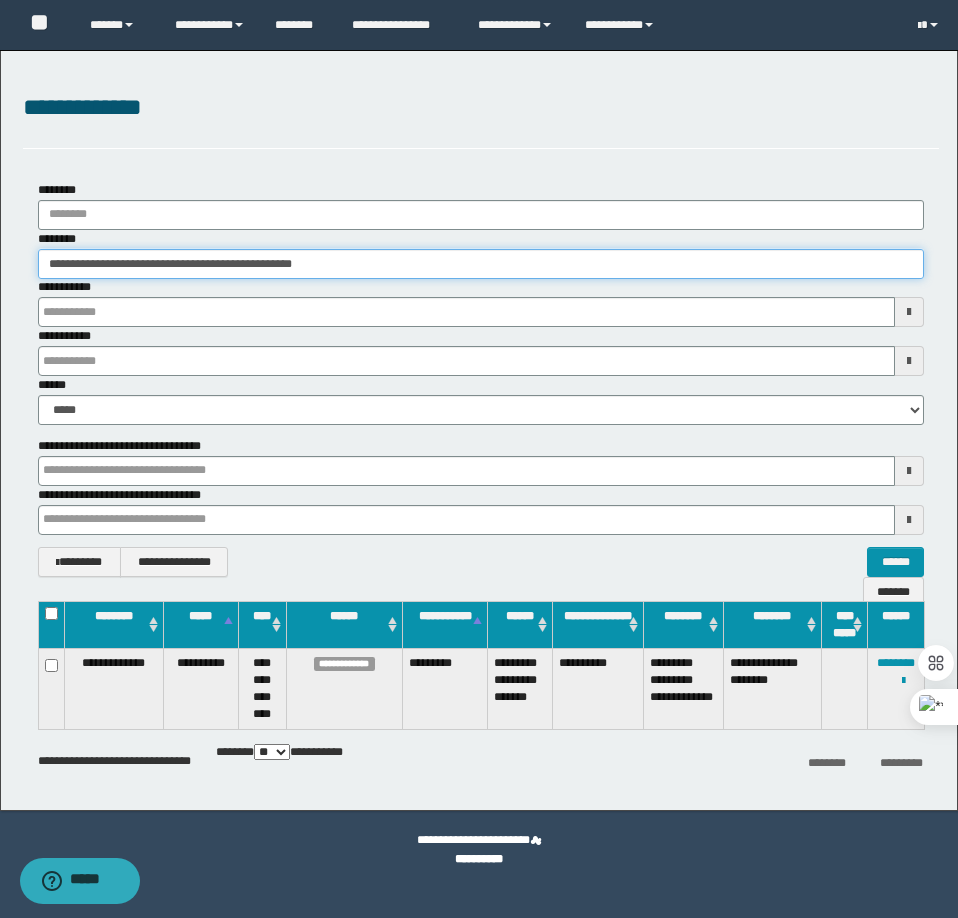 type on "********" 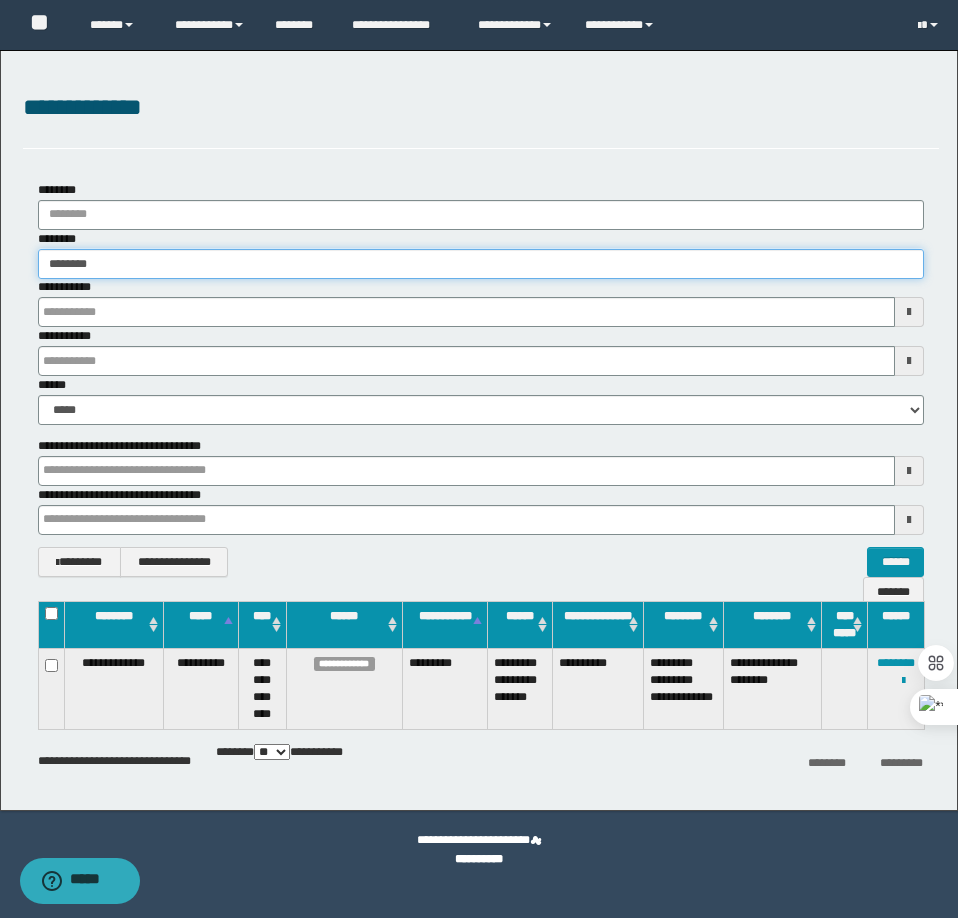 type on "********" 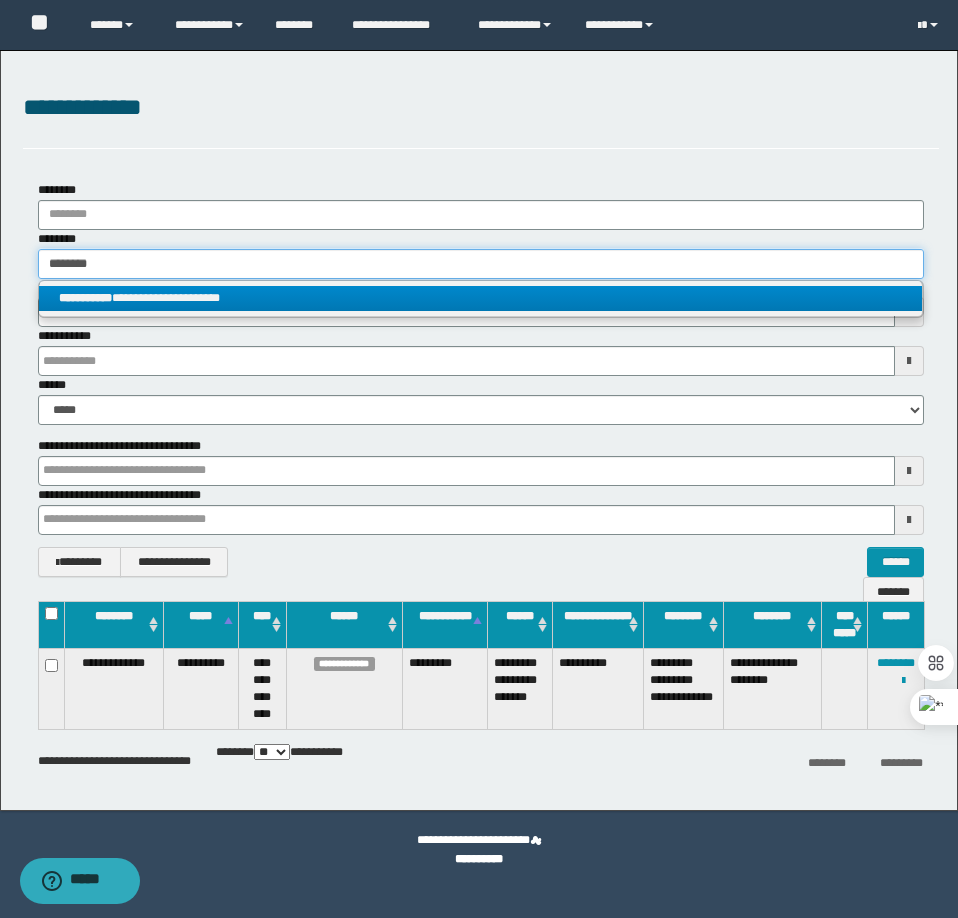 type on "********" 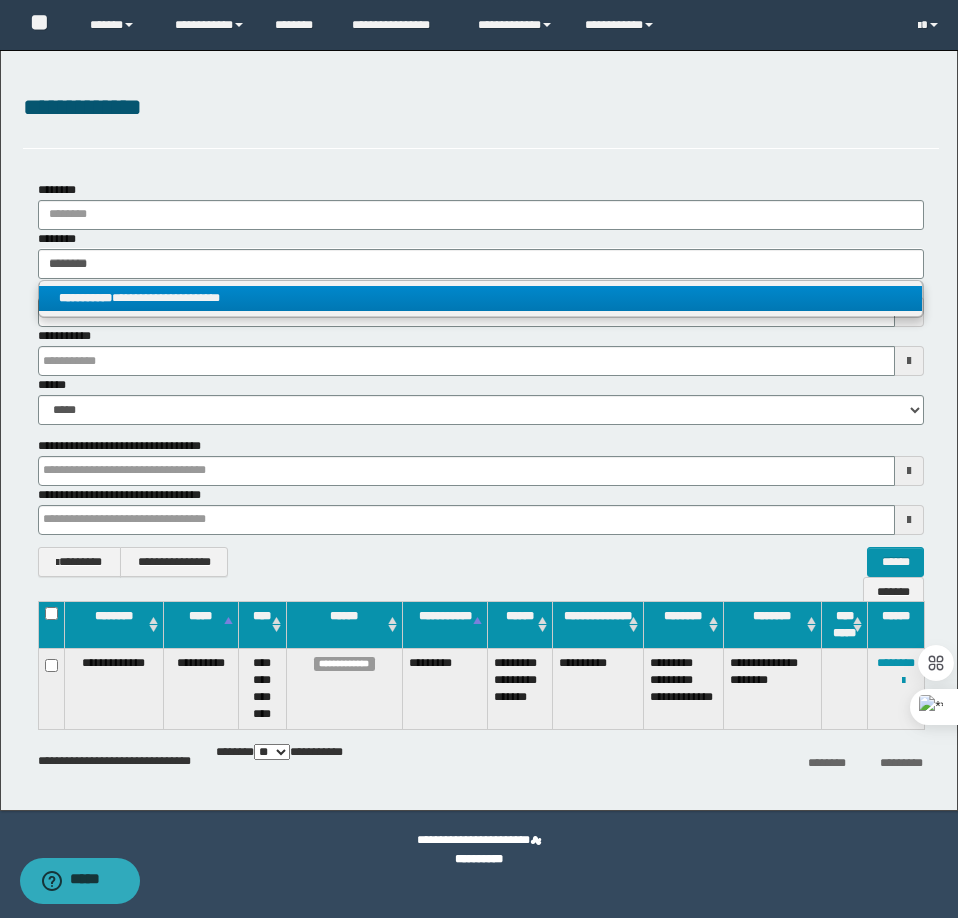 click on "**********" at bounding box center [480, 298] 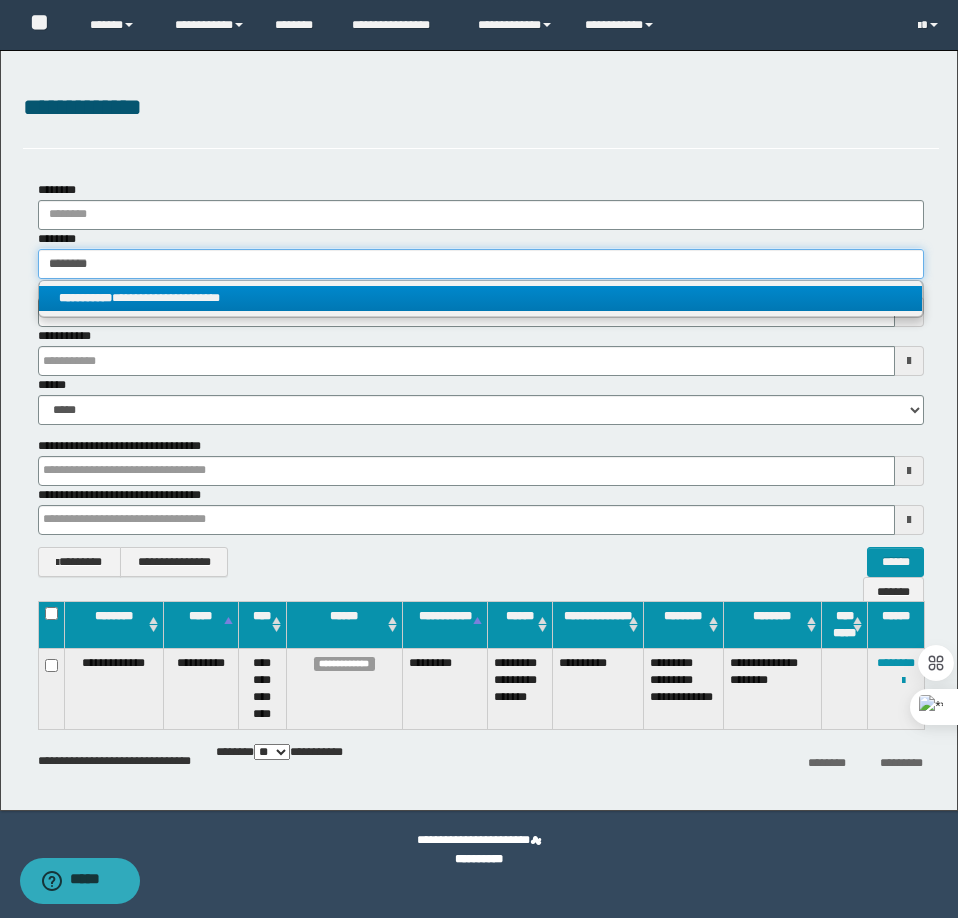 type 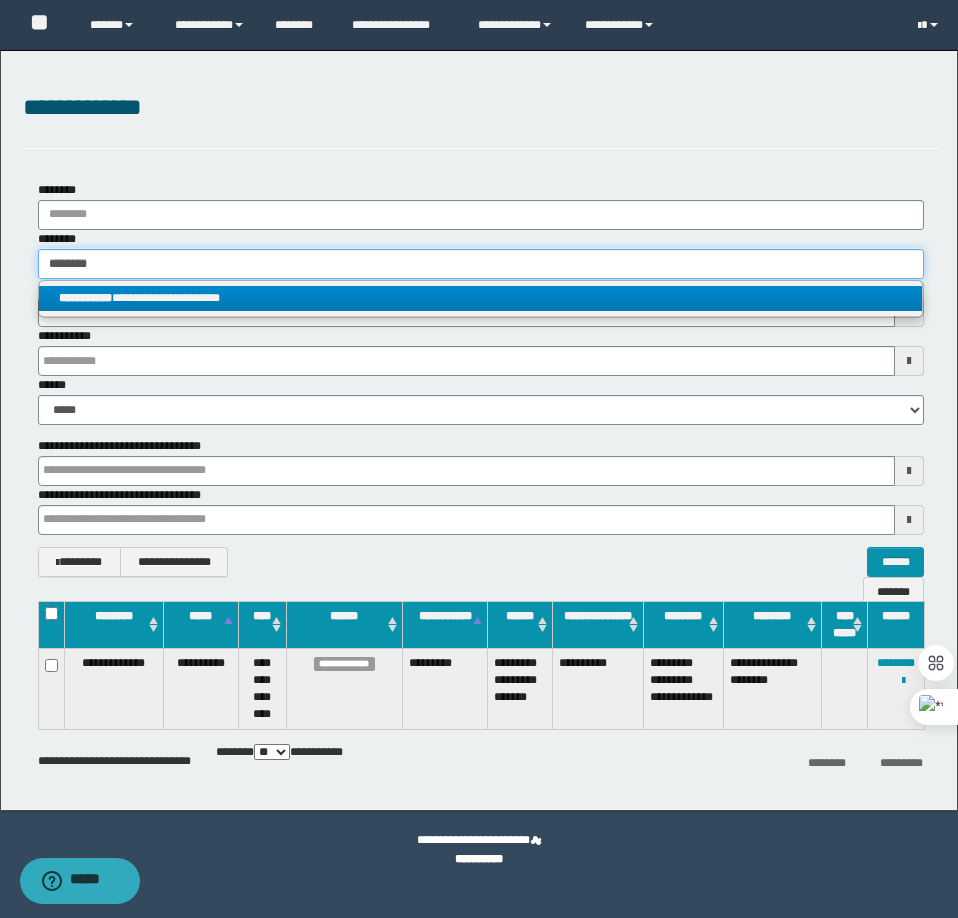 type on "**********" 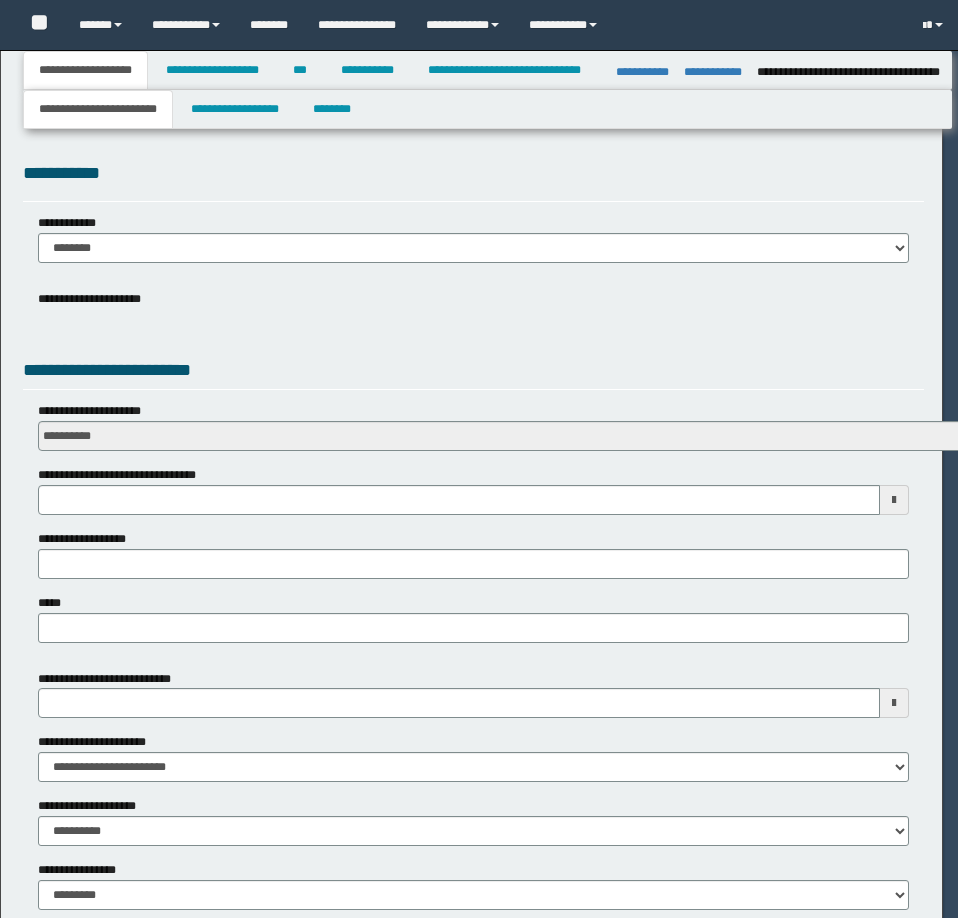 select on "*" 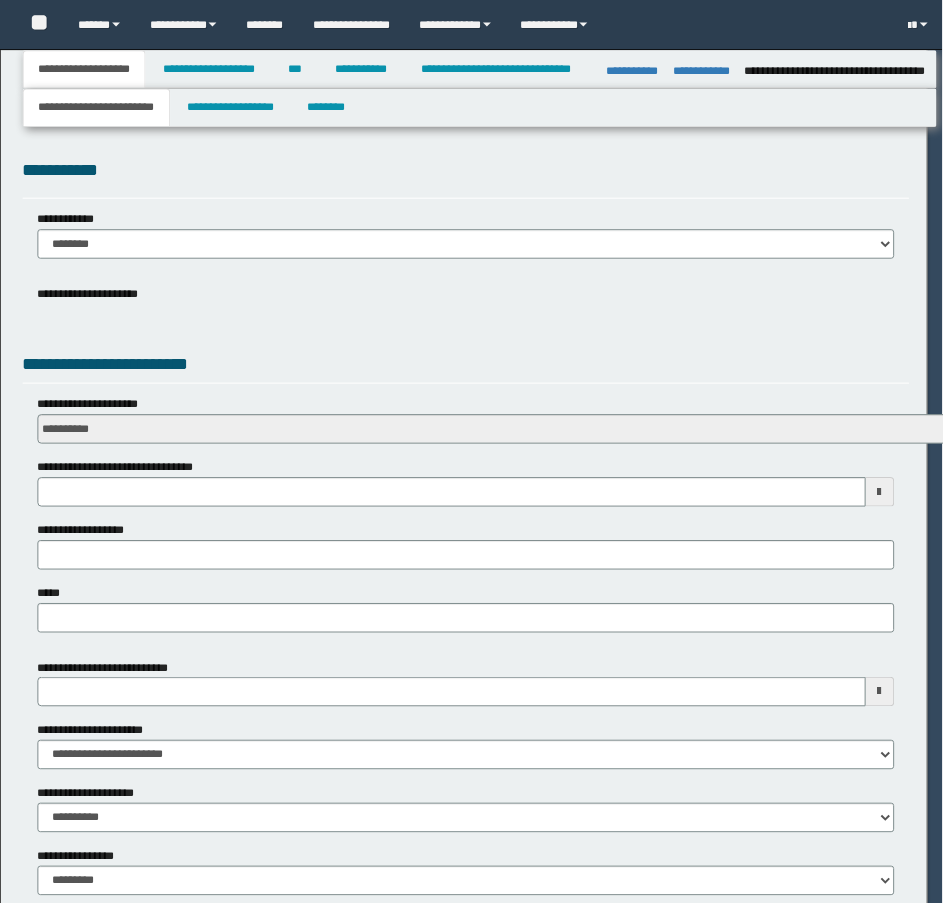 scroll, scrollTop: 0, scrollLeft: 0, axis: both 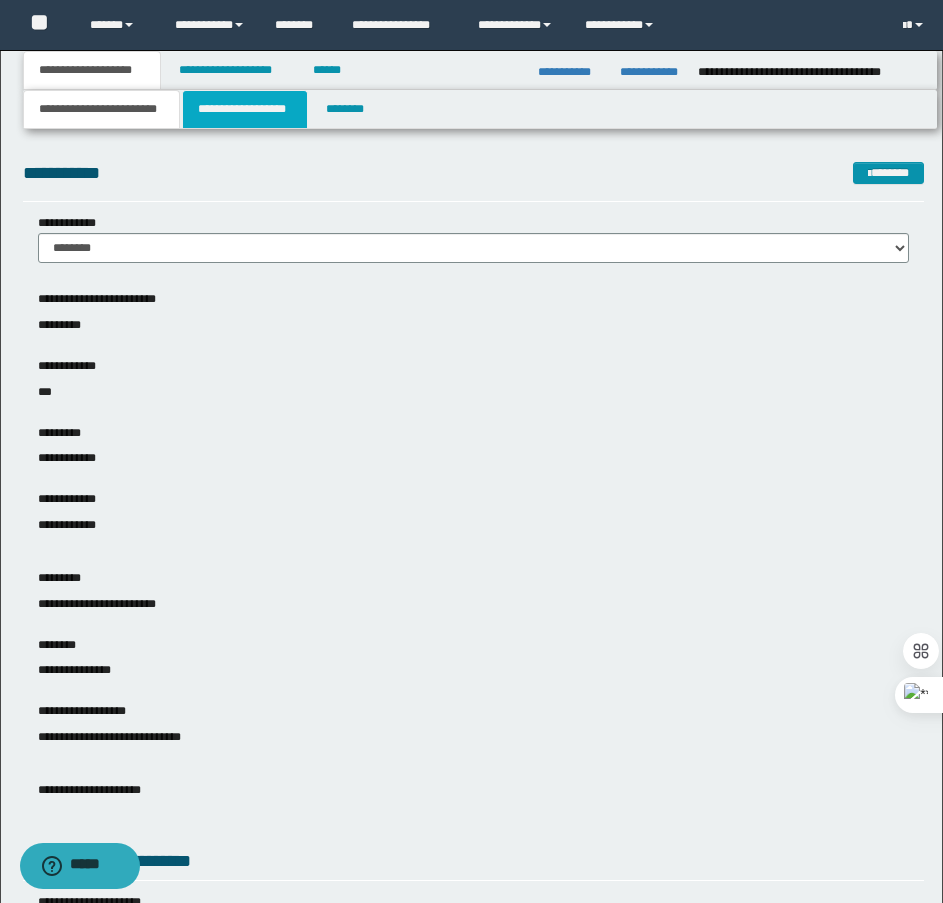 click on "**********" at bounding box center [245, 109] 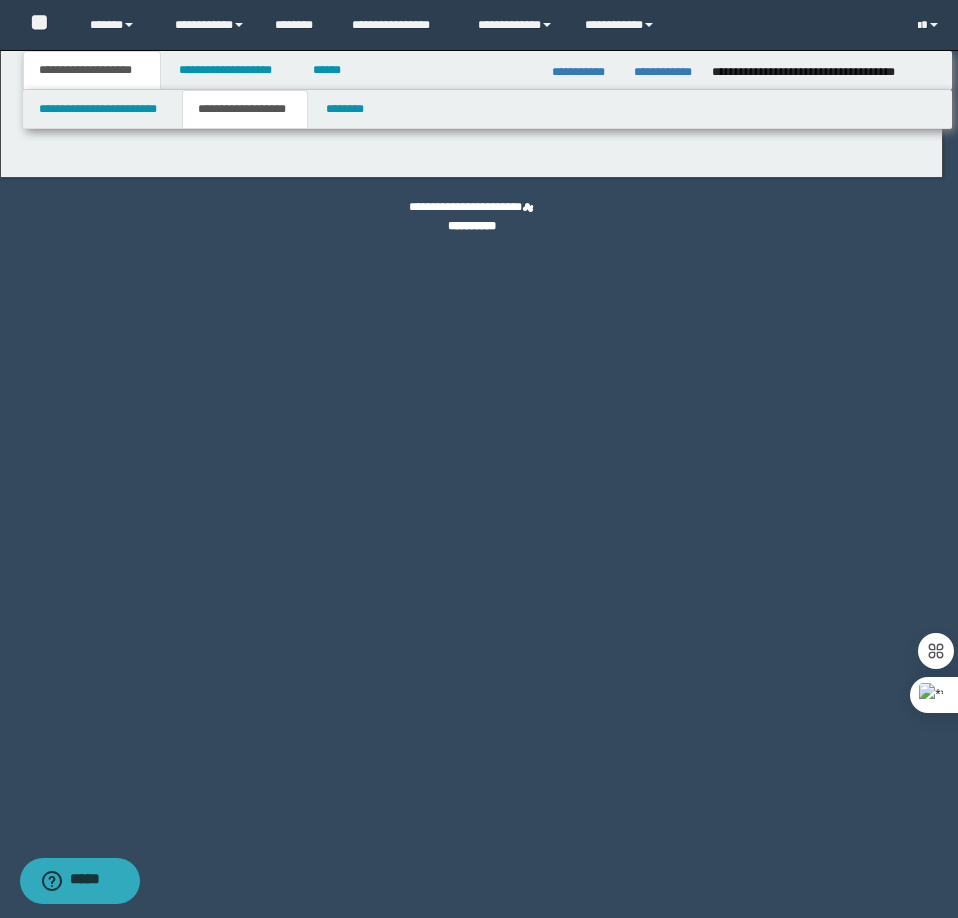 type on "**********" 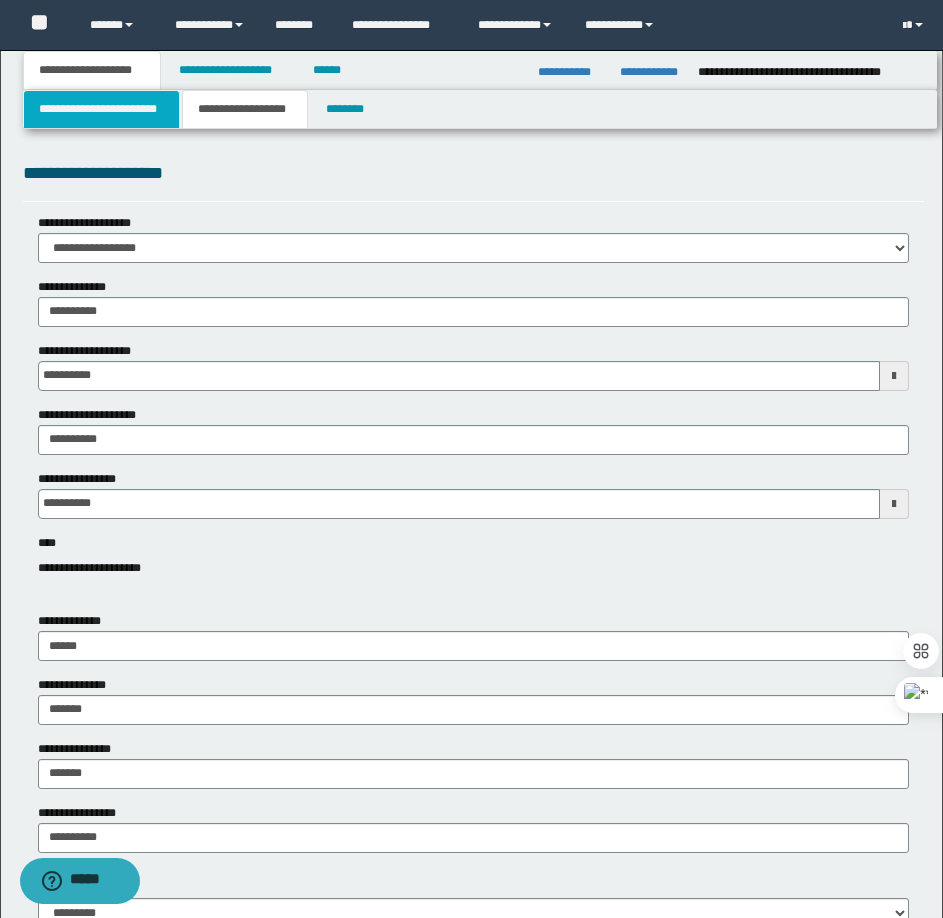 click on "**********" at bounding box center [101, 109] 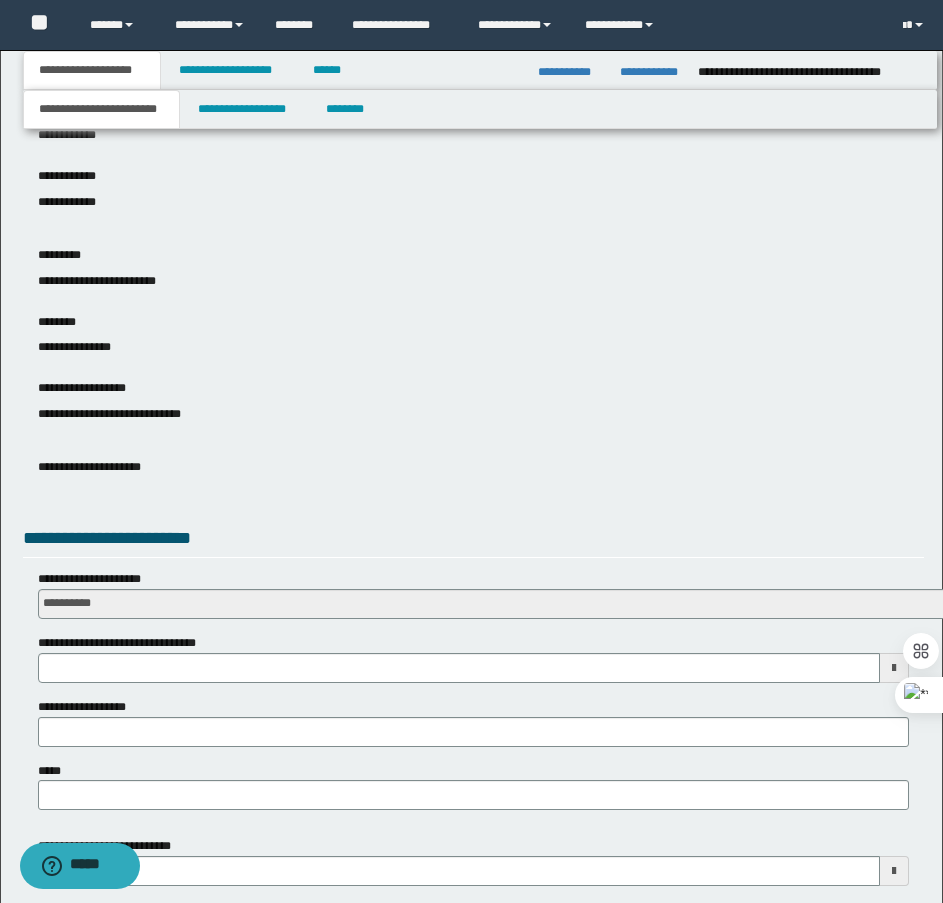 scroll, scrollTop: 700, scrollLeft: 0, axis: vertical 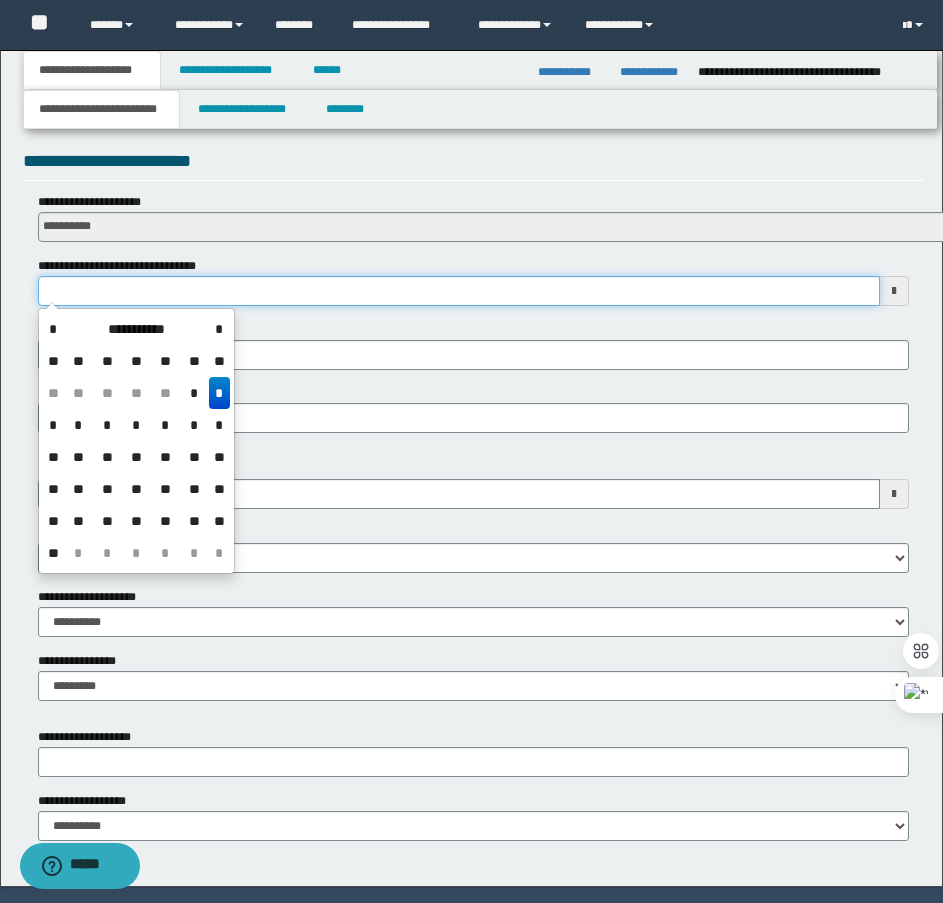 click on "**********" at bounding box center [459, 291] 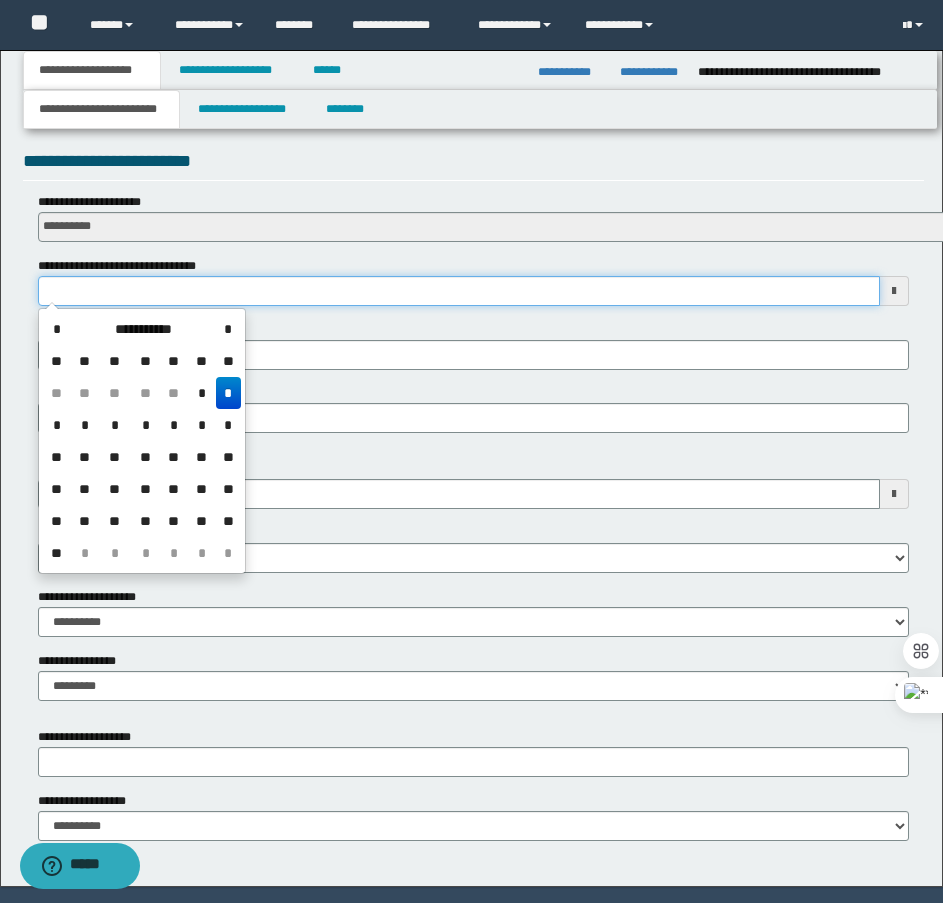 type on "**********" 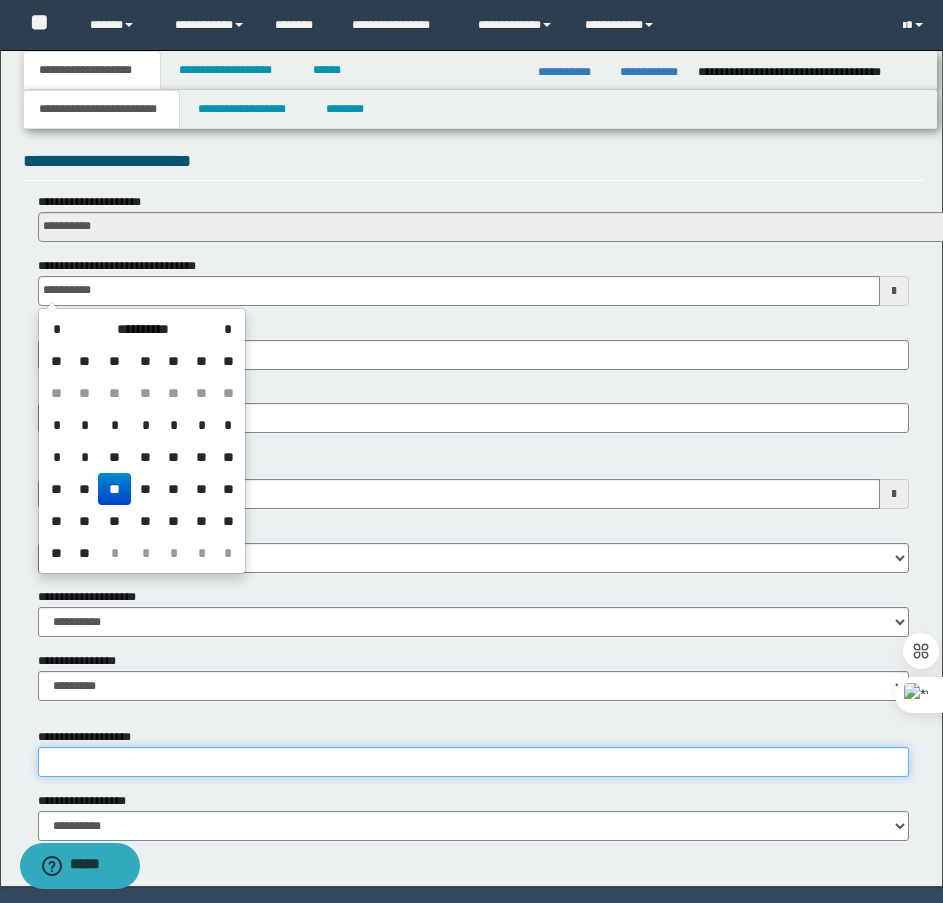 click on "**********" at bounding box center [473, 762] 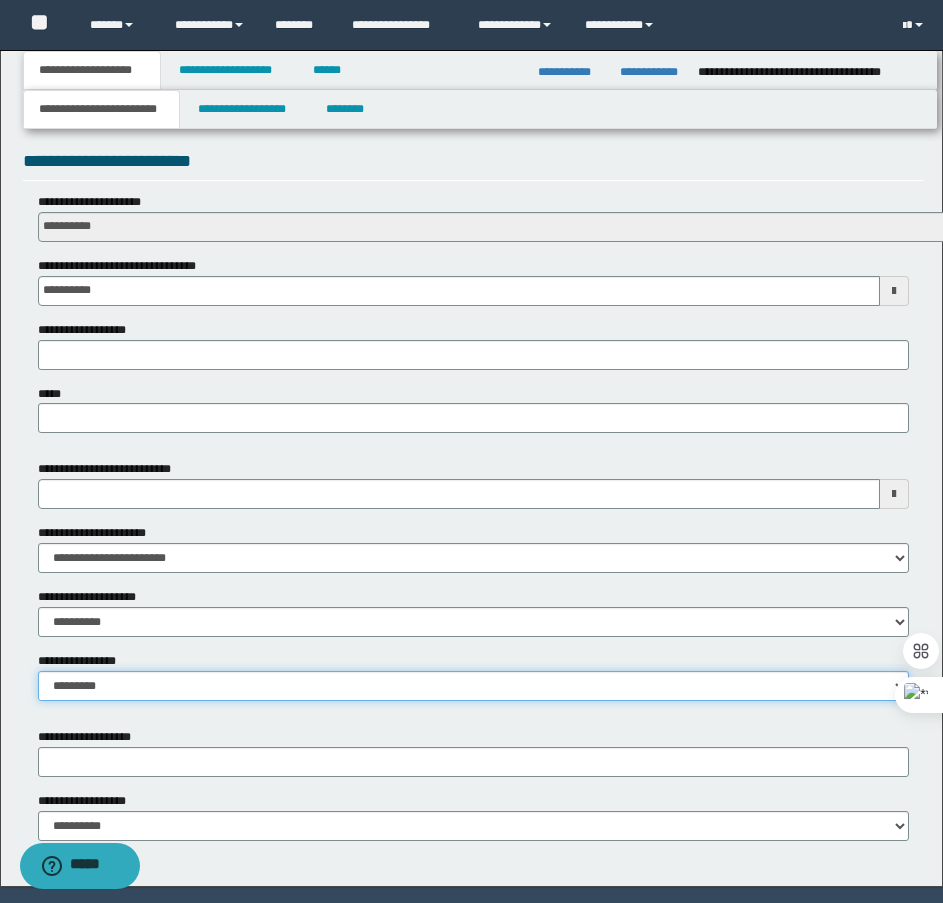 drag, startPoint x: 109, startPoint y: 676, endPoint x: 112, endPoint y: 700, distance: 24.186773 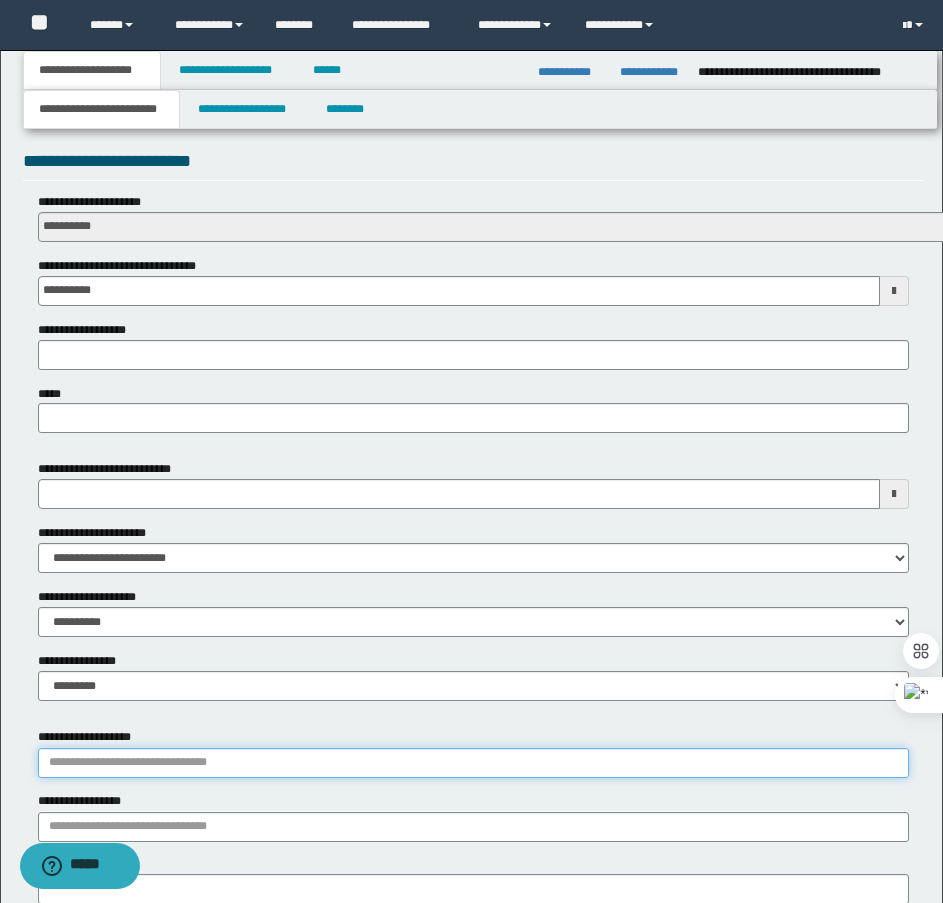 click on "**********" at bounding box center (473, 763) 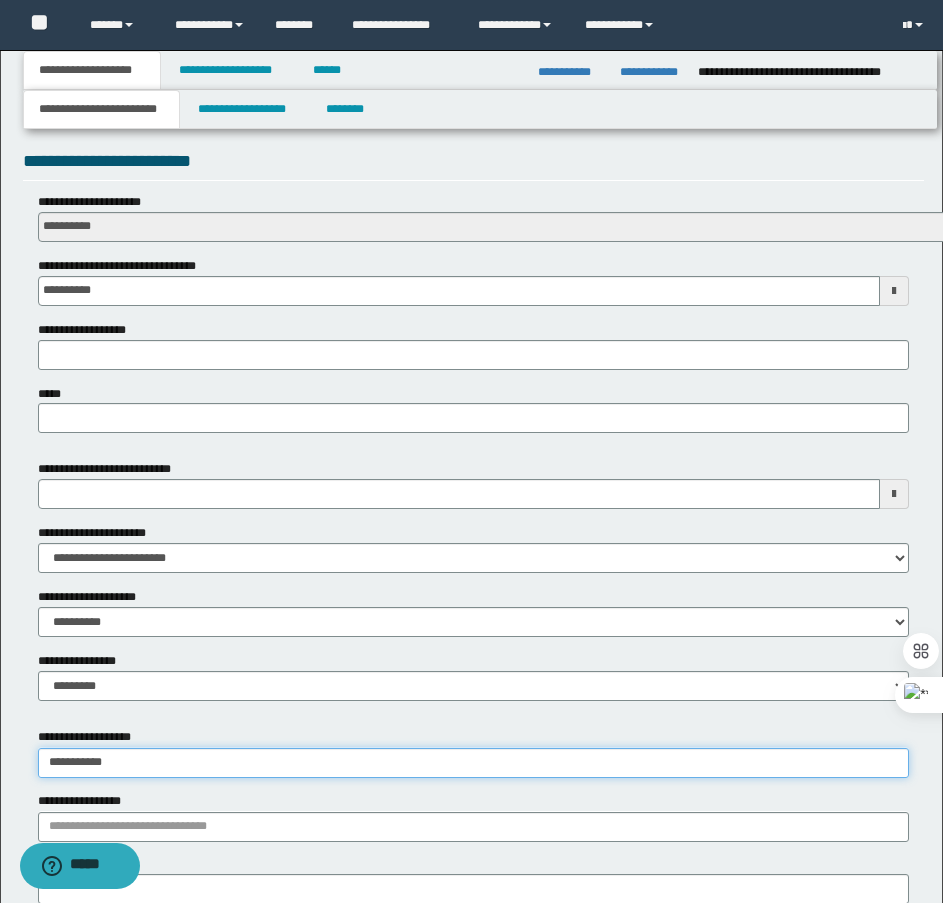 type on "**********" 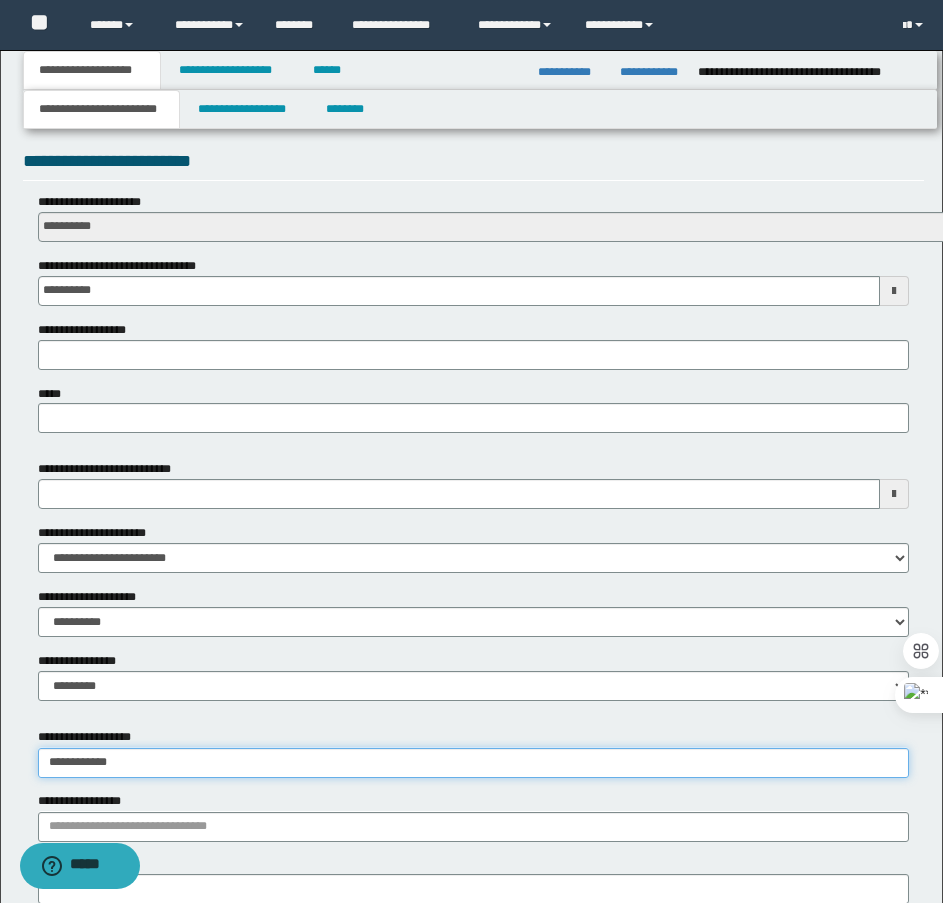 type on "**********" 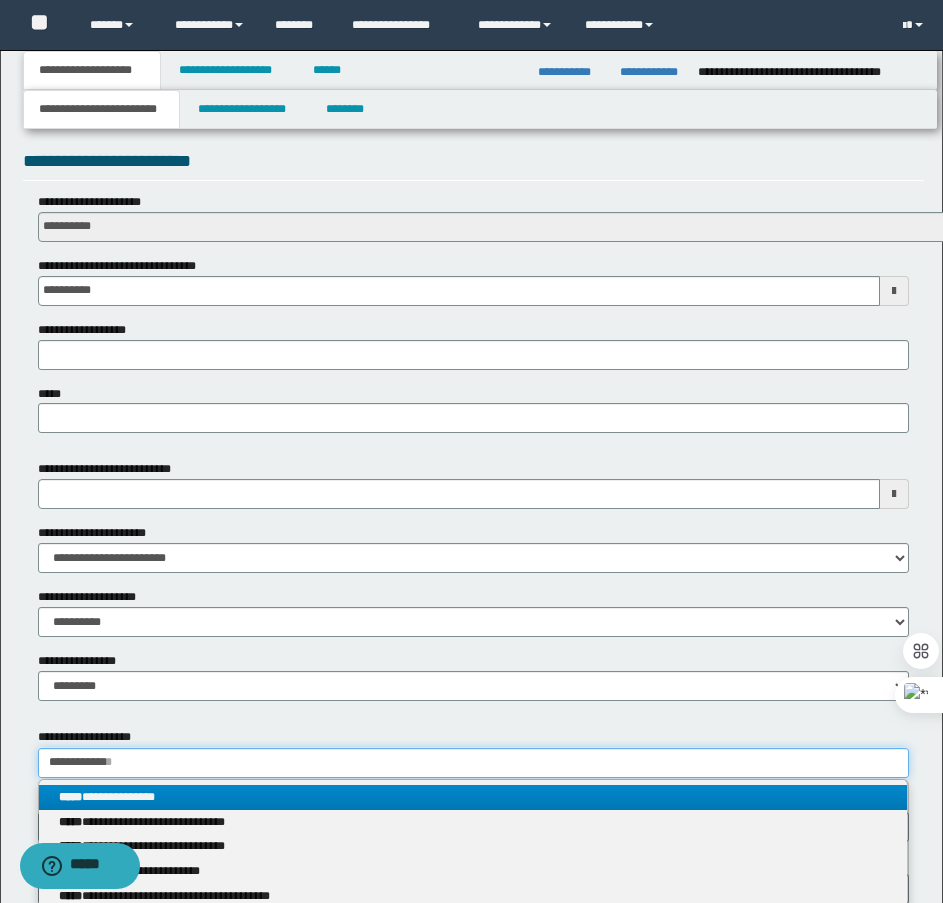 type on "**********" 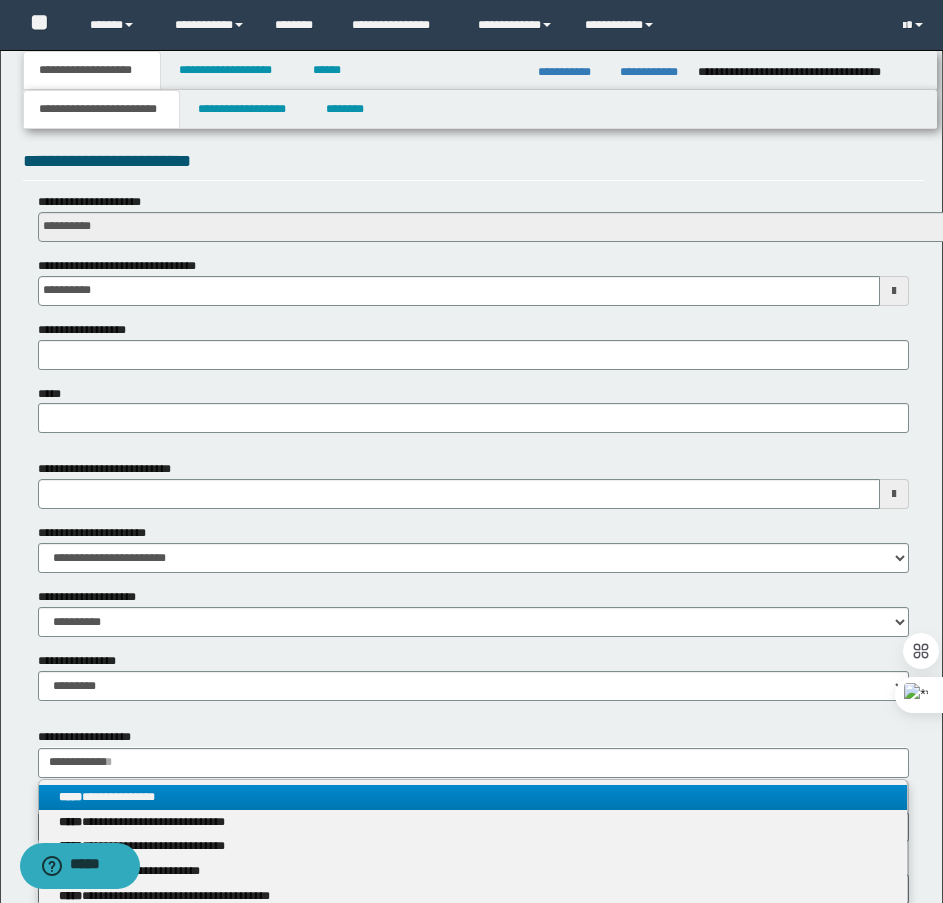 click on "**********" at bounding box center (473, 797) 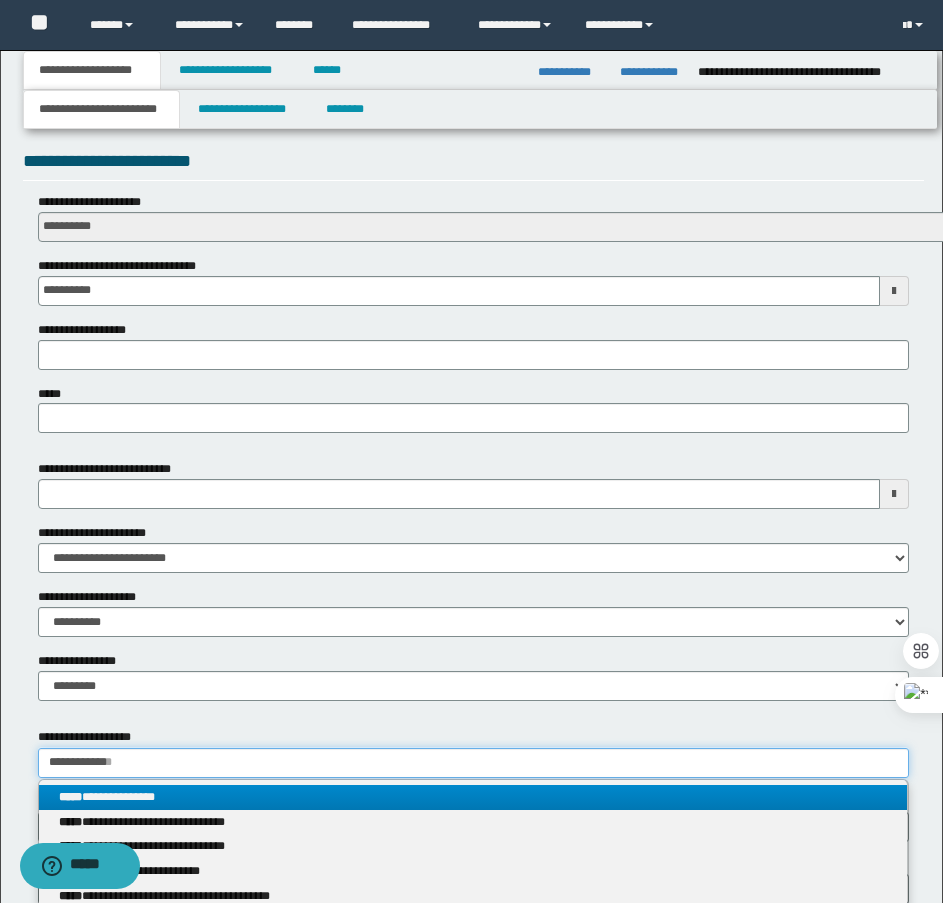type 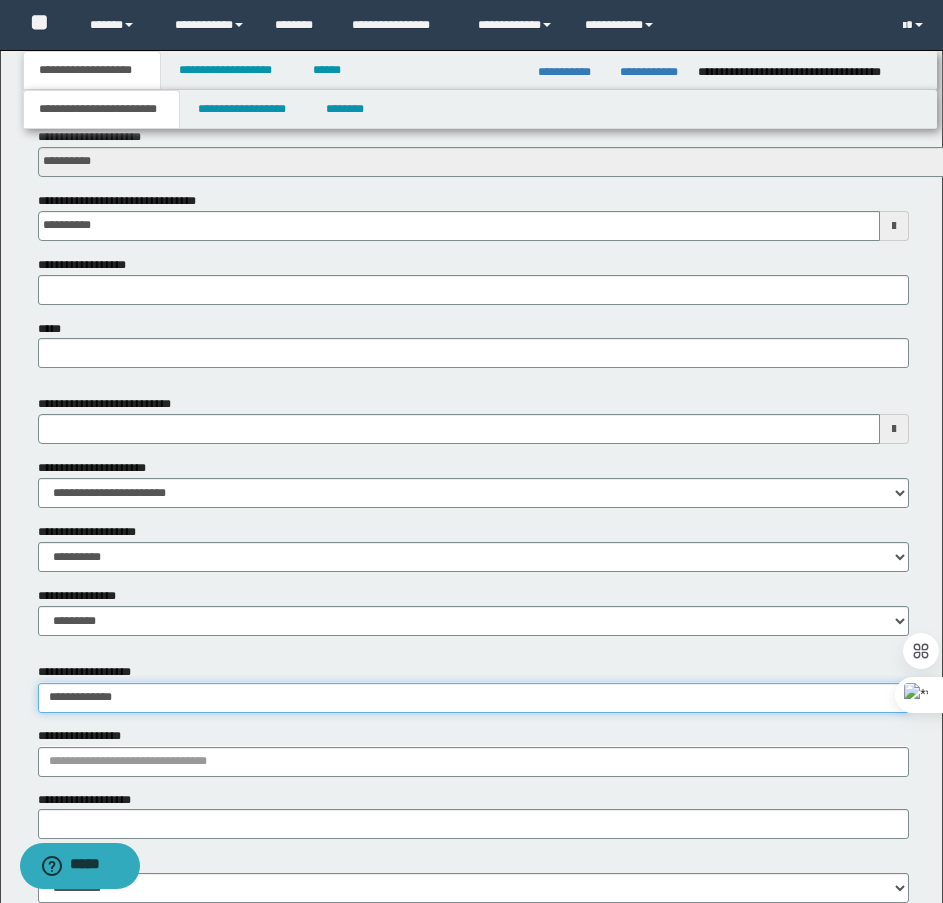scroll, scrollTop: 800, scrollLeft: 0, axis: vertical 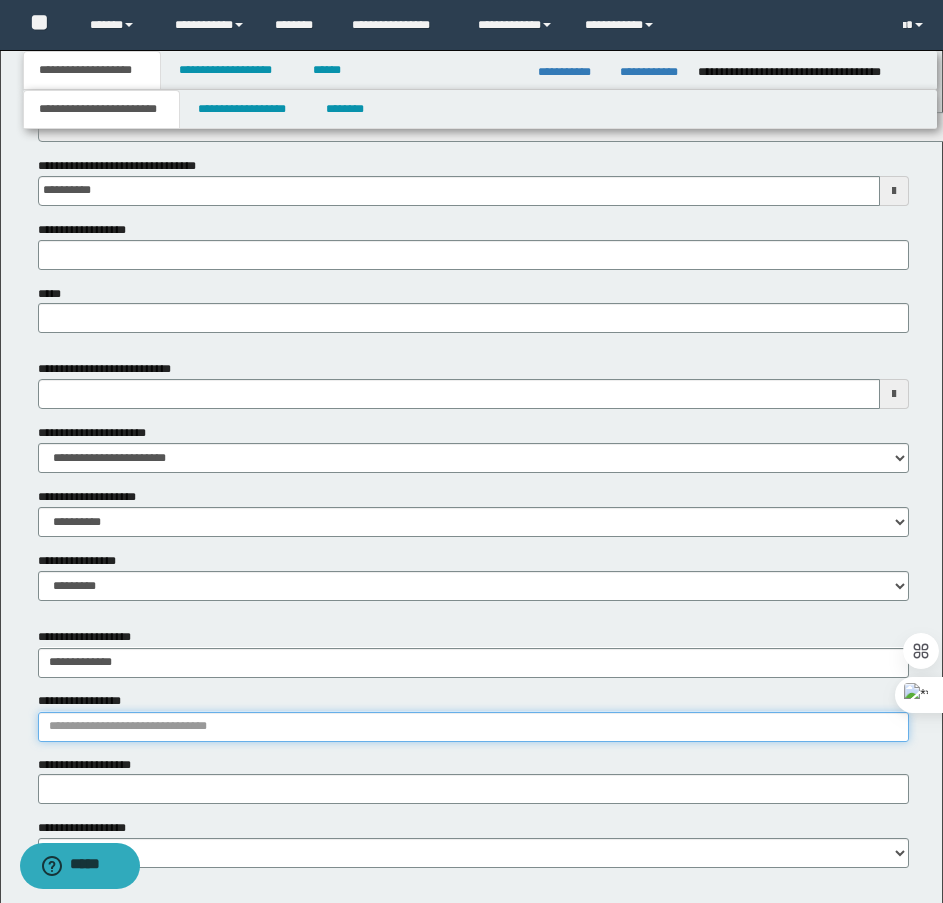 click on "**********" at bounding box center (473, 727) 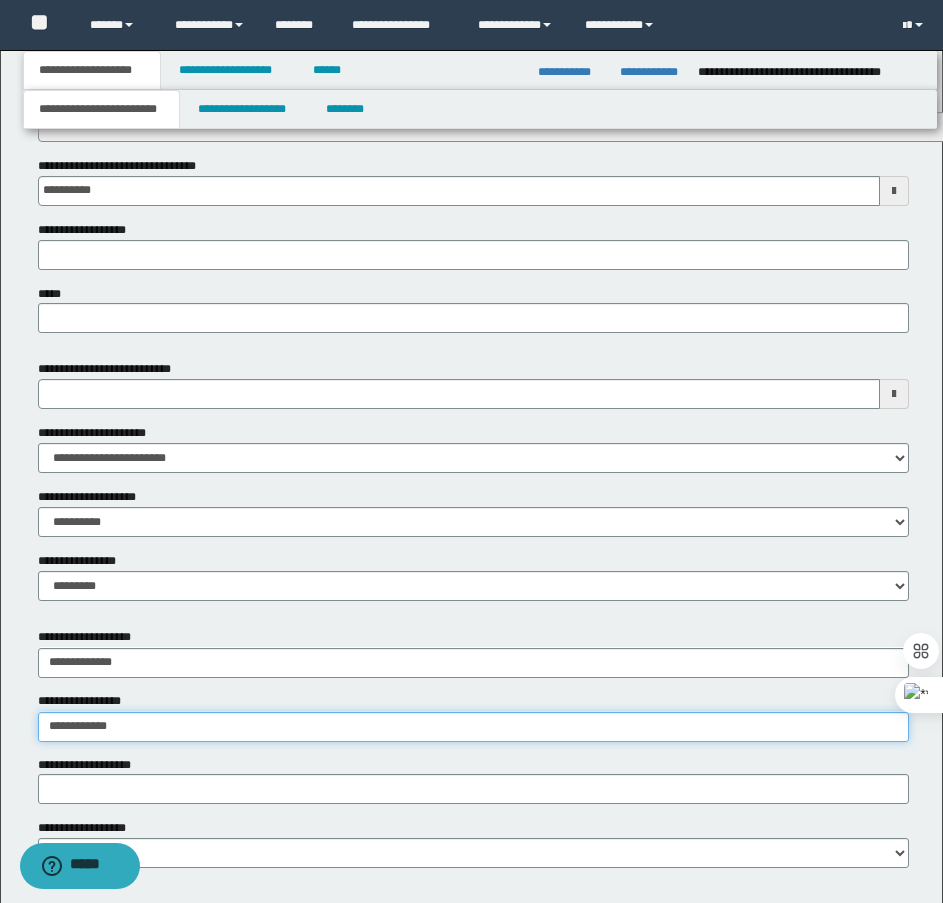 type on "**********" 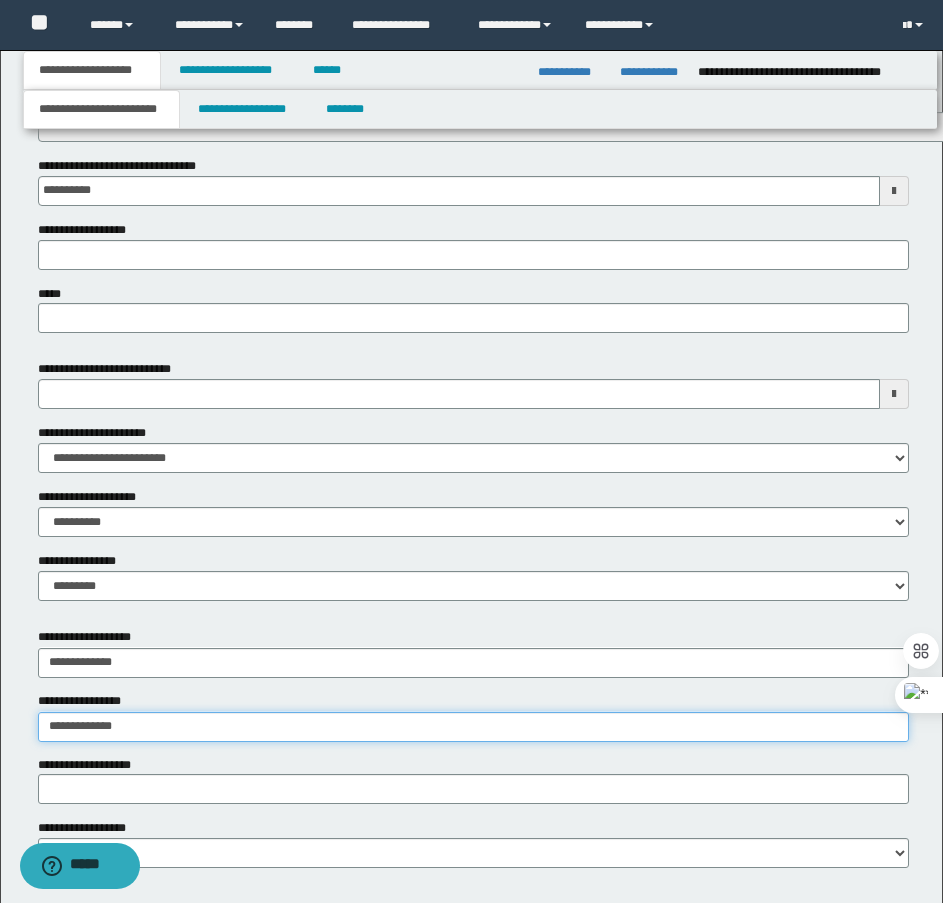 type on "**********" 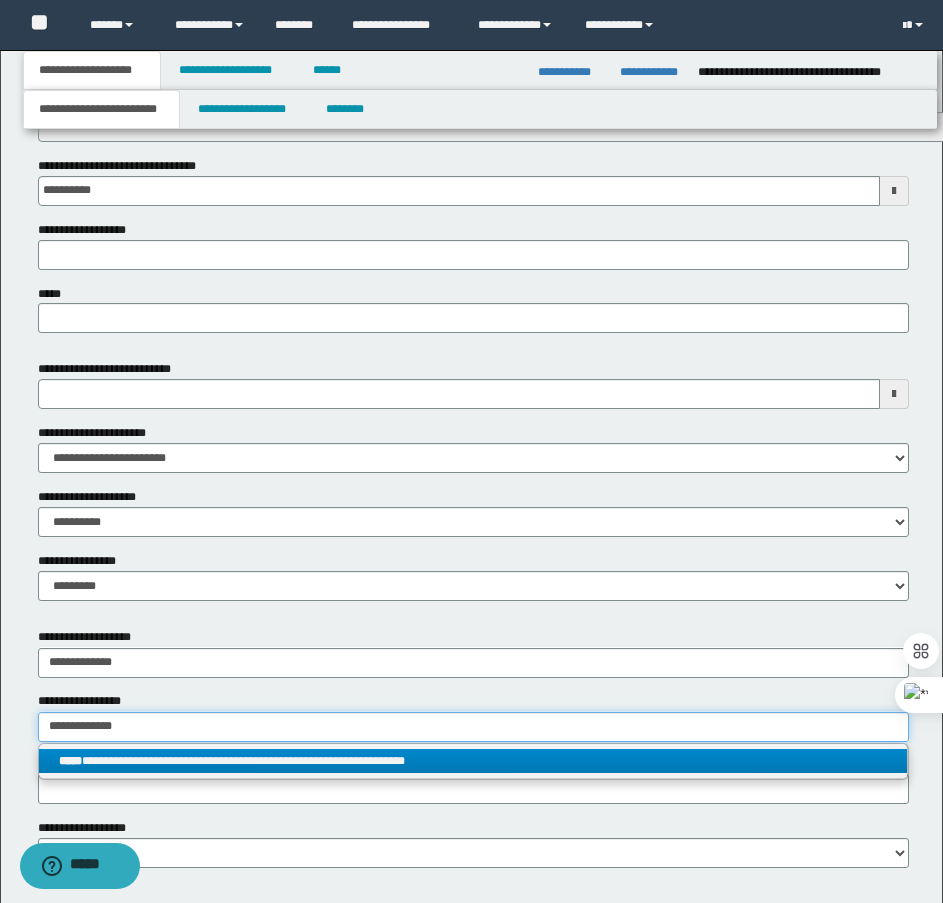 type on "**********" 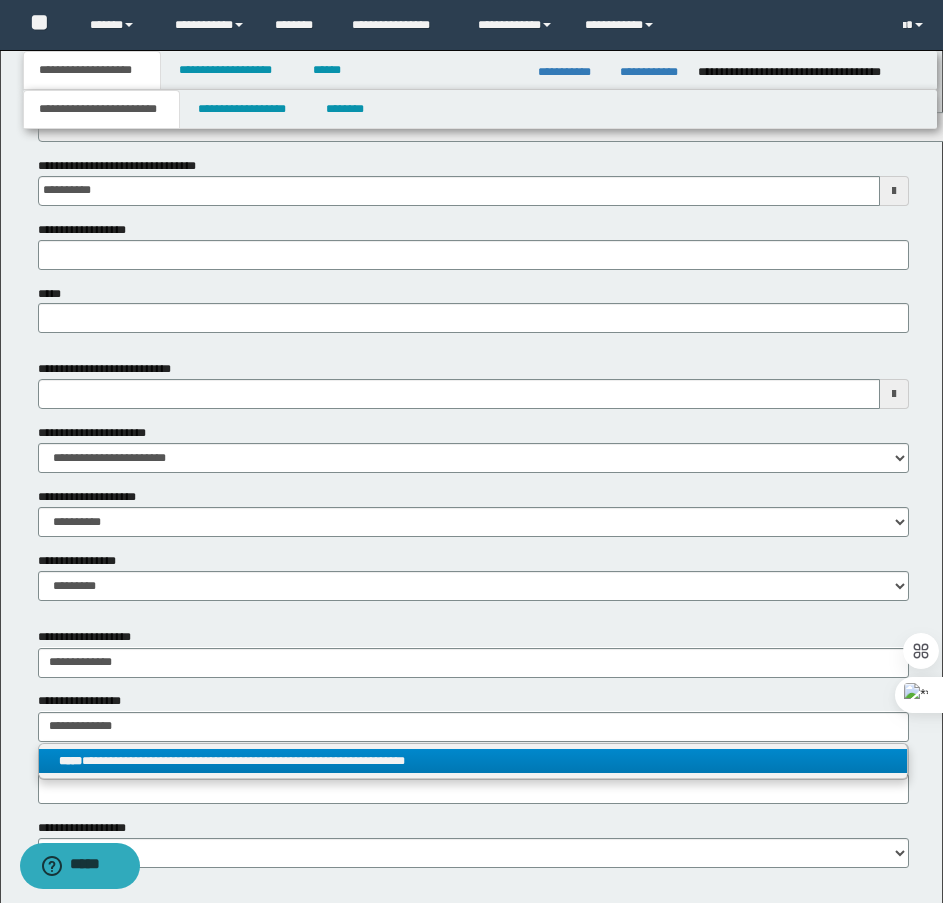 click on "**********" at bounding box center (473, 761) 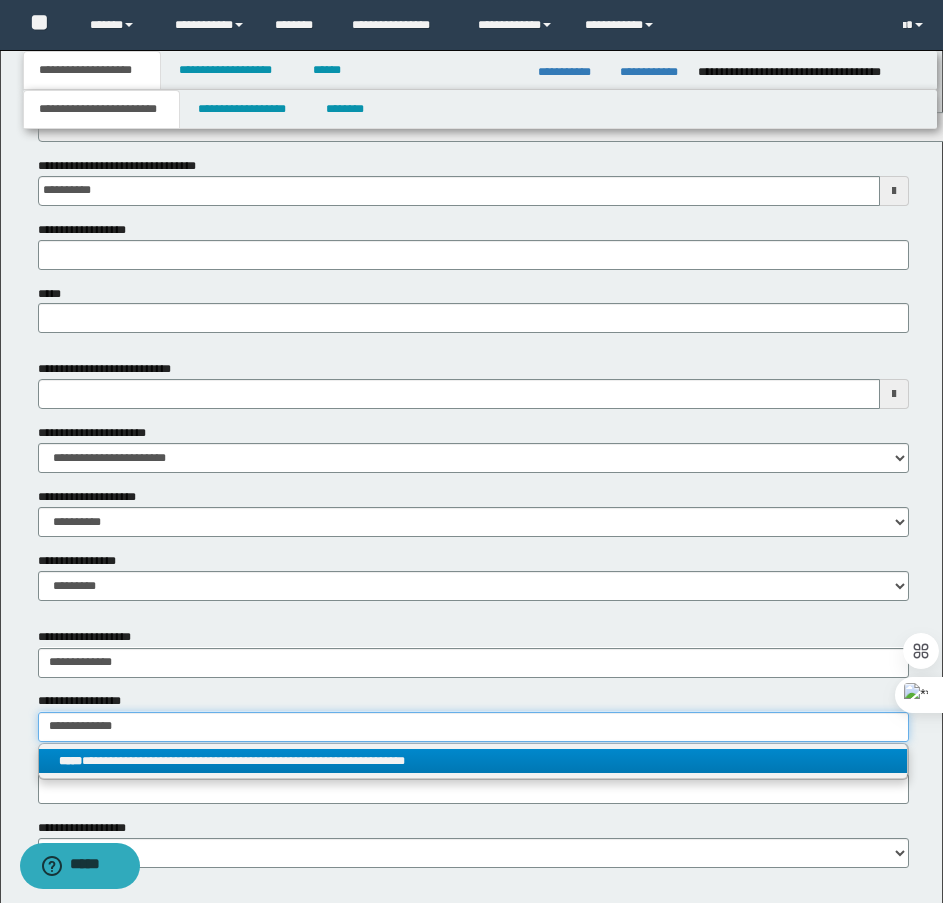 type 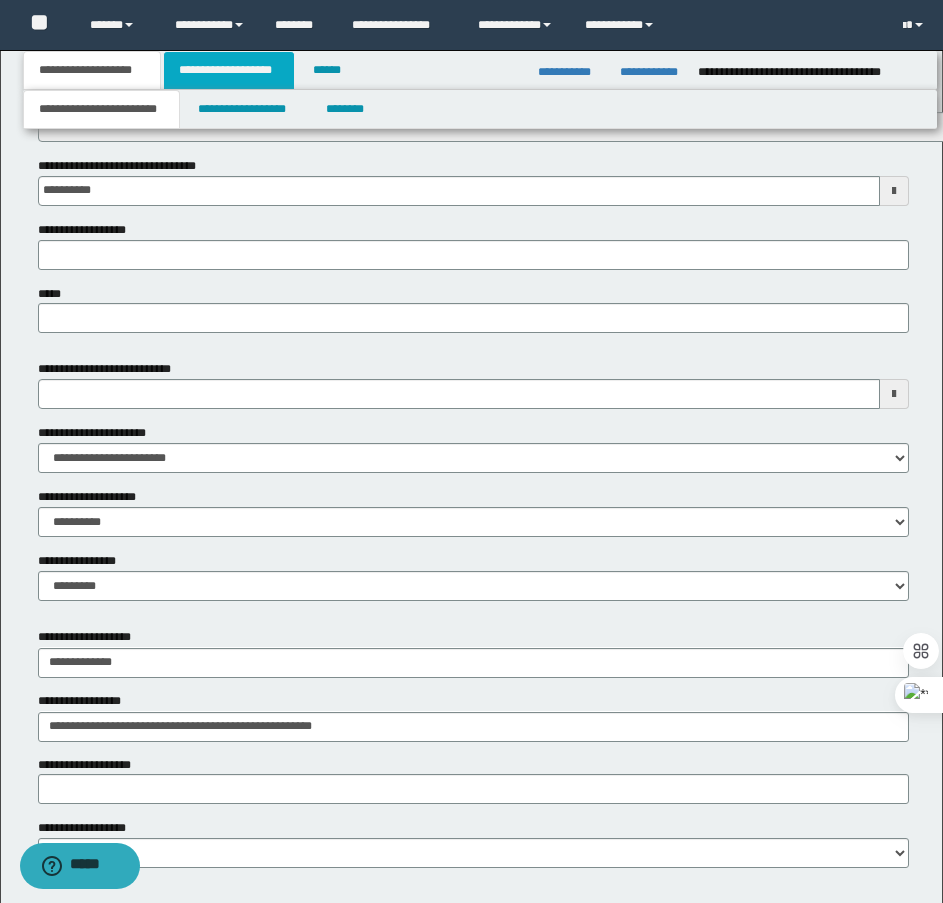 click on "**********" at bounding box center (229, 70) 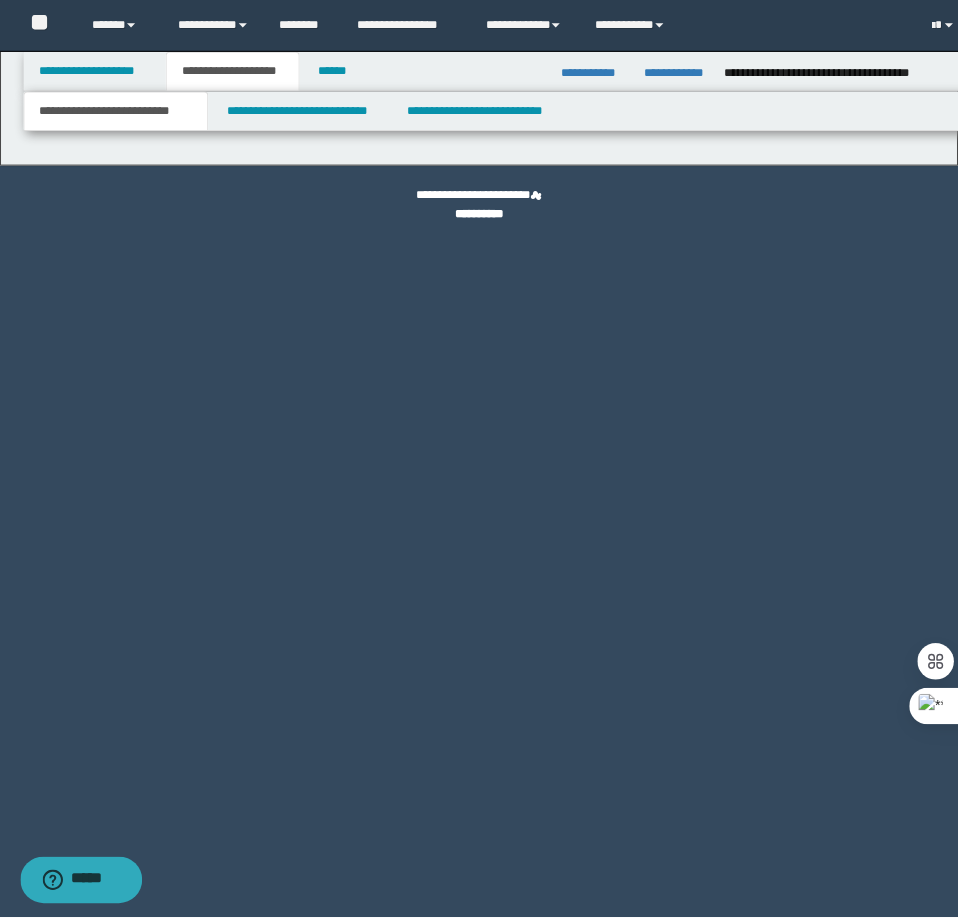 scroll, scrollTop: 0, scrollLeft: 0, axis: both 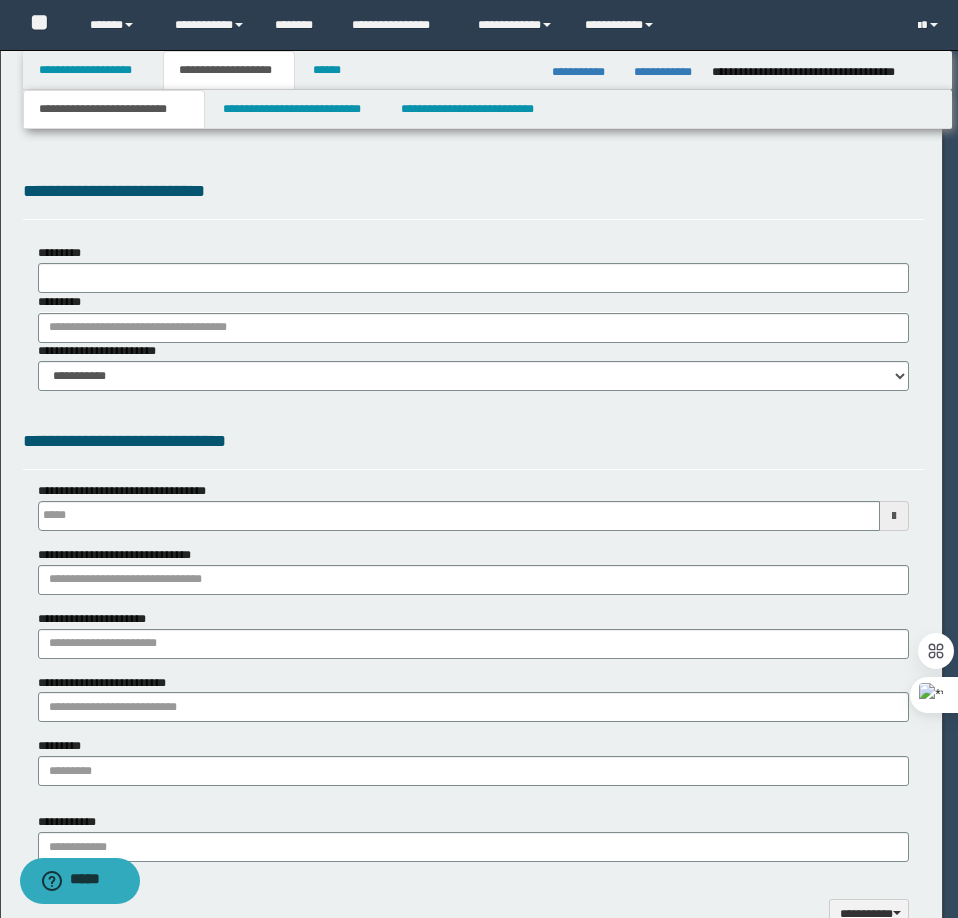 select on "*" 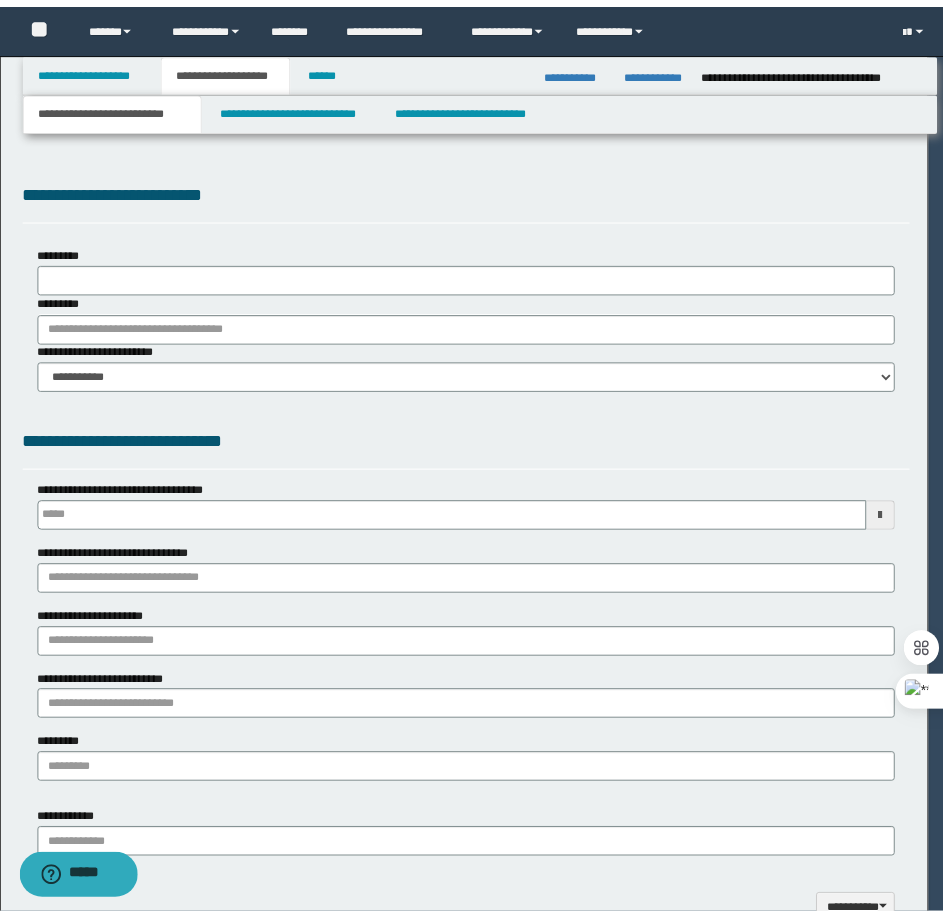 scroll, scrollTop: 0, scrollLeft: 0, axis: both 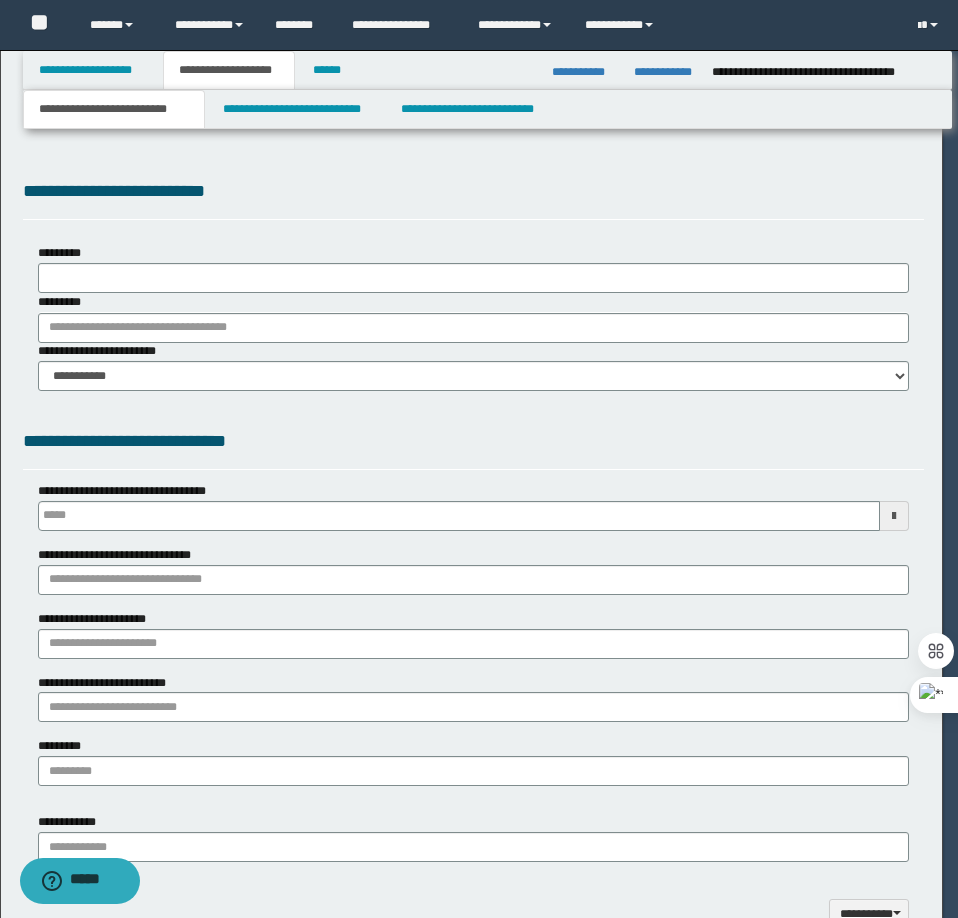 type 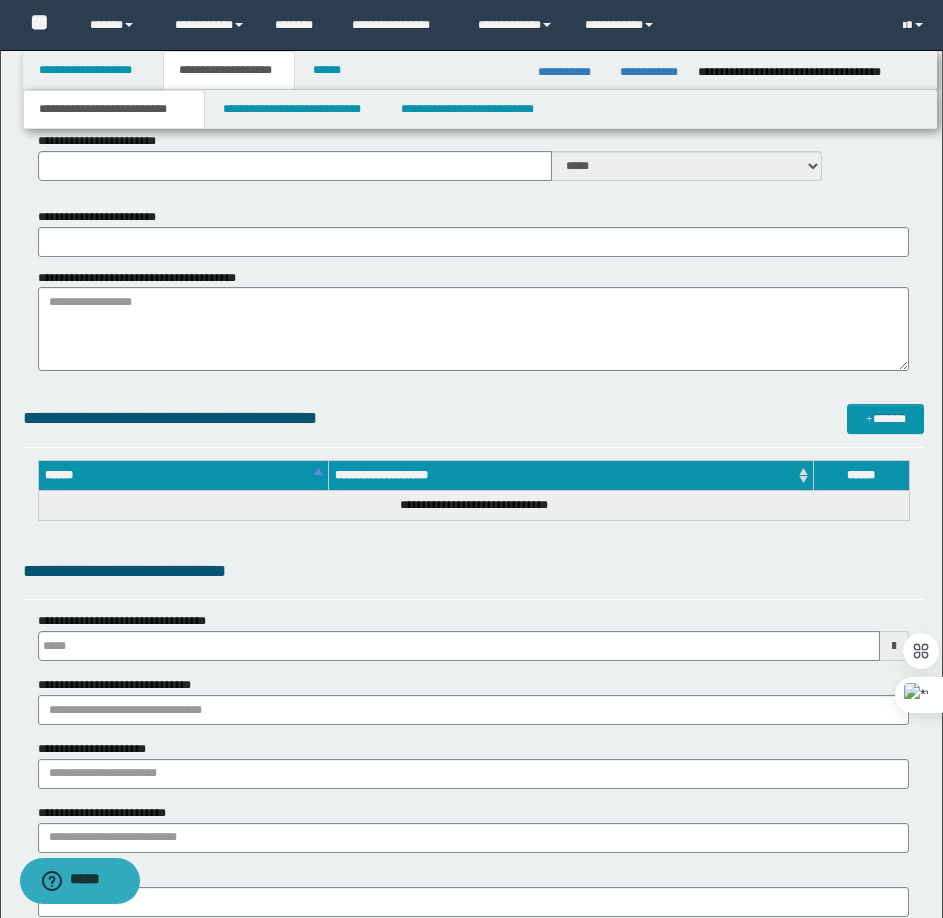 type 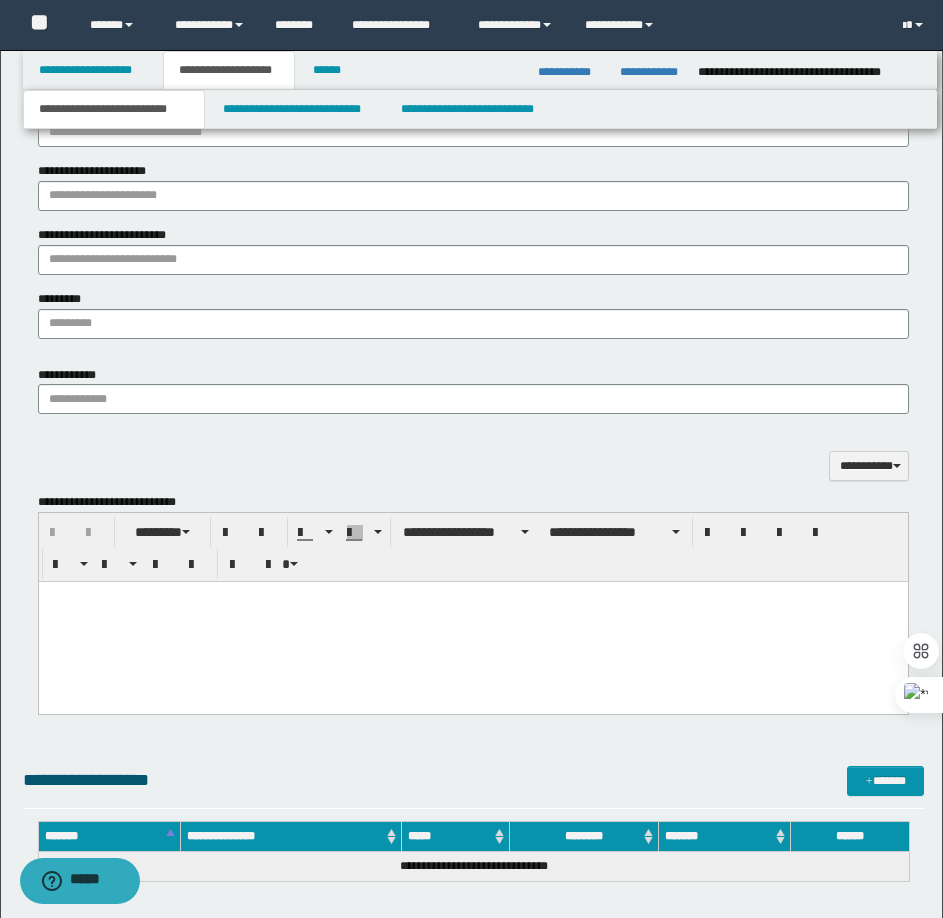 scroll, scrollTop: 1200, scrollLeft: 0, axis: vertical 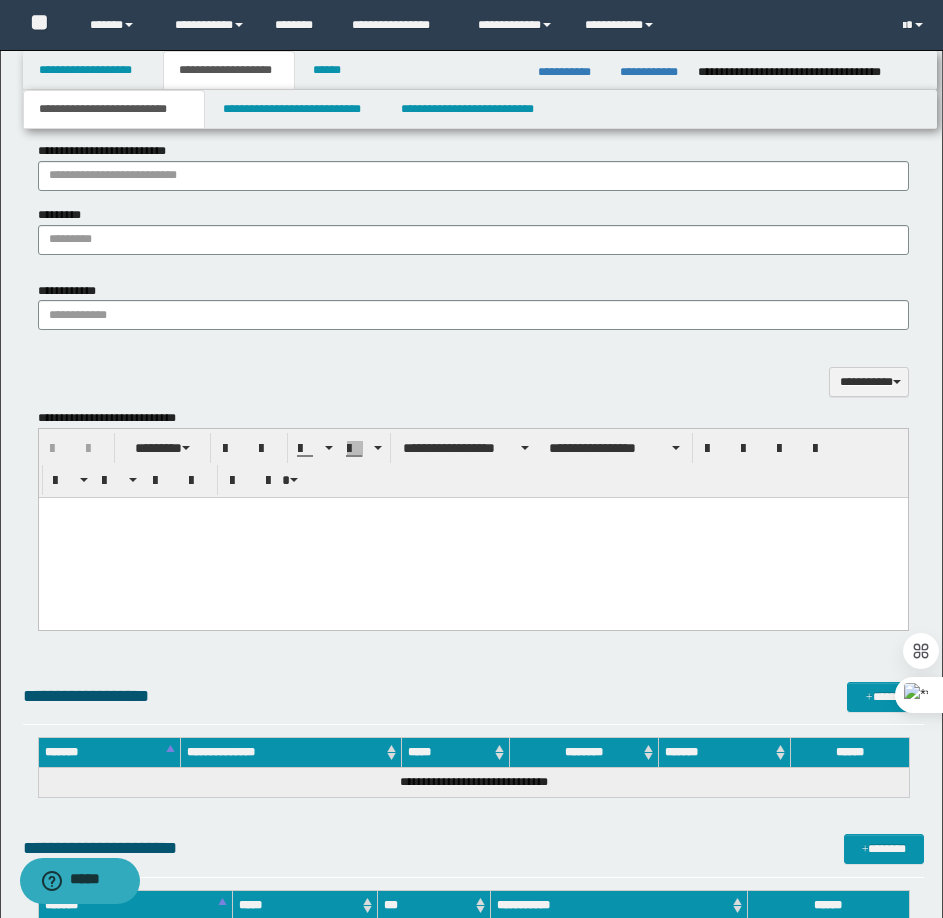click at bounding box center [472, 537] 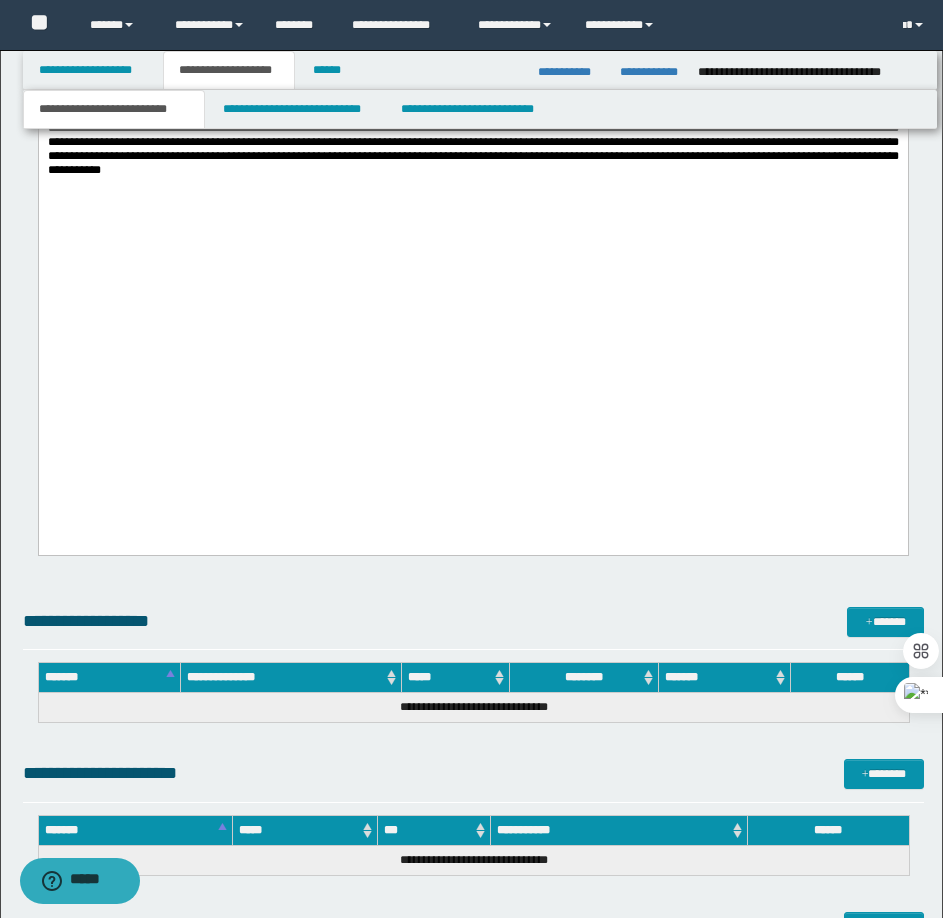 scroll, scrollTop: 3201, scrollLeft: 0, axis: vertical 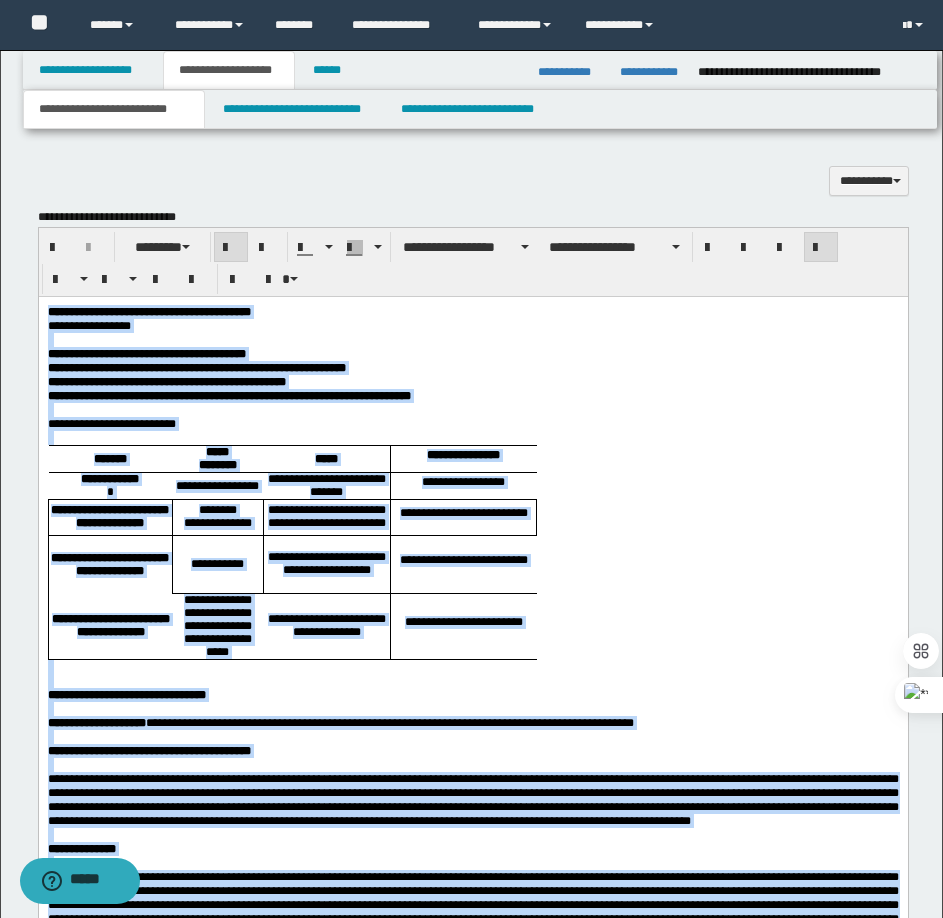drag, startPoint x: 827, startPoint y: 2435, endPoint x: 60, endPoint y: 314, distance: 2255.4224 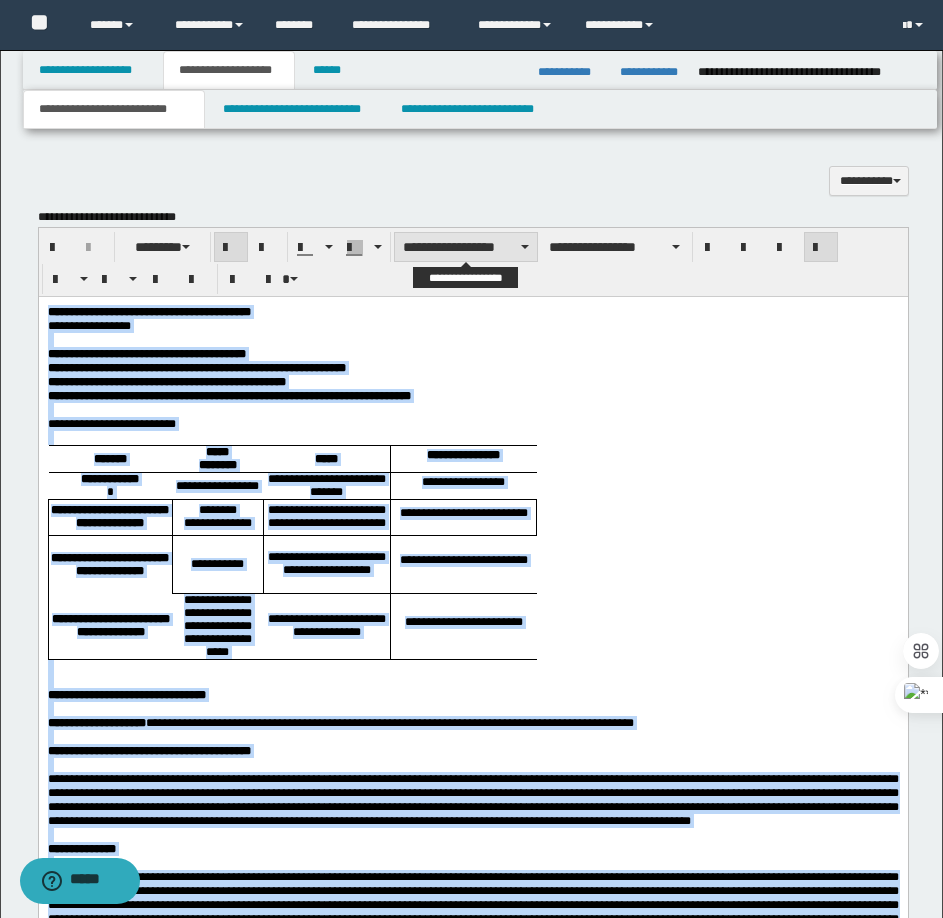 click on "**********" at bounding box center [466, 247] 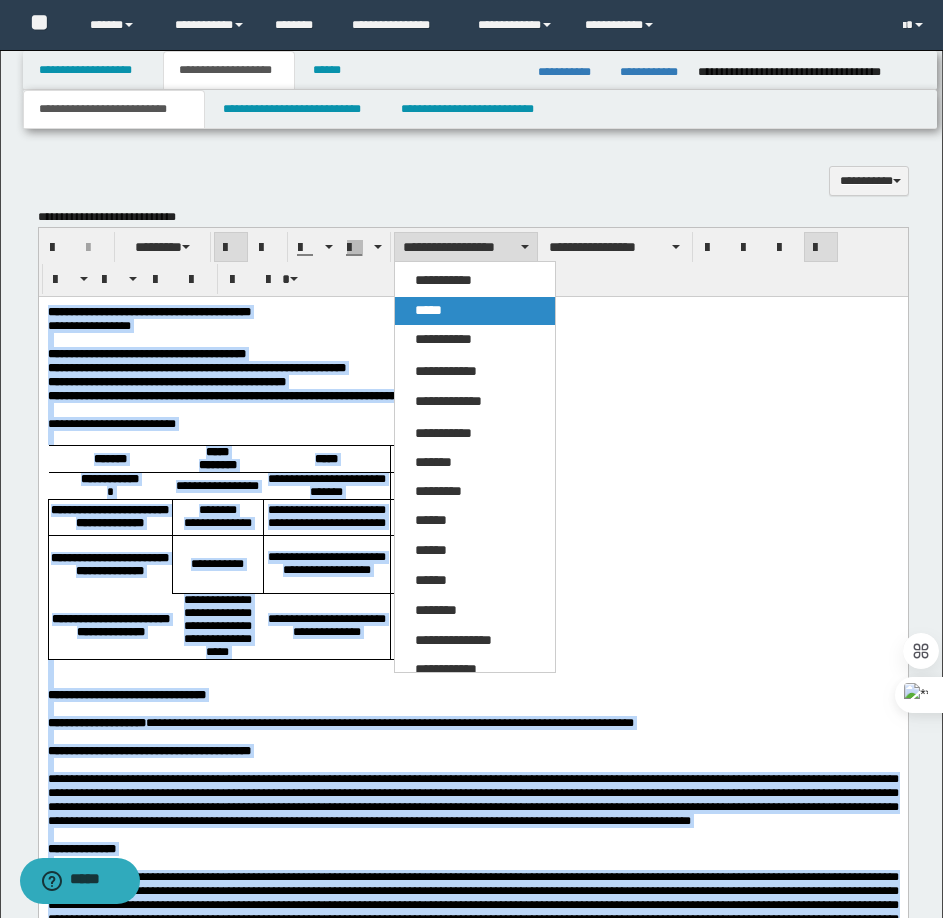 click on "*****" at bounding box center [475, 311] 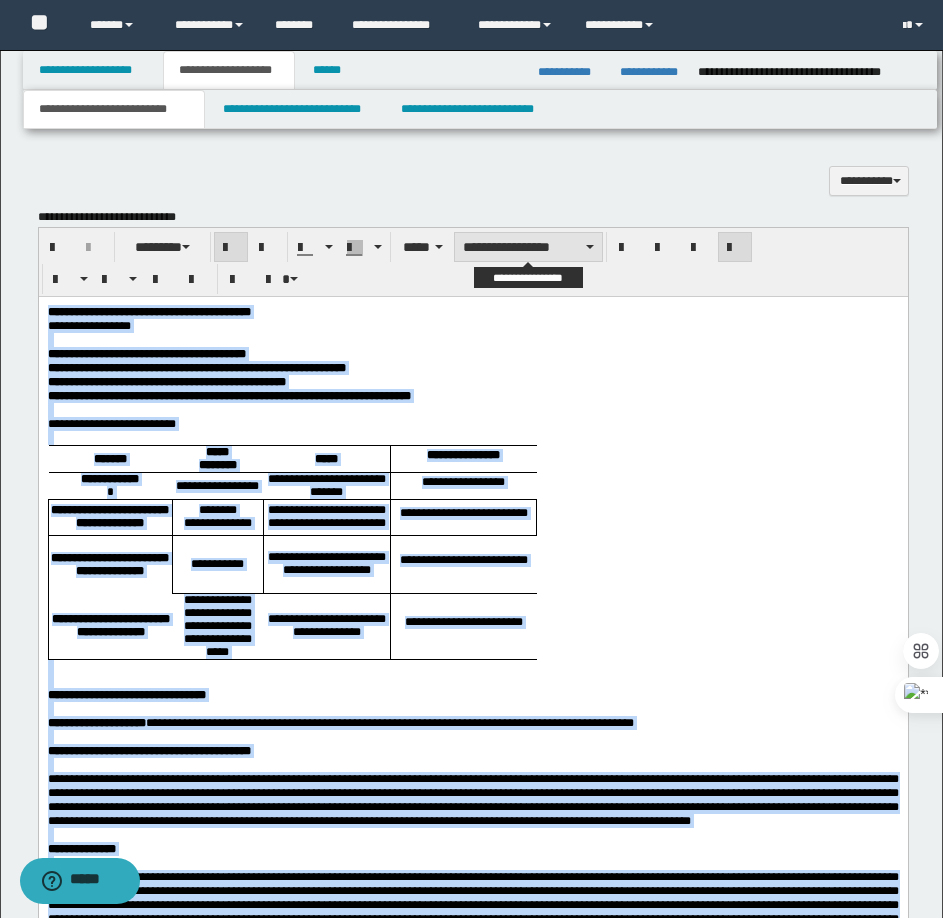 click on "**********" at bounding box center [528, 247] 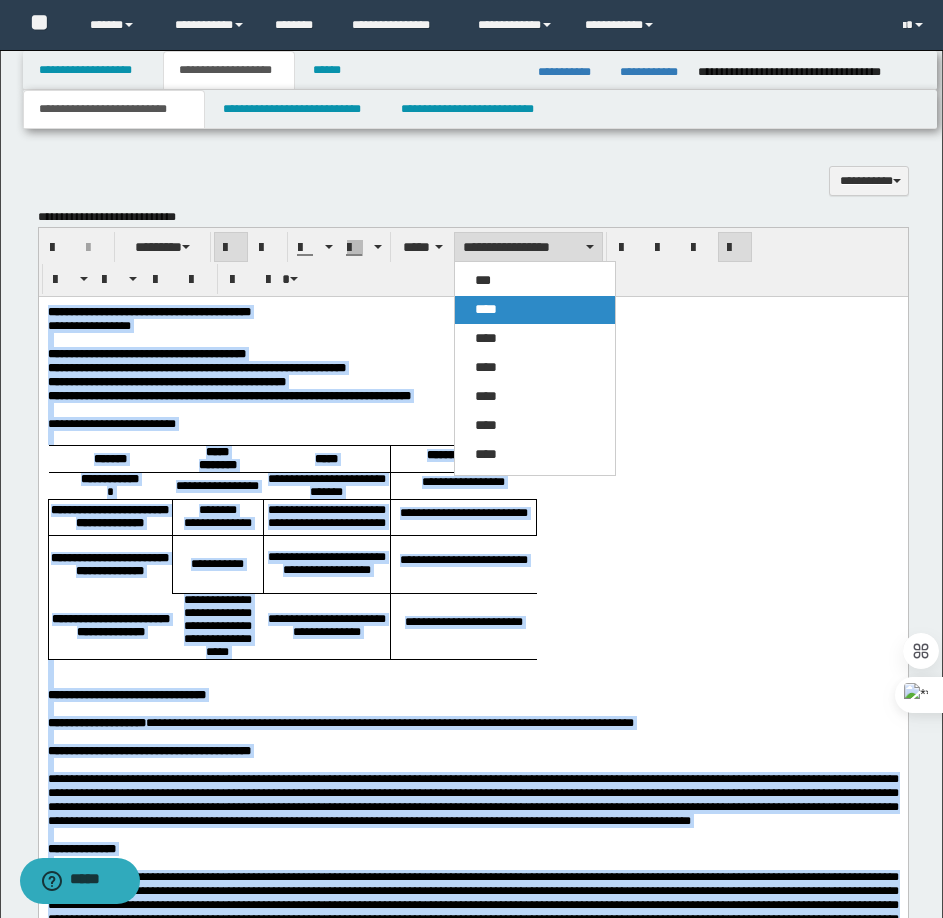 click on "****" at bounding box center [535, 310] 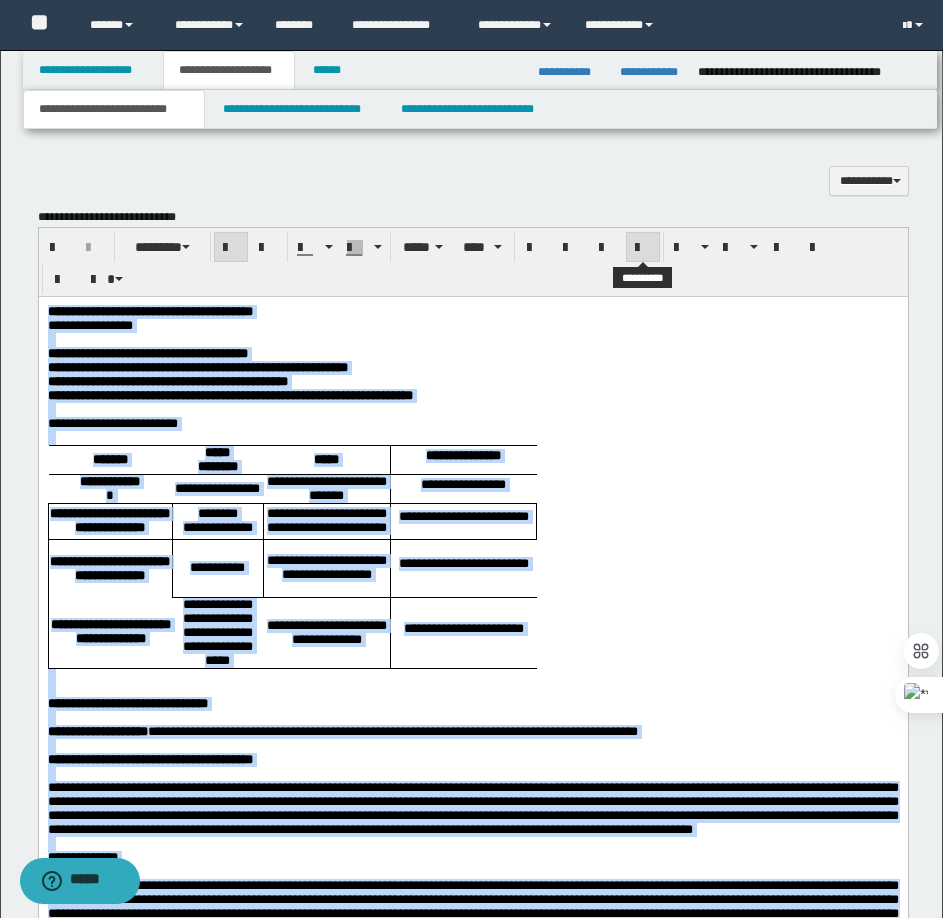click at bounding box center [643, 248] 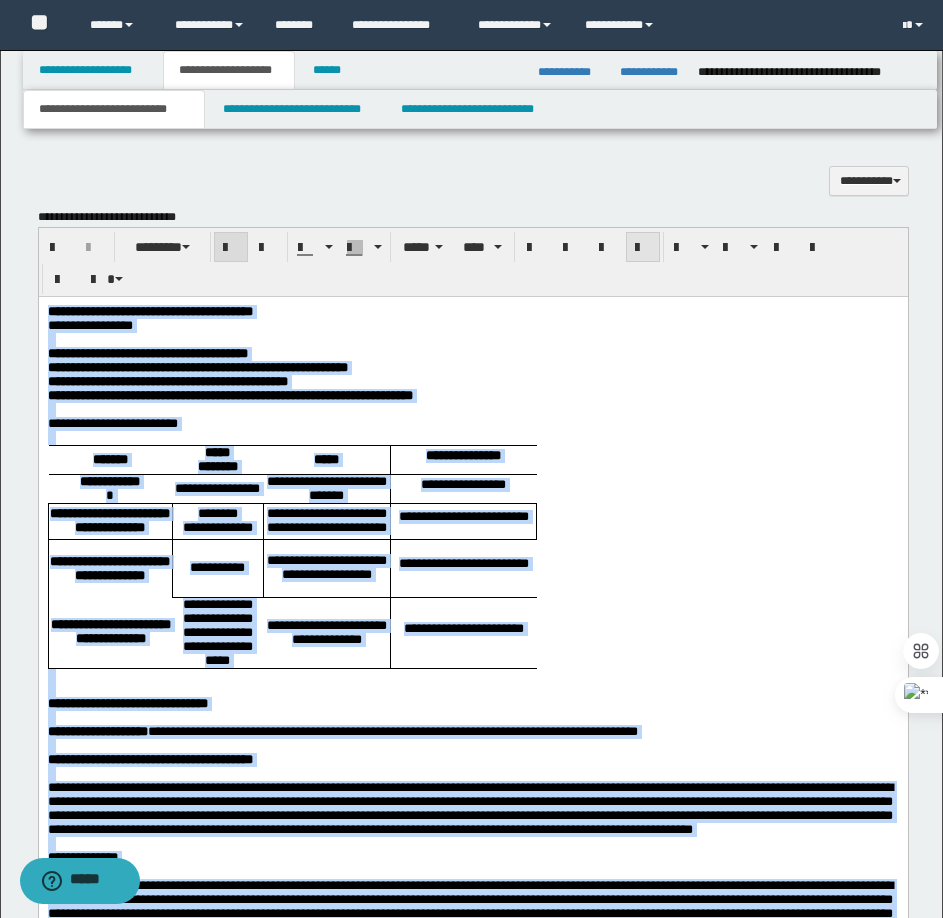 click at bounding box center (643, 248) 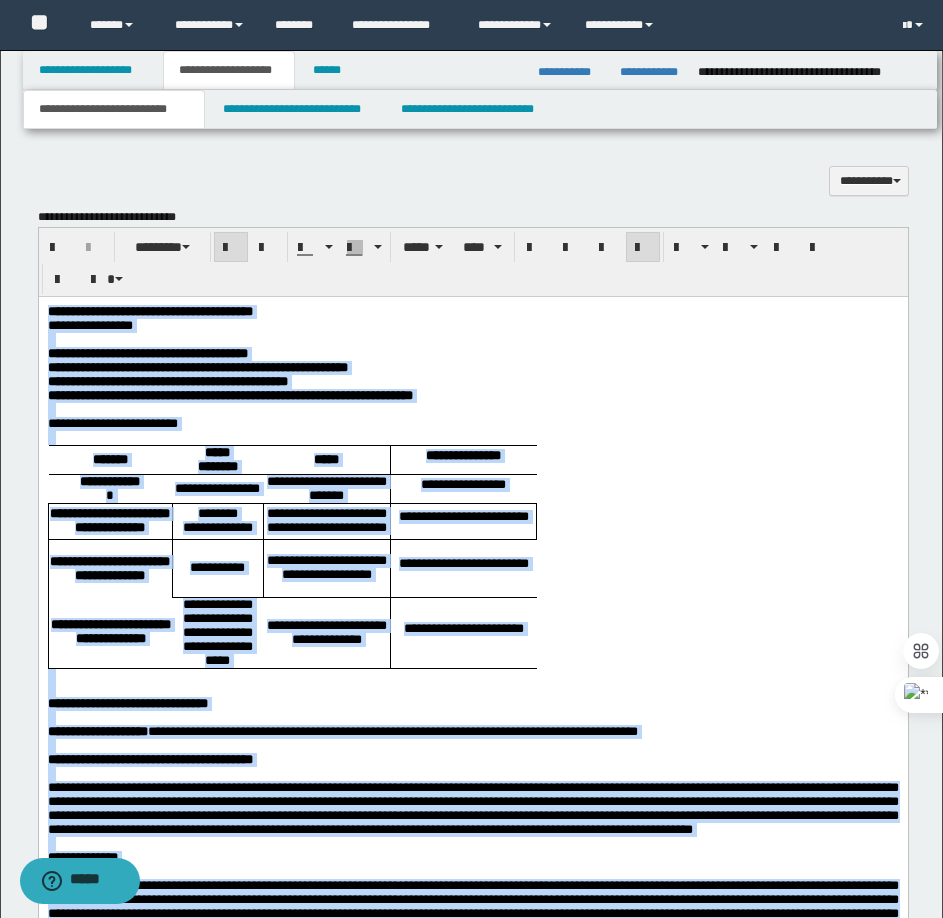 click at bounding box center (472, 409) 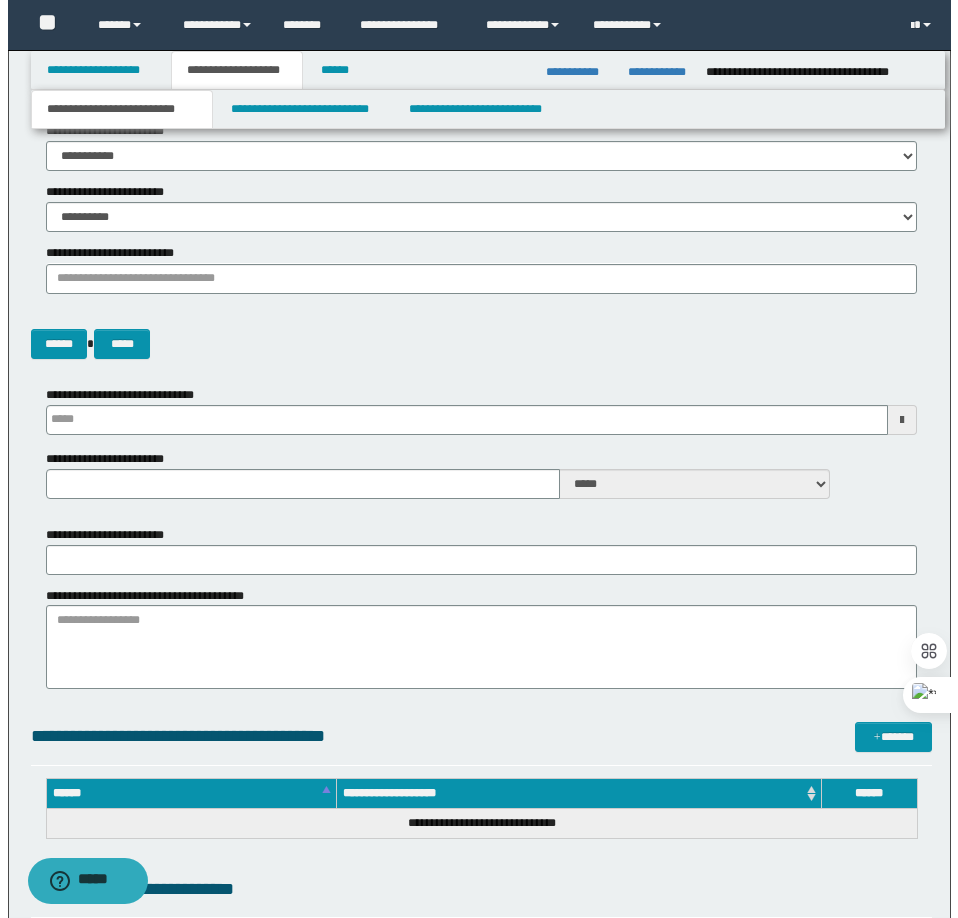 scroll, scrollTop: 0, scrollLeft: 0, axis: both 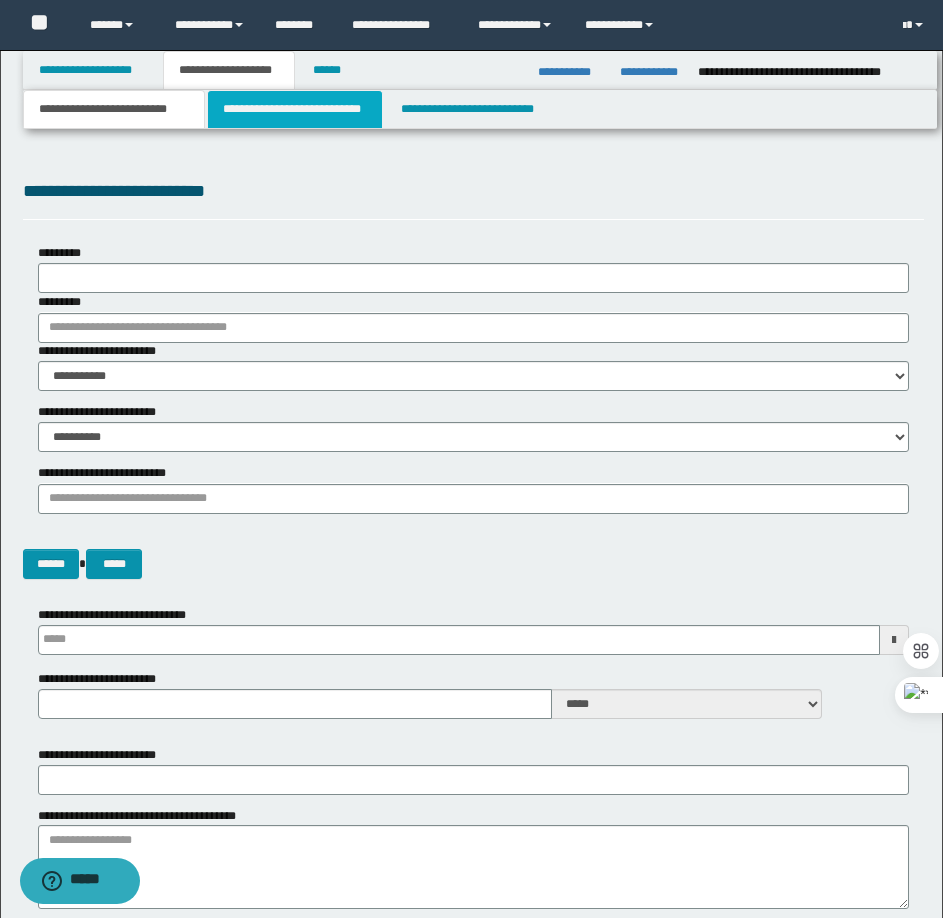 click on "**********" at bounding box center [295, 109] 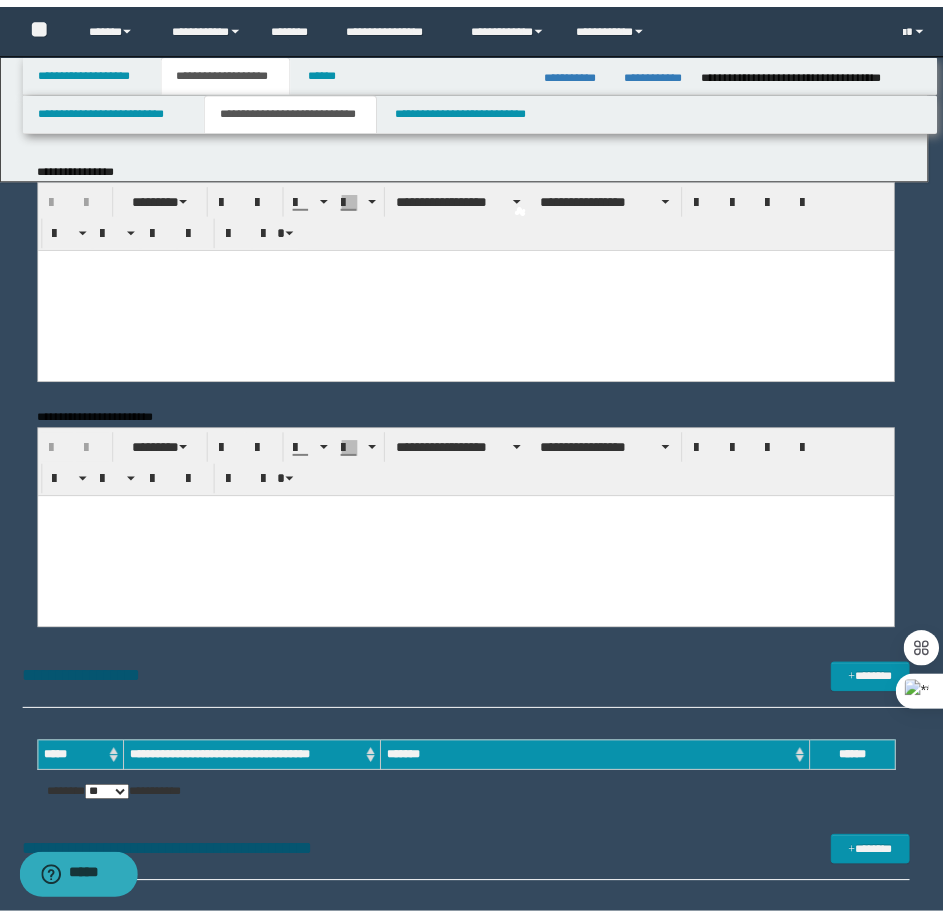 scroll, scrollTop: 0, scrollLeft: 0, axis: both 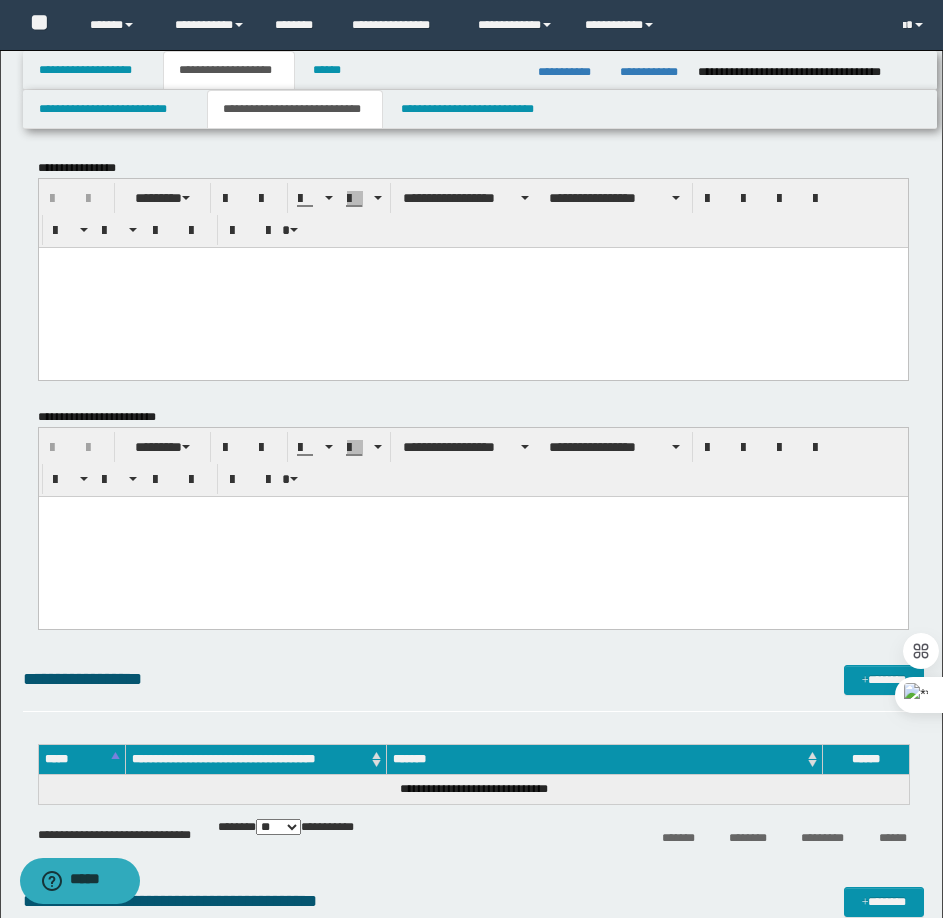 click at bounding box center [472, 287] 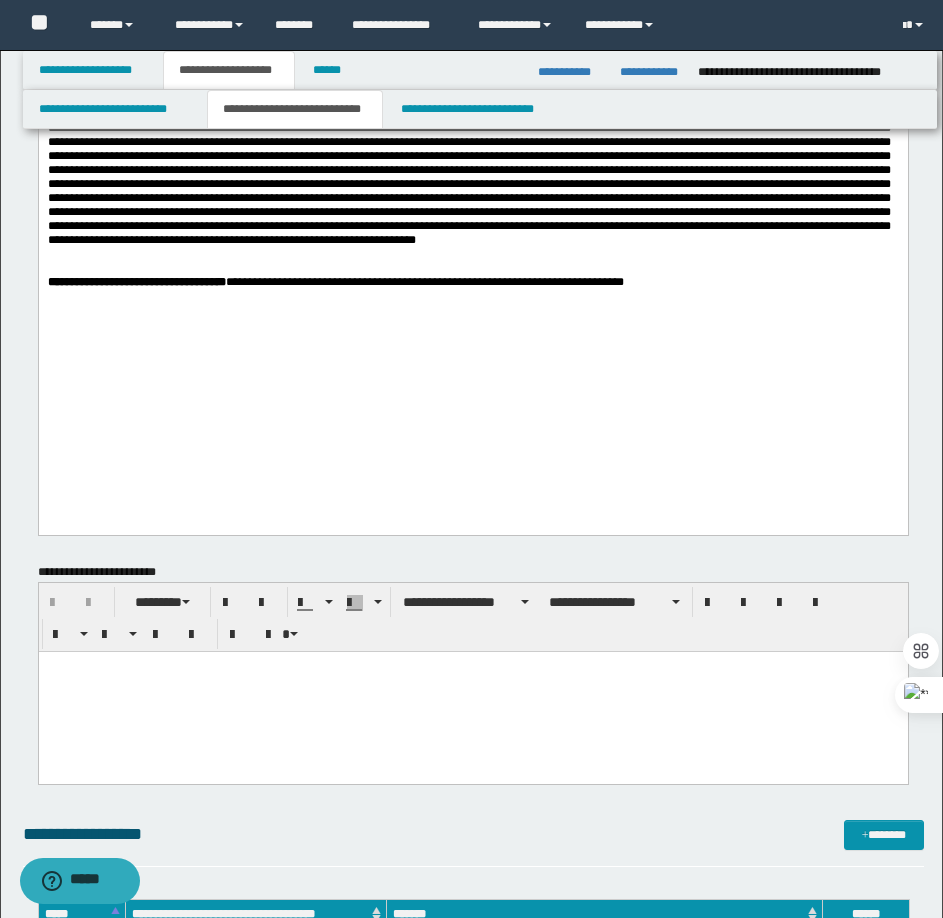 scroll, scrollTop: 800, scrollLeft: 0, axis: vertical 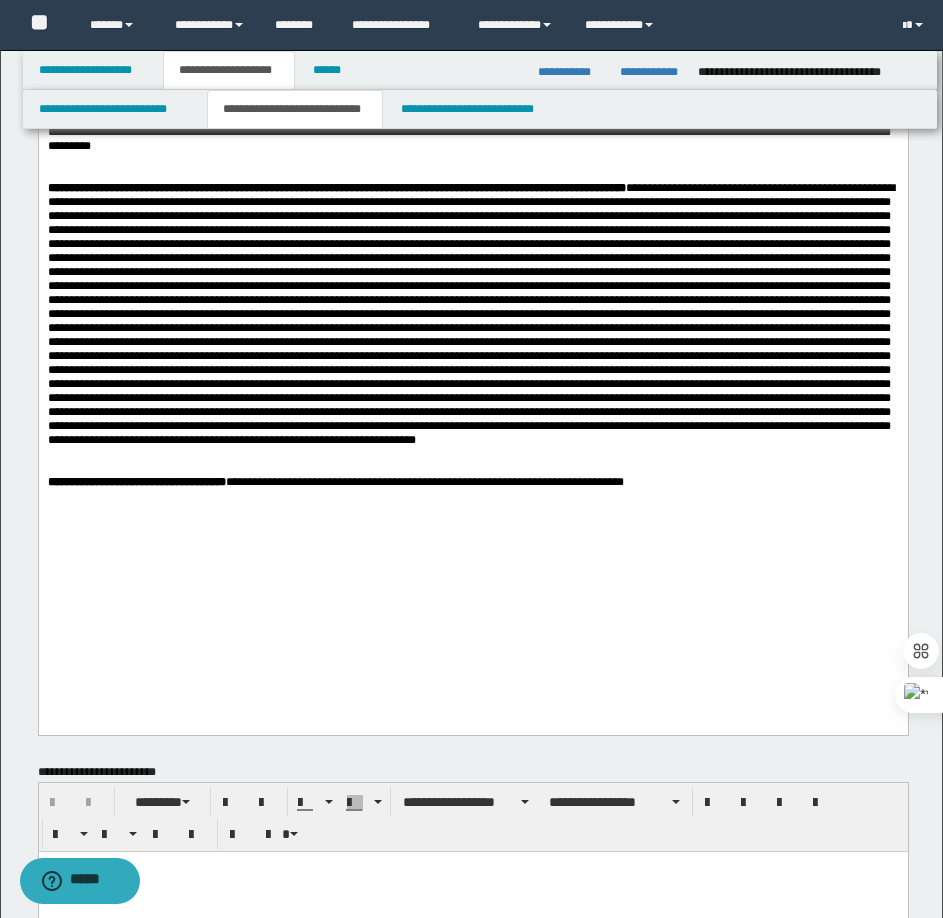 click on "**********" at bounding box center (472, 482) 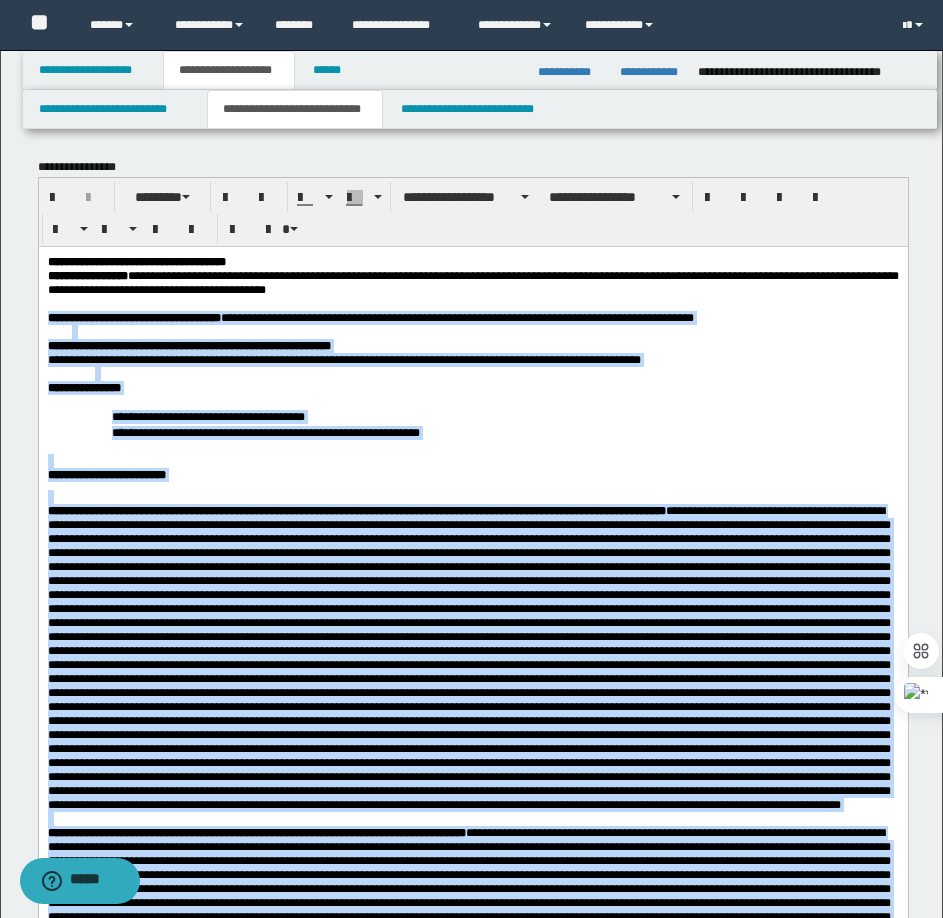 scroll, scrollTop: 0, scrollLeft: 0, axis: both 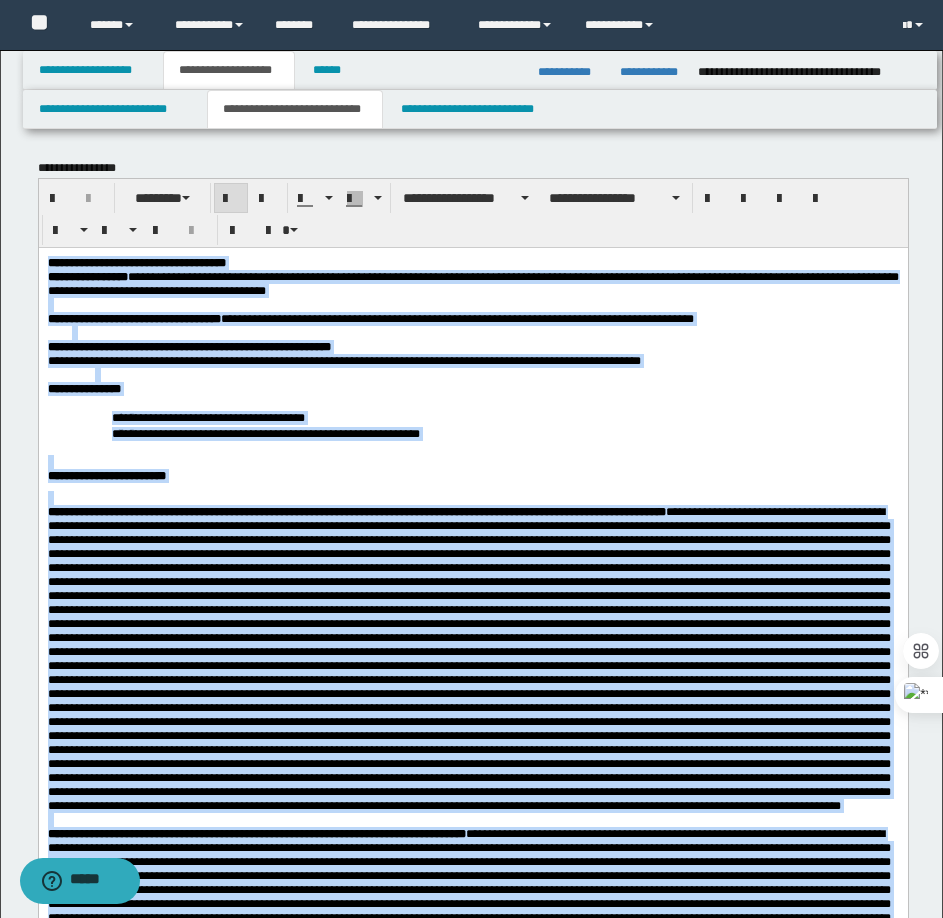 drag, startPoint x: 685, startPoint y: 1419, endPoint x: 38, endPoint y: 259, distance: 1328.2354 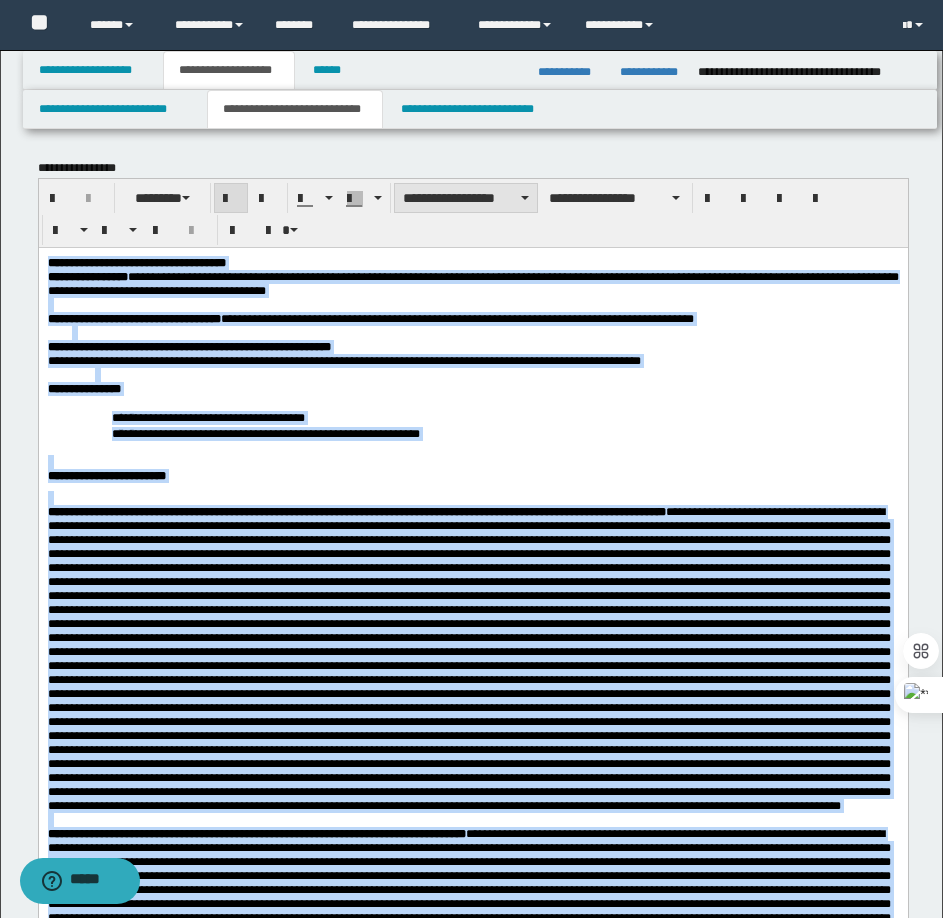 click on "**********" at bounding box center [466, 198] 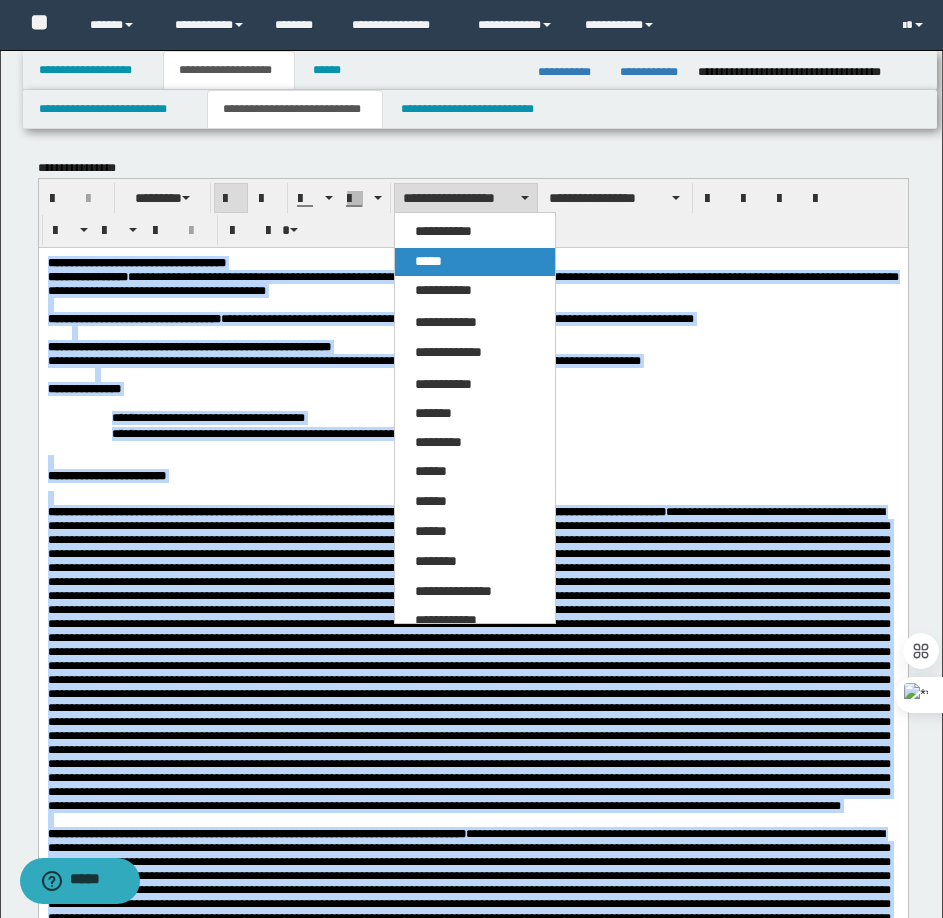 click on "*****" at bounding box center (428, 261) 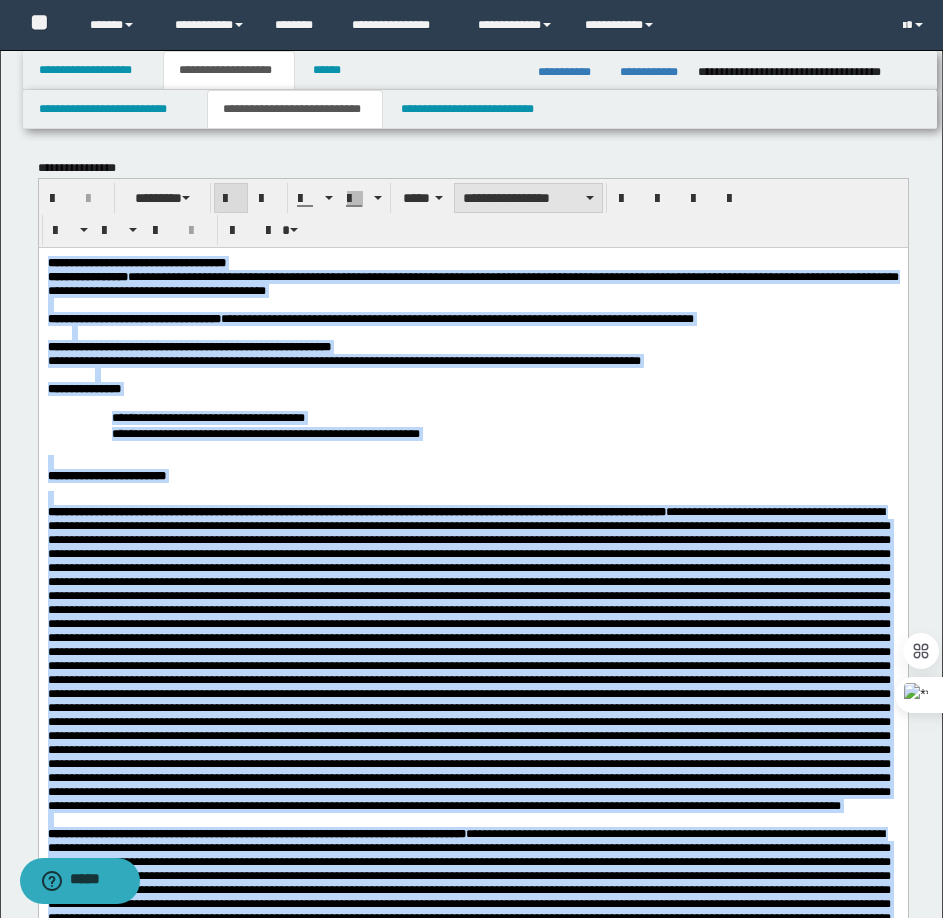 click on "**********" at bounding box center [528, 198] 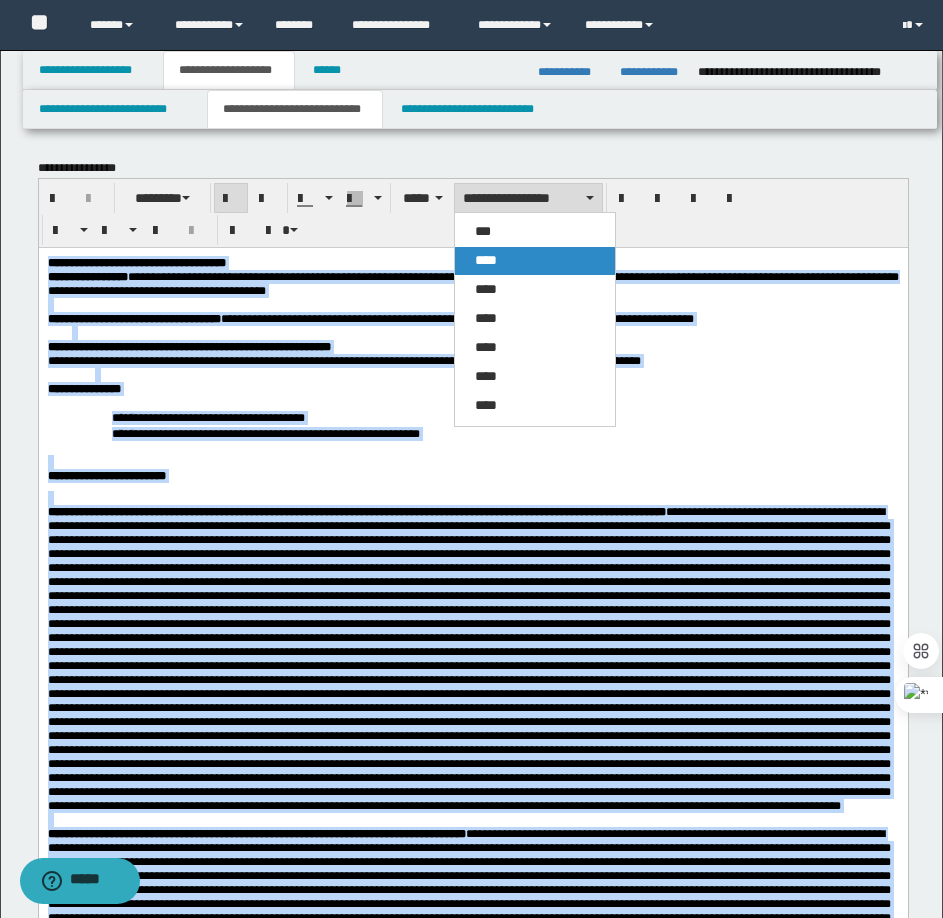 click on "****" at bounding box center (486, 260) 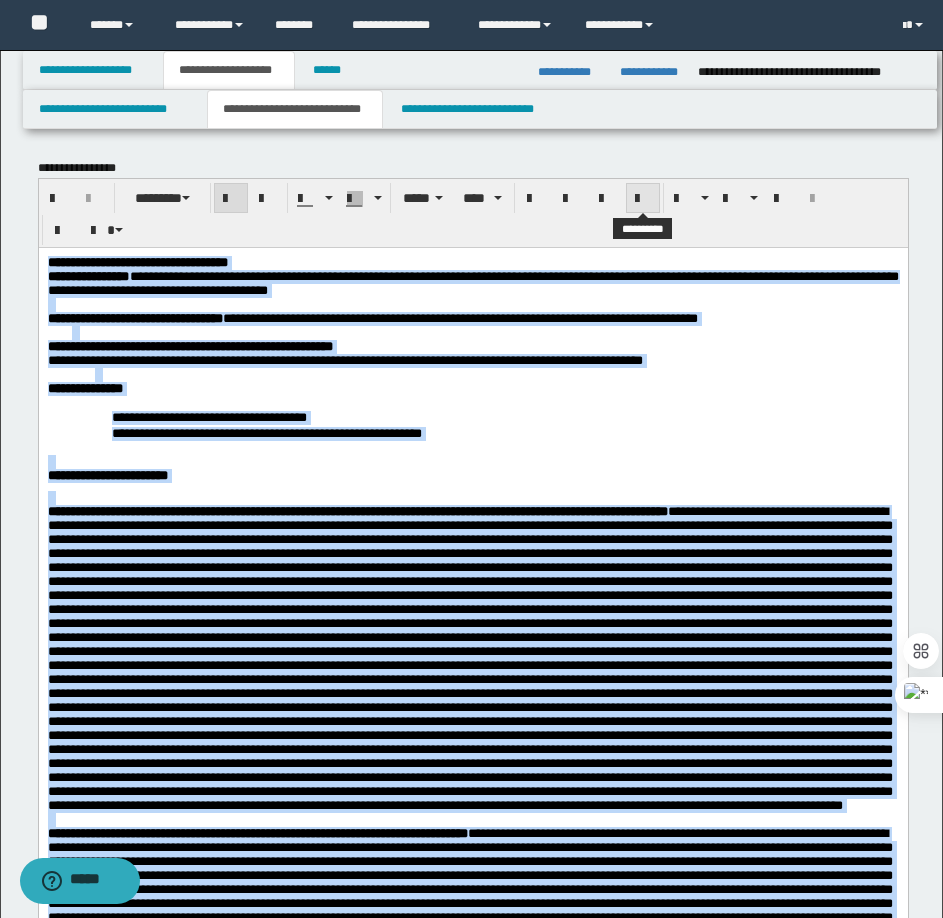 click at bounding box center (643, 198) 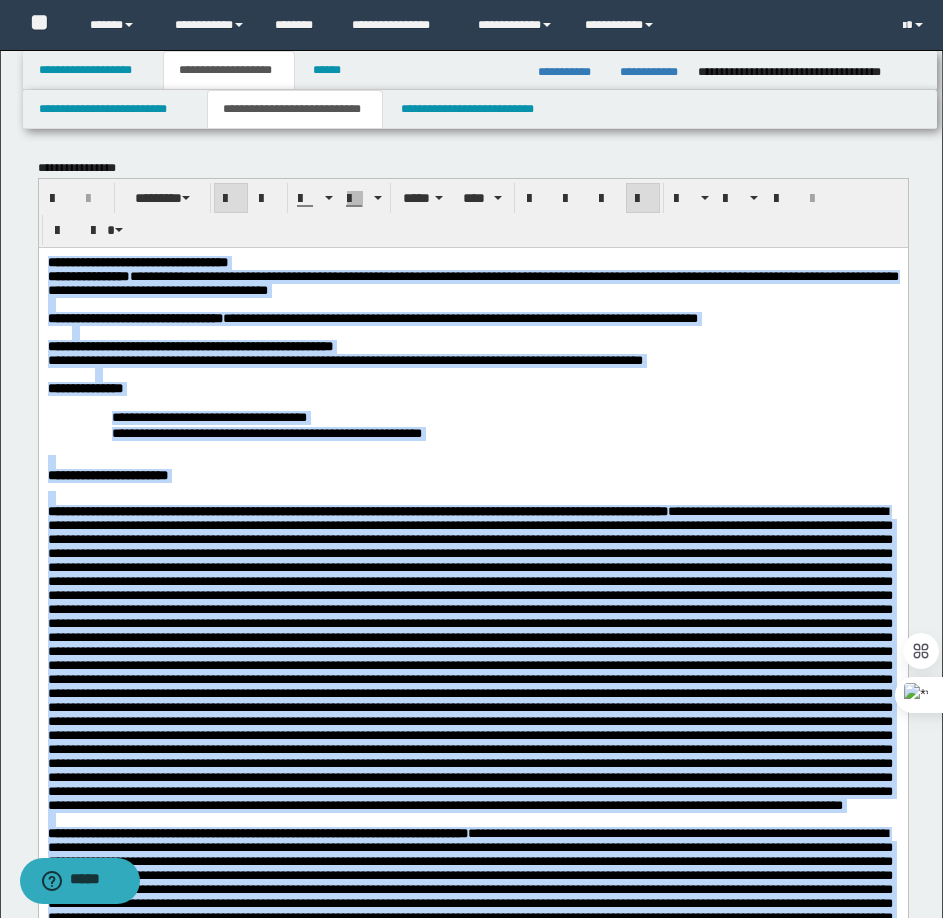click at bounding box center [643, 198] 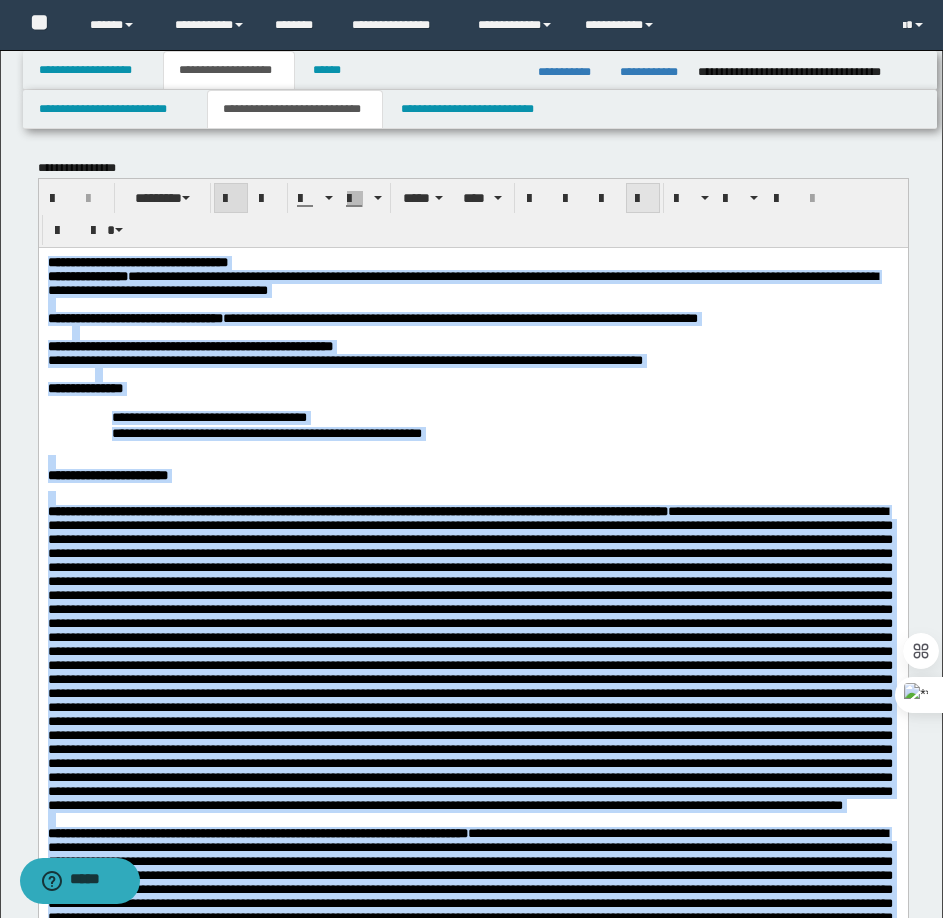 click at bounding box center [643, 198] 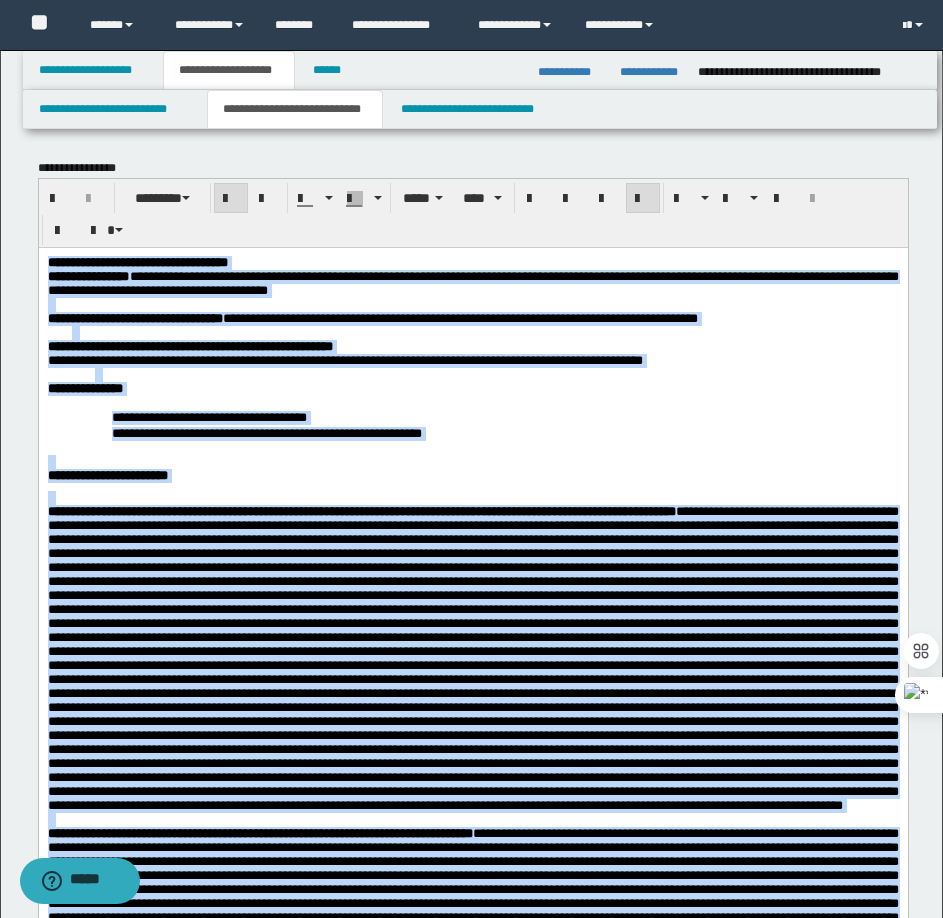 click on "**********" at bounding box center (516, 432) 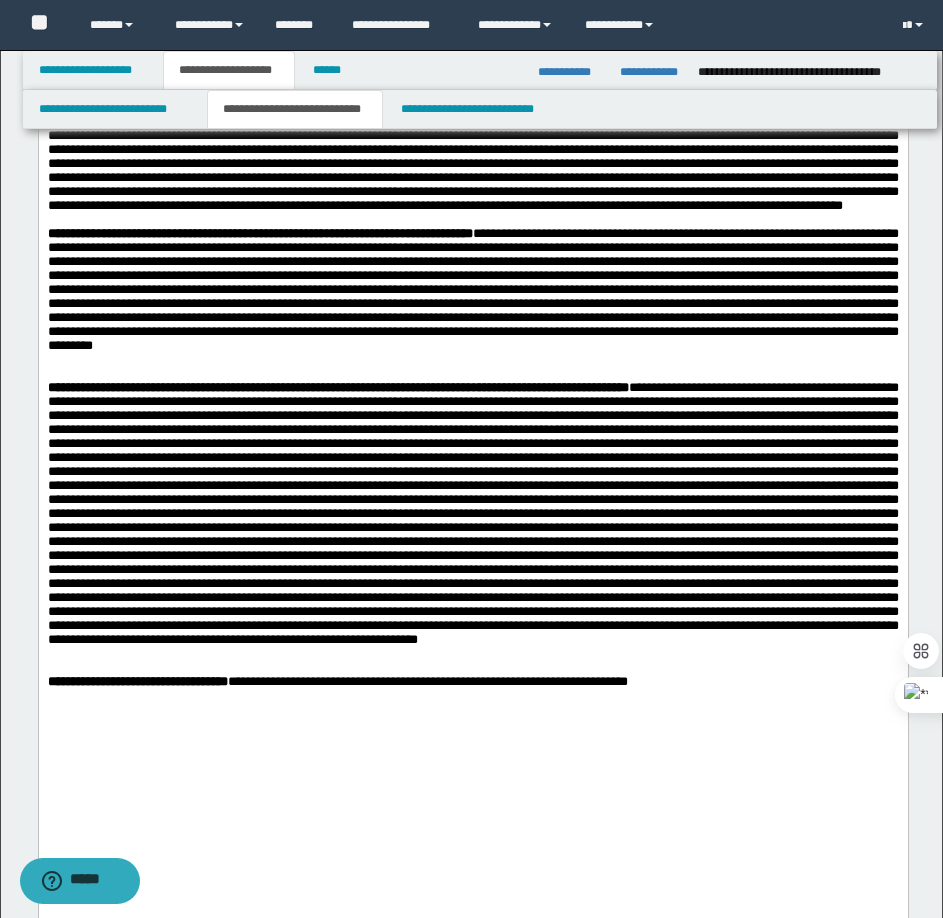 scroll, scrollTop: 1200, scrollLeft: 0, axis: vertical 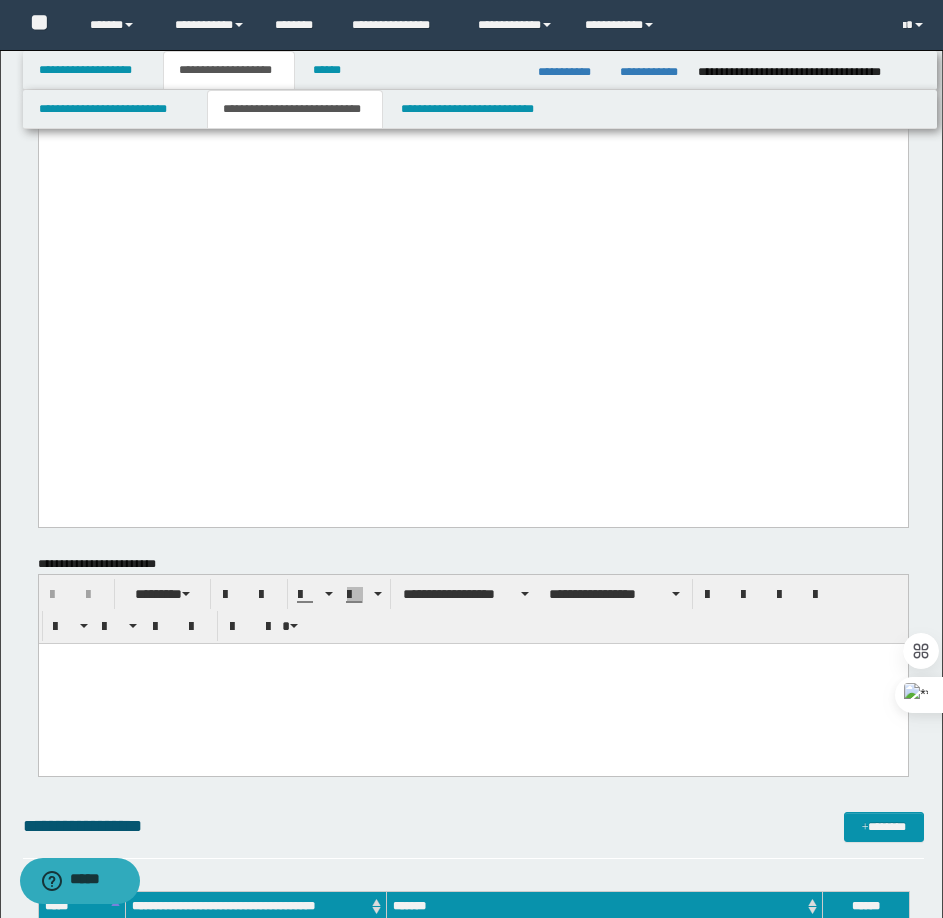 click at bounding box center (472, 683) 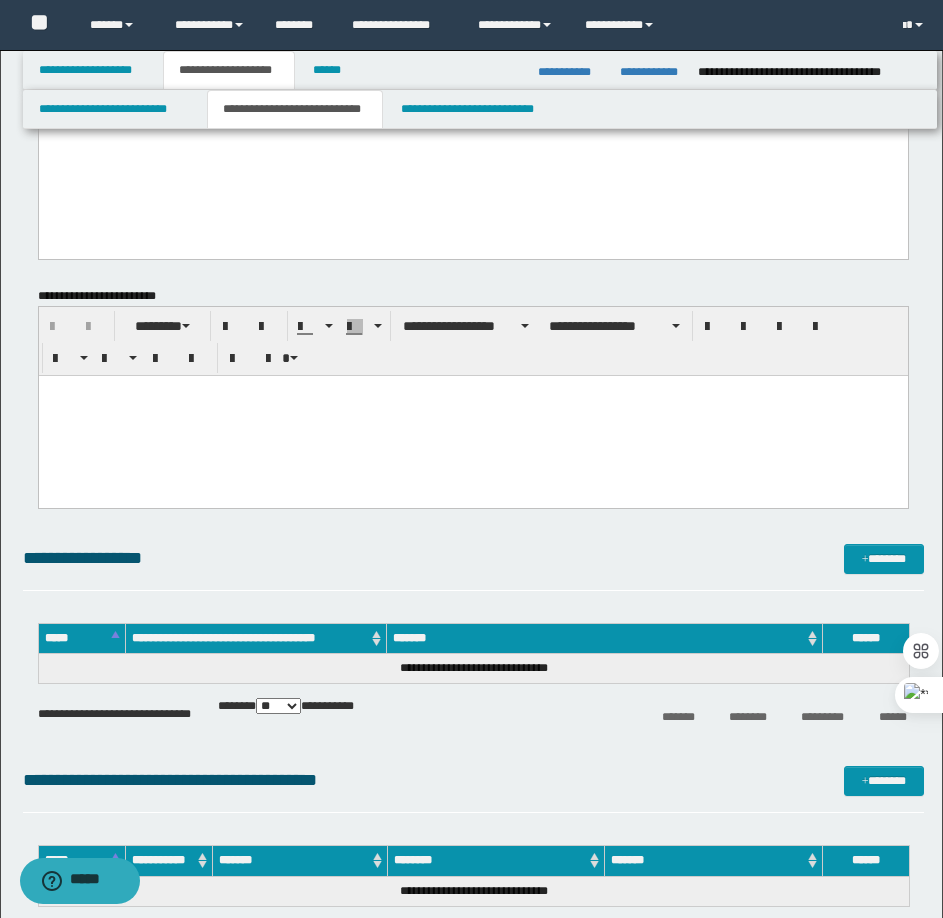 scroll, scrollTop: 1500, scrollLeft: 0, axis: vertical 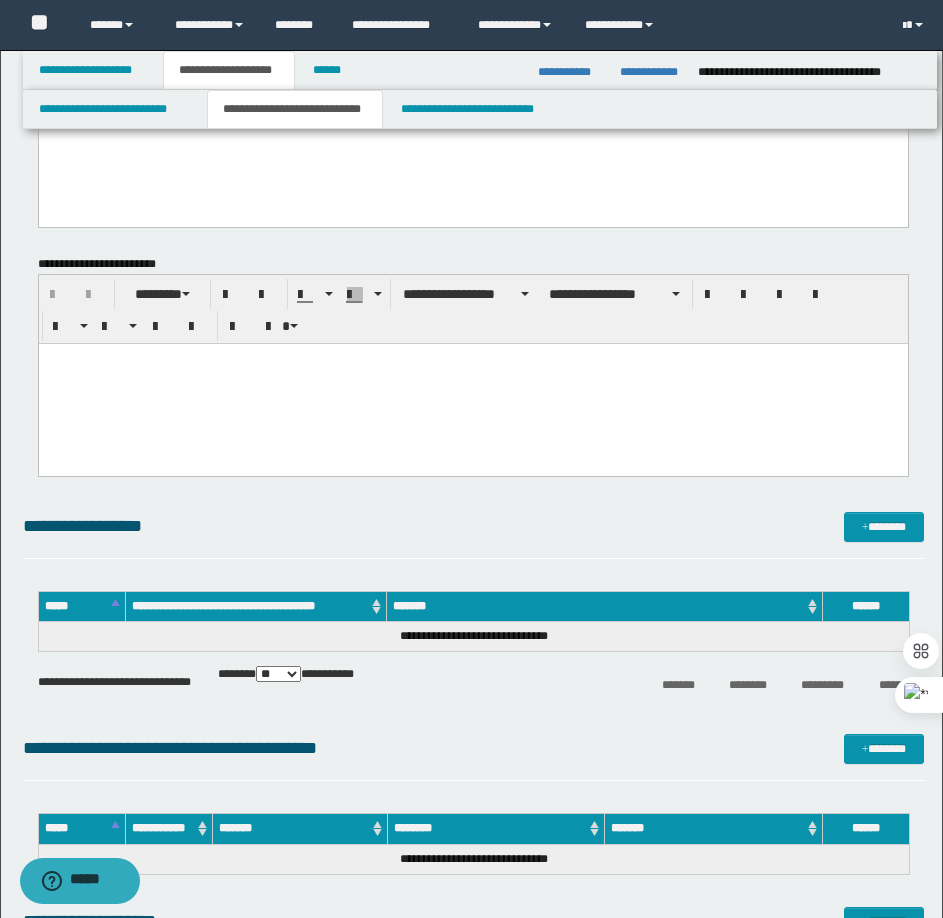 click at bounding box center [472, 383] 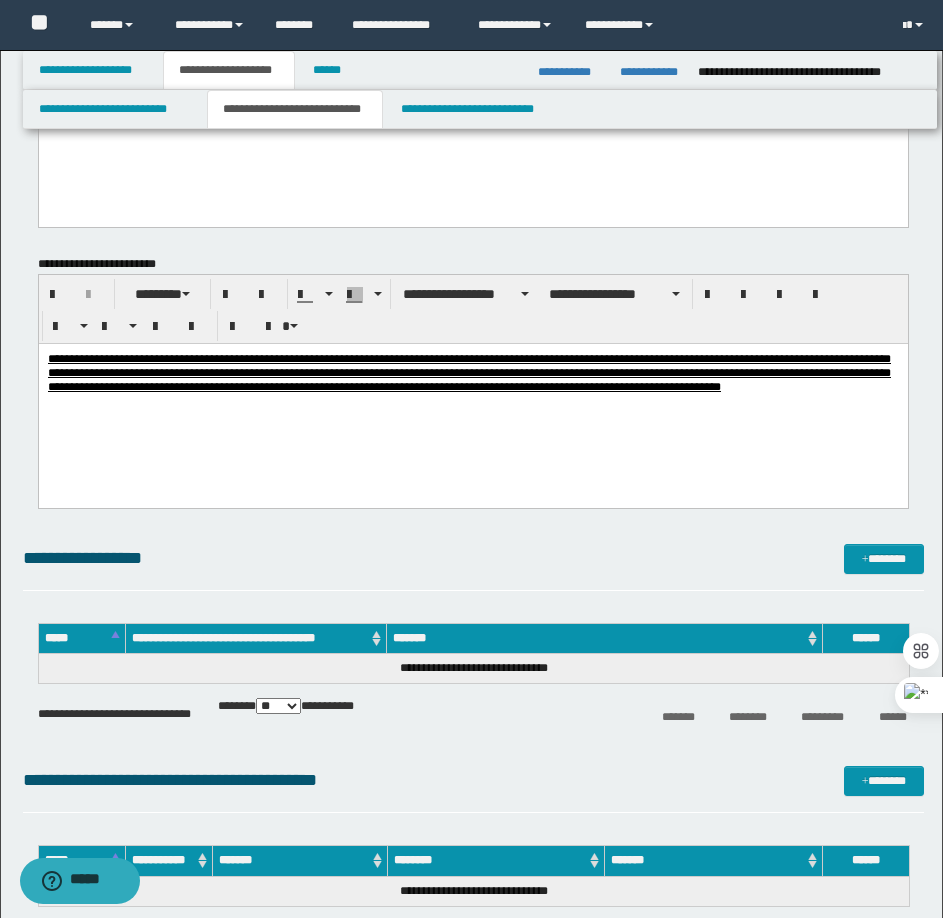 click on "**********" at bounding box center (468, 372) 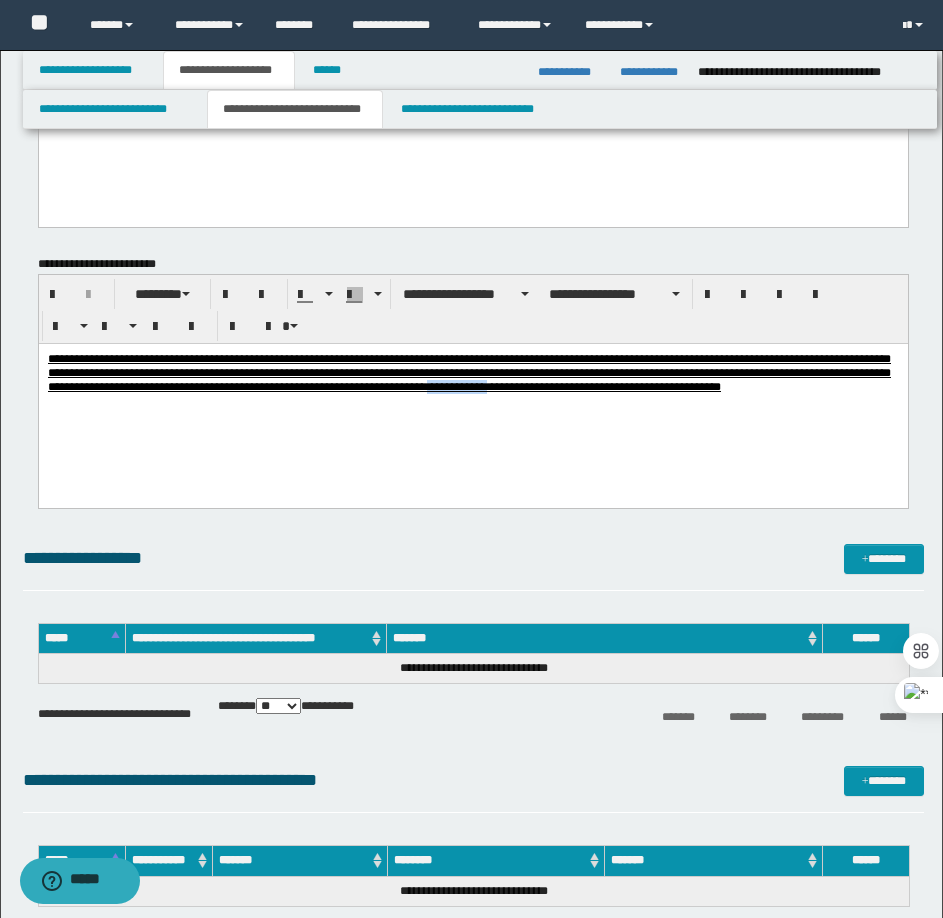 click on "**********" at bounding box center (468, 372) 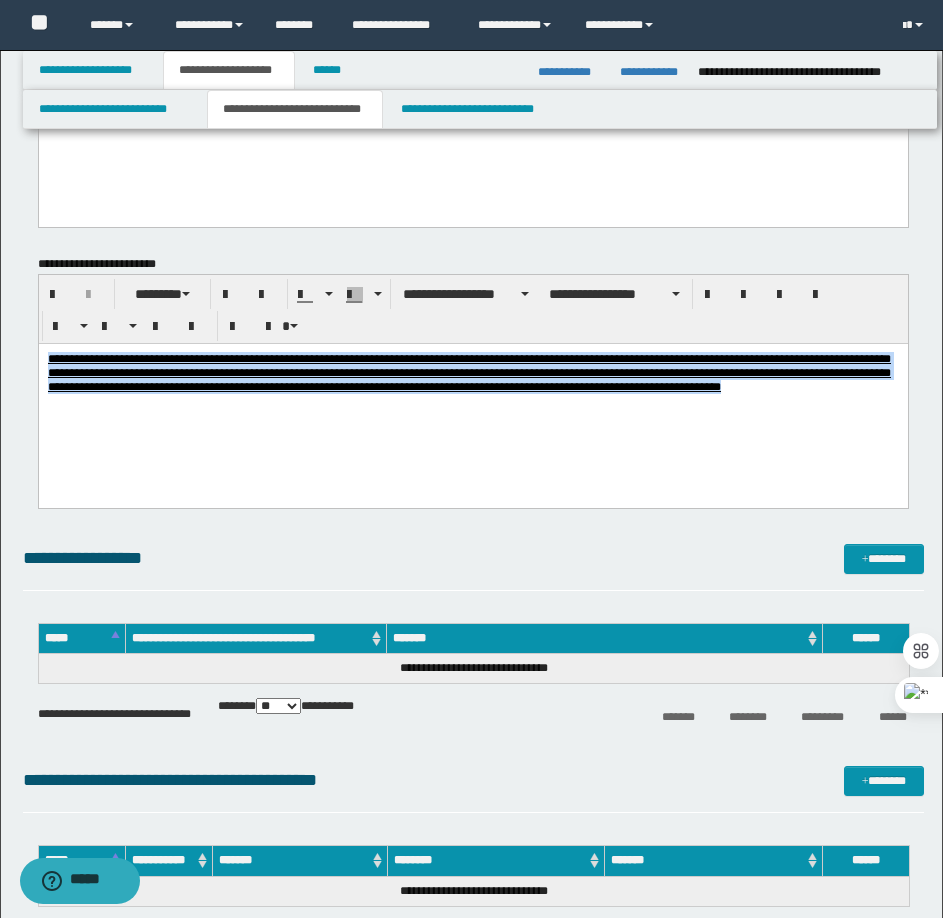 click on "**********" at bounding box center [468, 372] 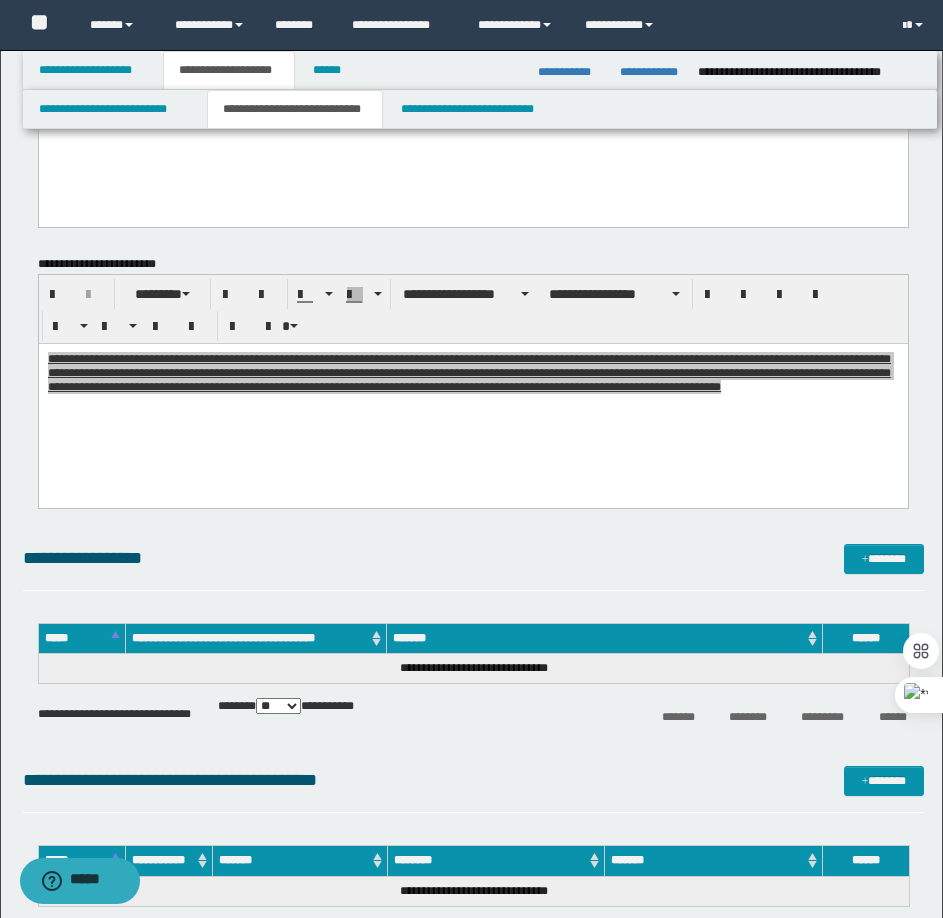 click on "**********" at bounding box center [473, 309] 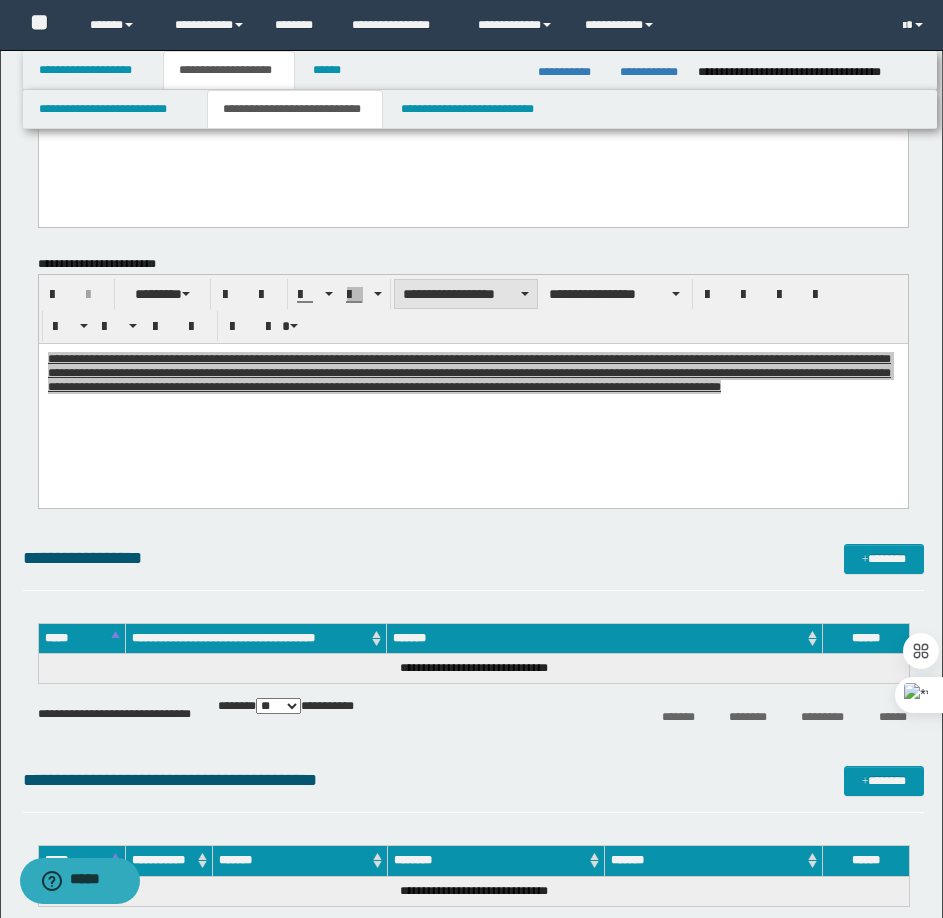 click on "**********" at bounding box center (466, 294) 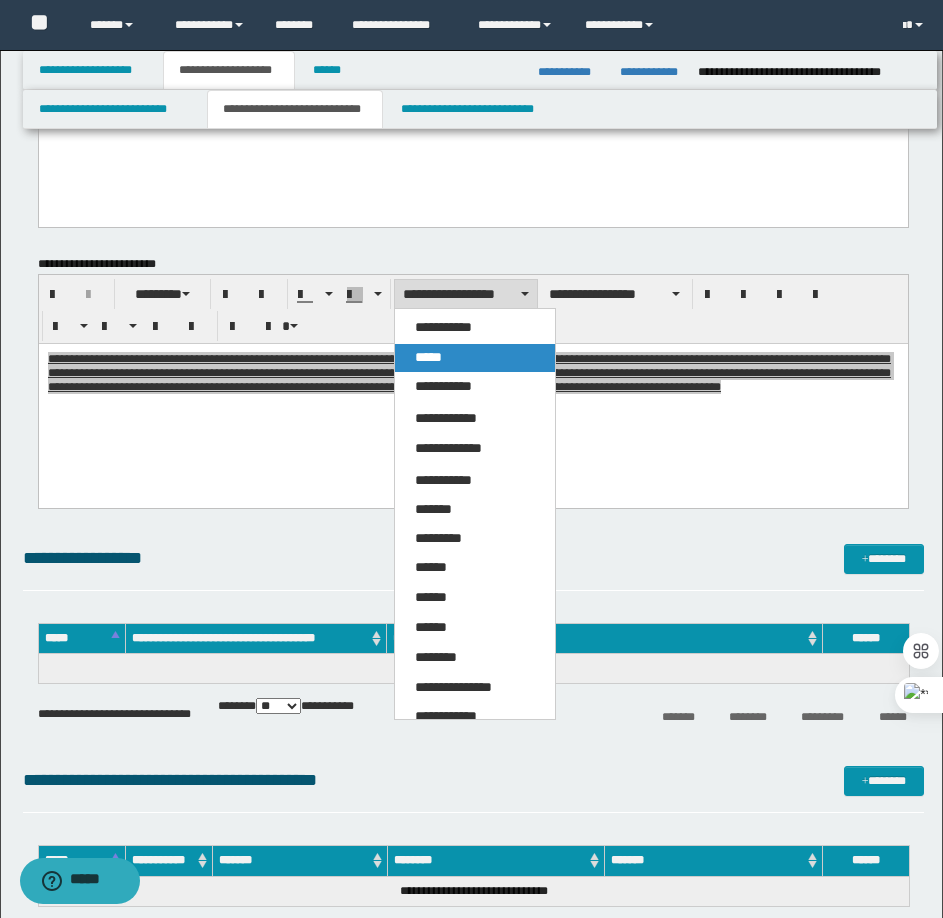click on "*****" at bounding box center [475, 358] 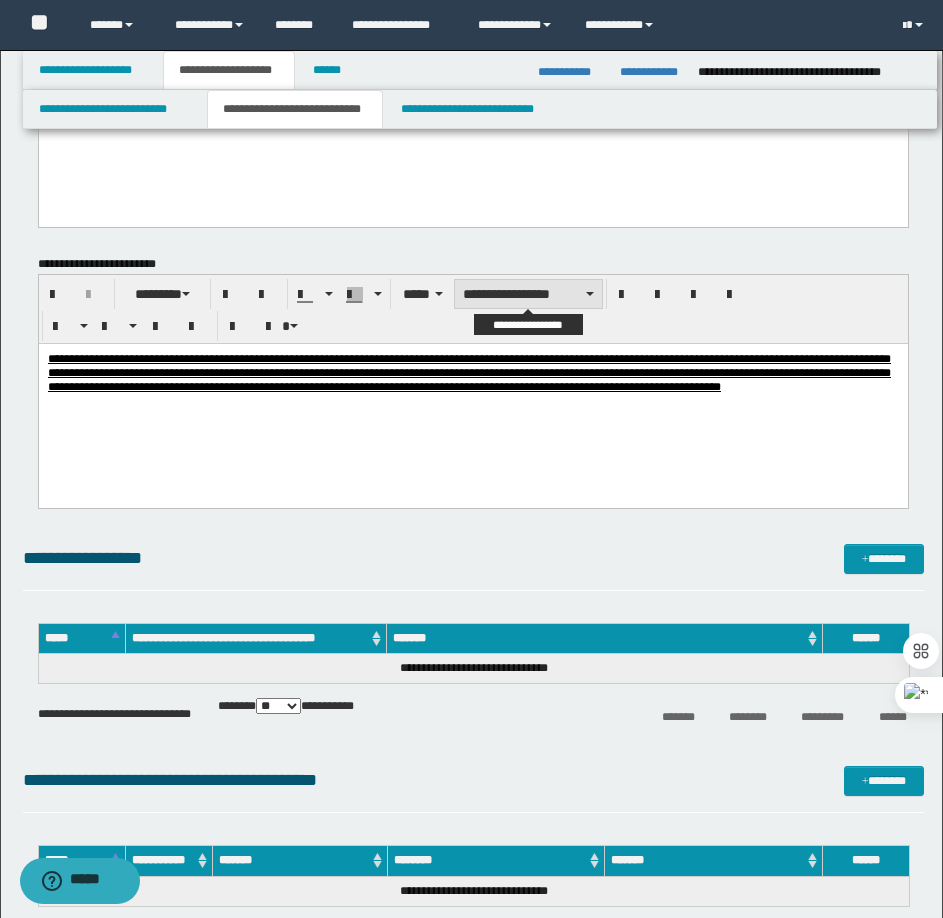 drag, startPoint x: 541, startPoint y: 291, endPoint x: 535, endPoint y: 300, distance: 10.816654 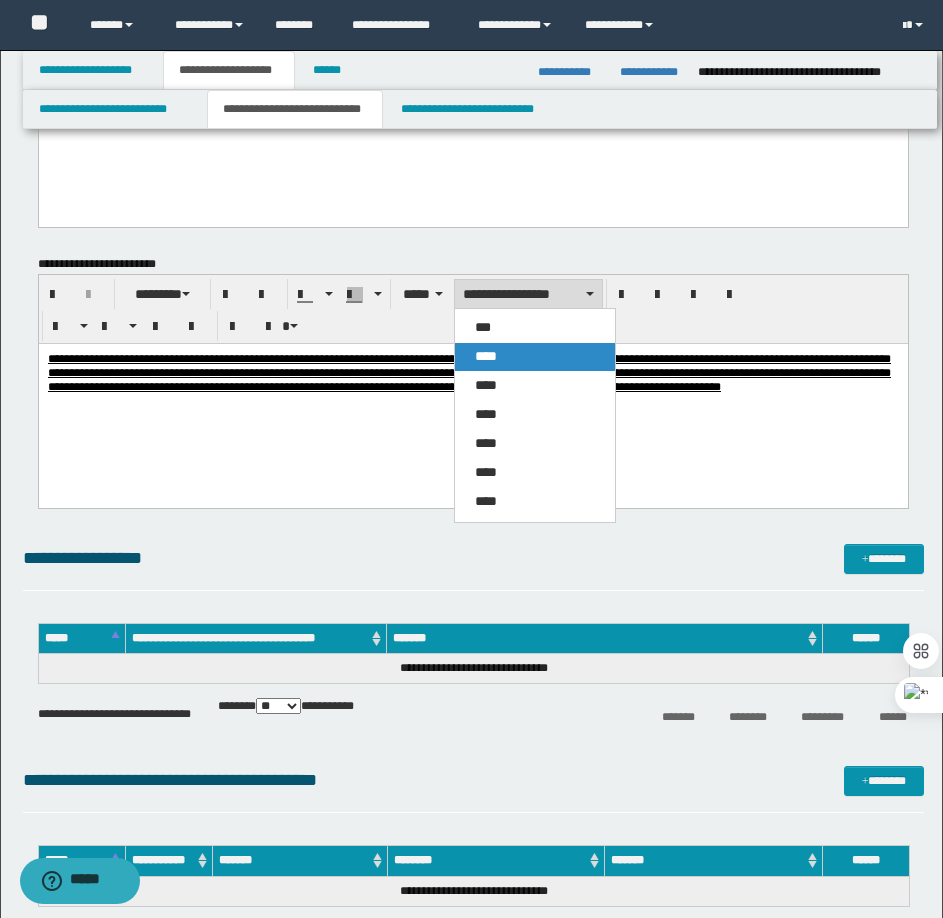 click on "****" at bounding box center [486, 356] 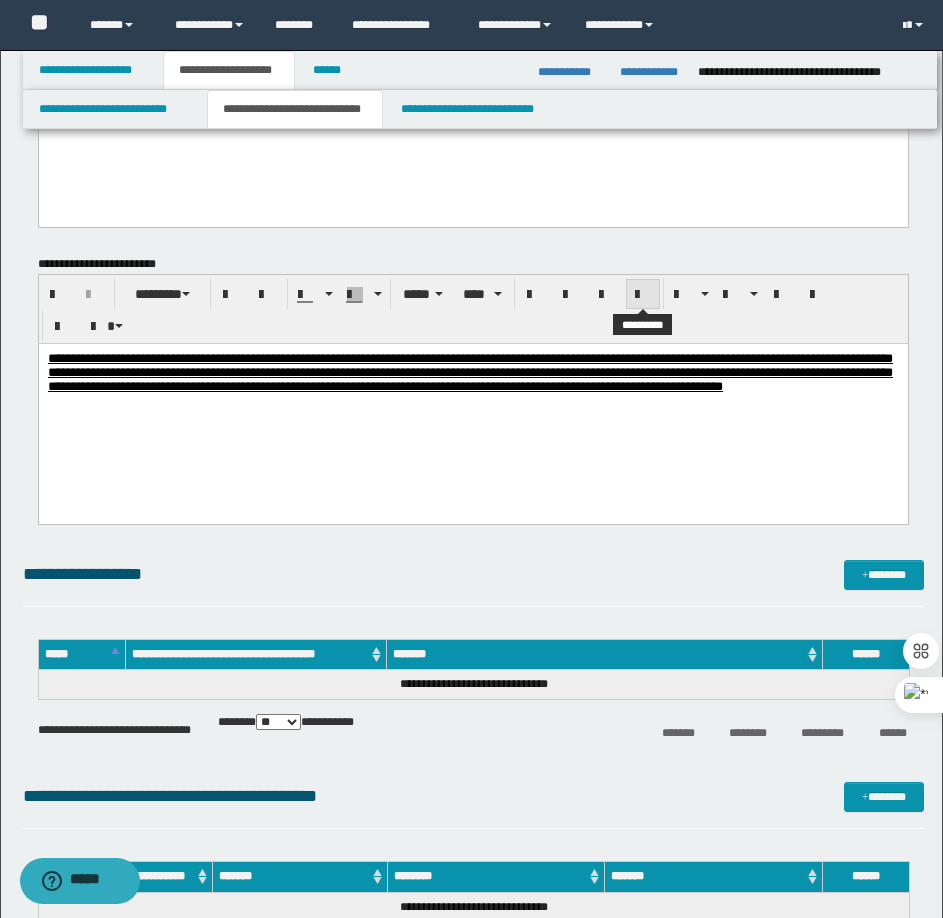 click at bounding box center (643, 295) 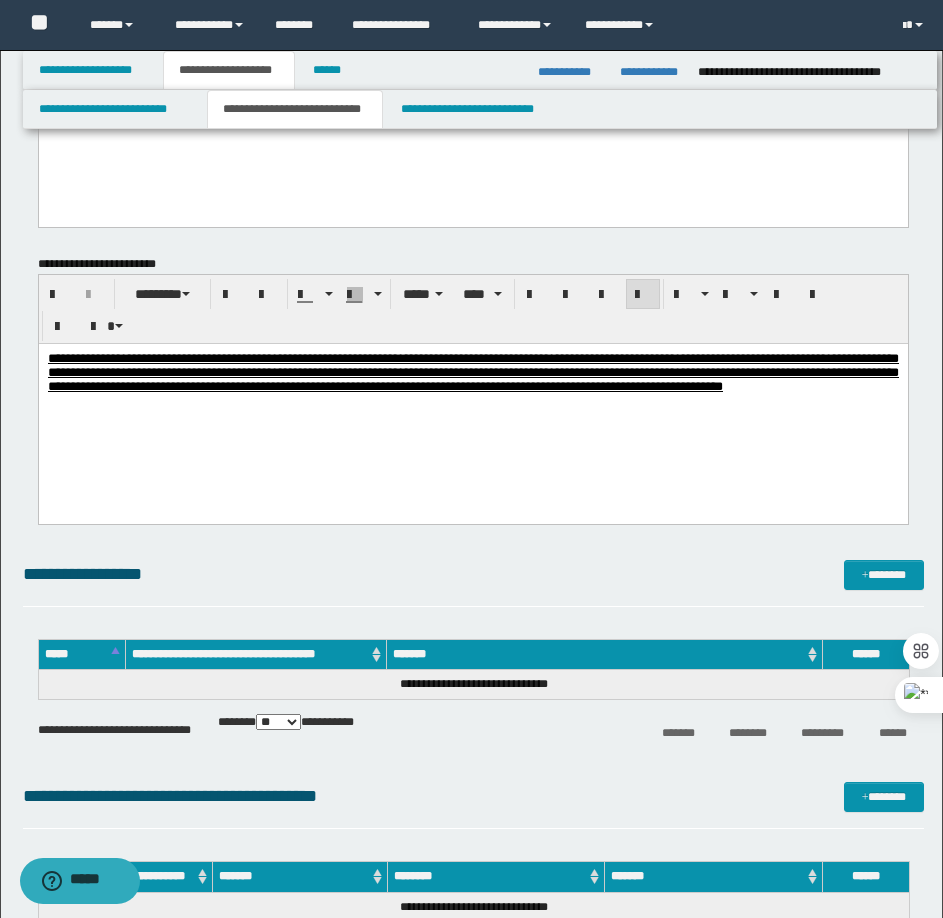 click on "**********" at bounding box center (472, 397) 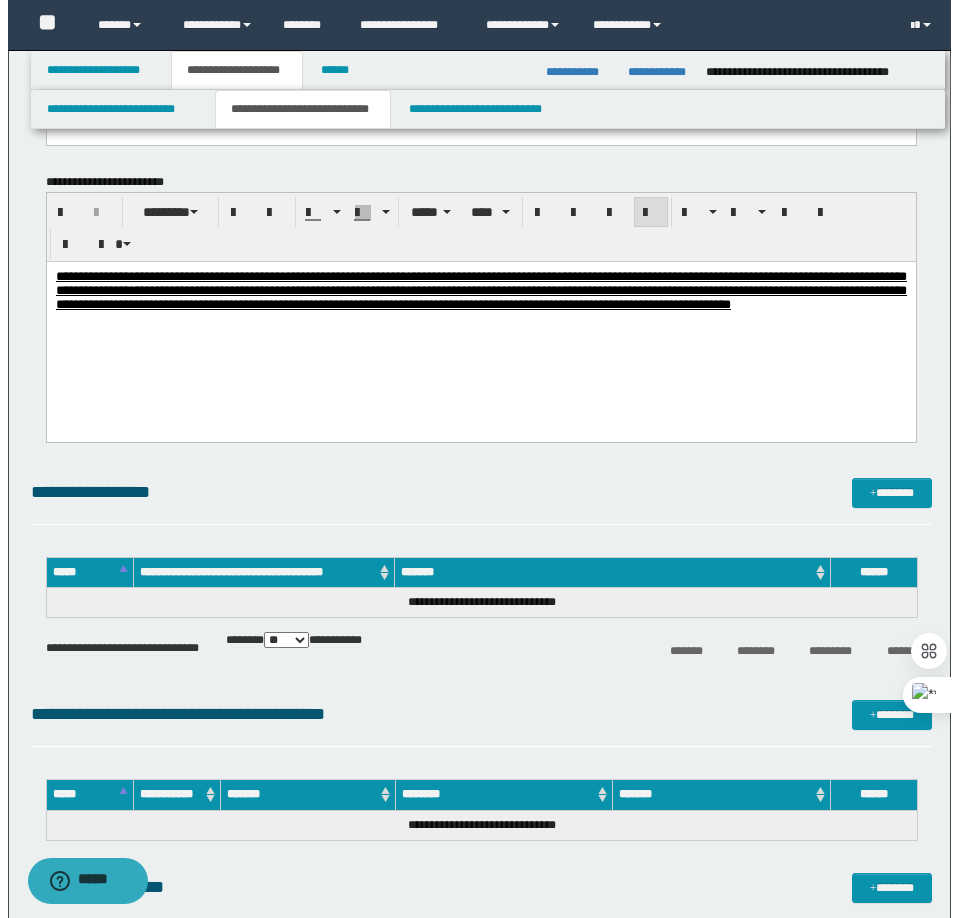 scroll, scrollTop: 1700, scrollLeft: 0, axis: vertical 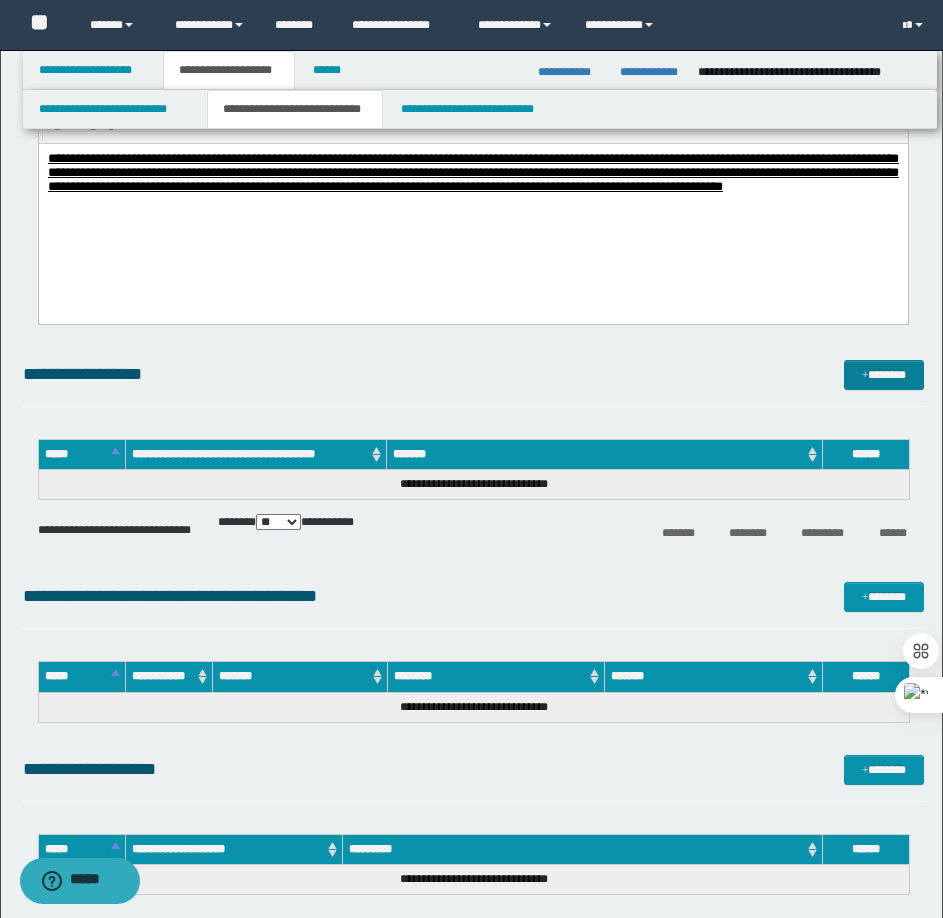 click on "*******" at bounding box center (884, 375) 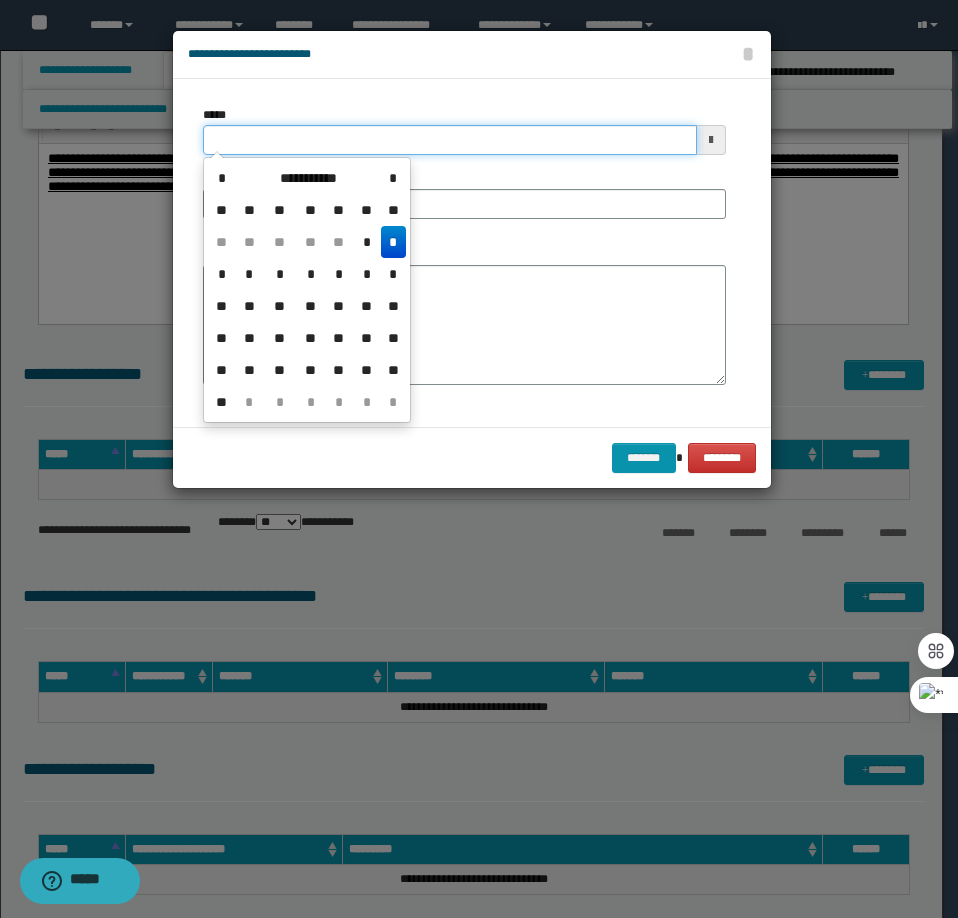 click on "*****" at bounding box center (450, 140) 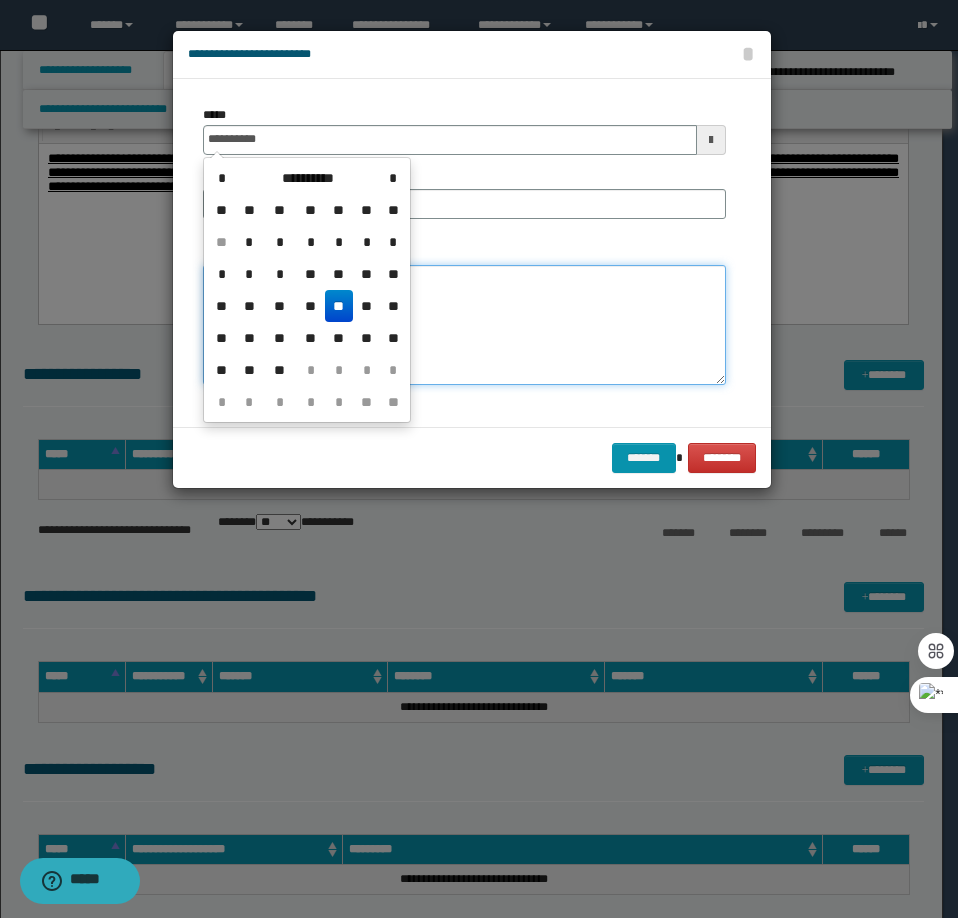 type on "**********" 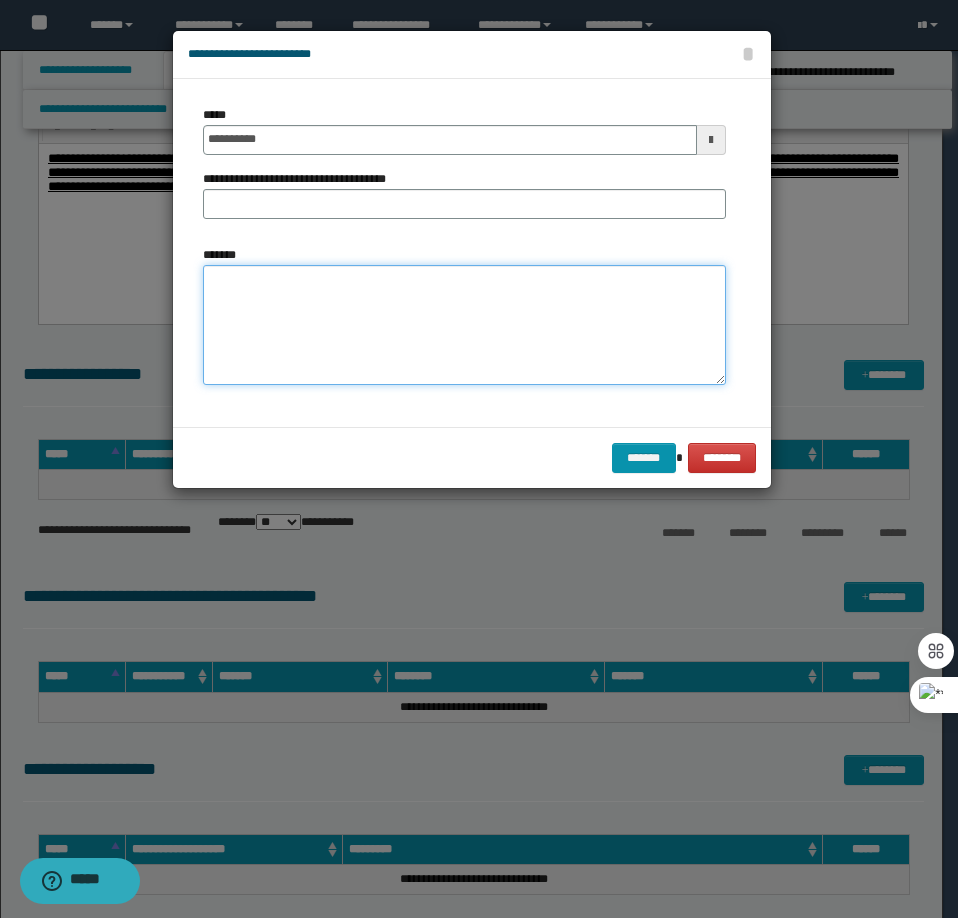 paste on "**********" 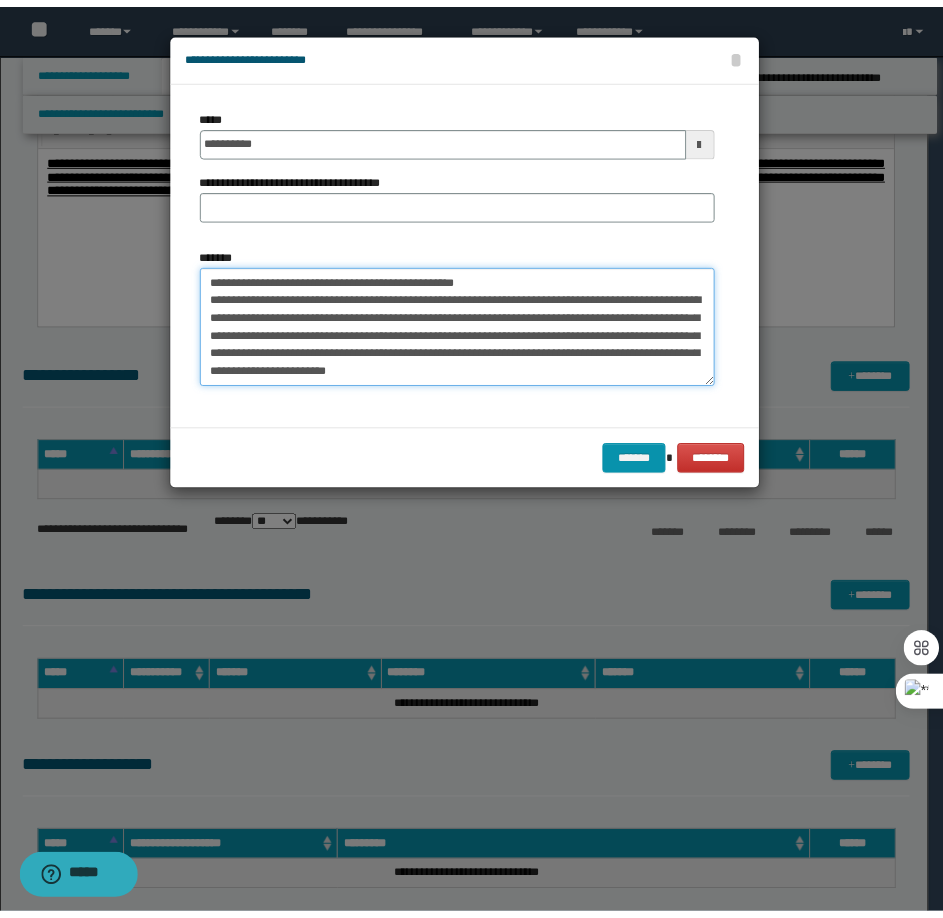 scroll, scrollTop: 0, scrollLeft: 0, axis: both 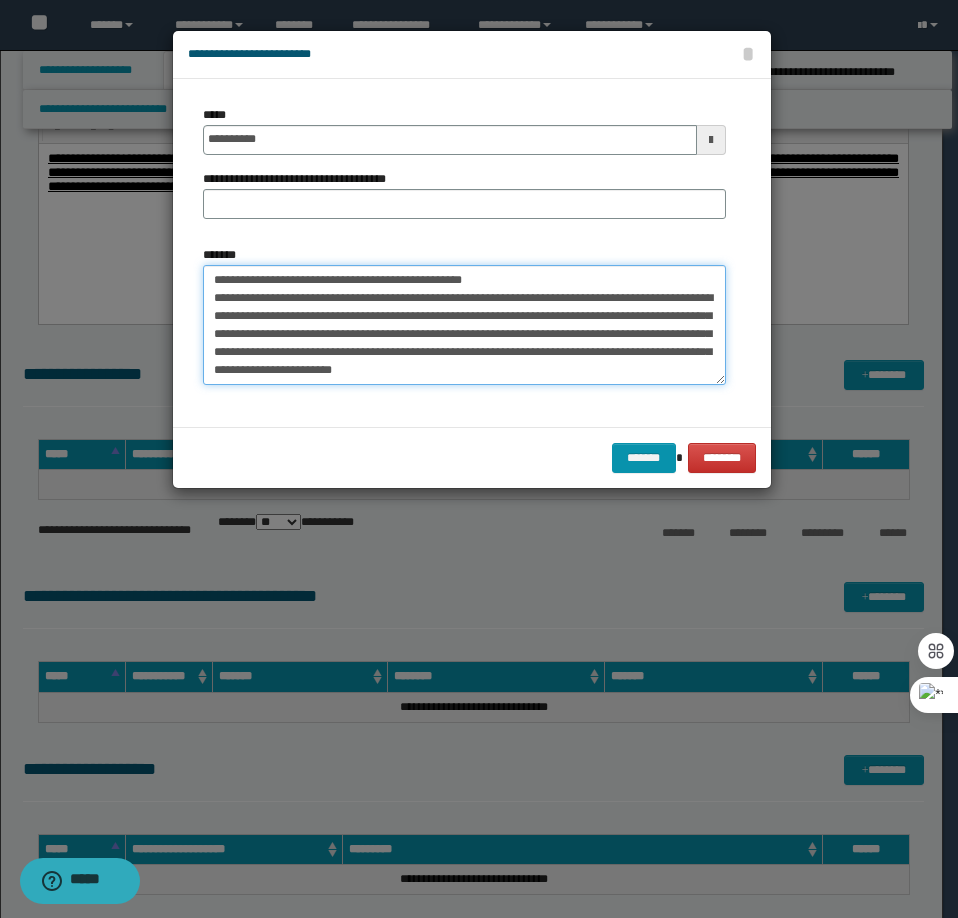 drag, startPoint x: 429, startPoint y: 282, endPoint x: 281, endPoint y: 279, distance: 148.0304 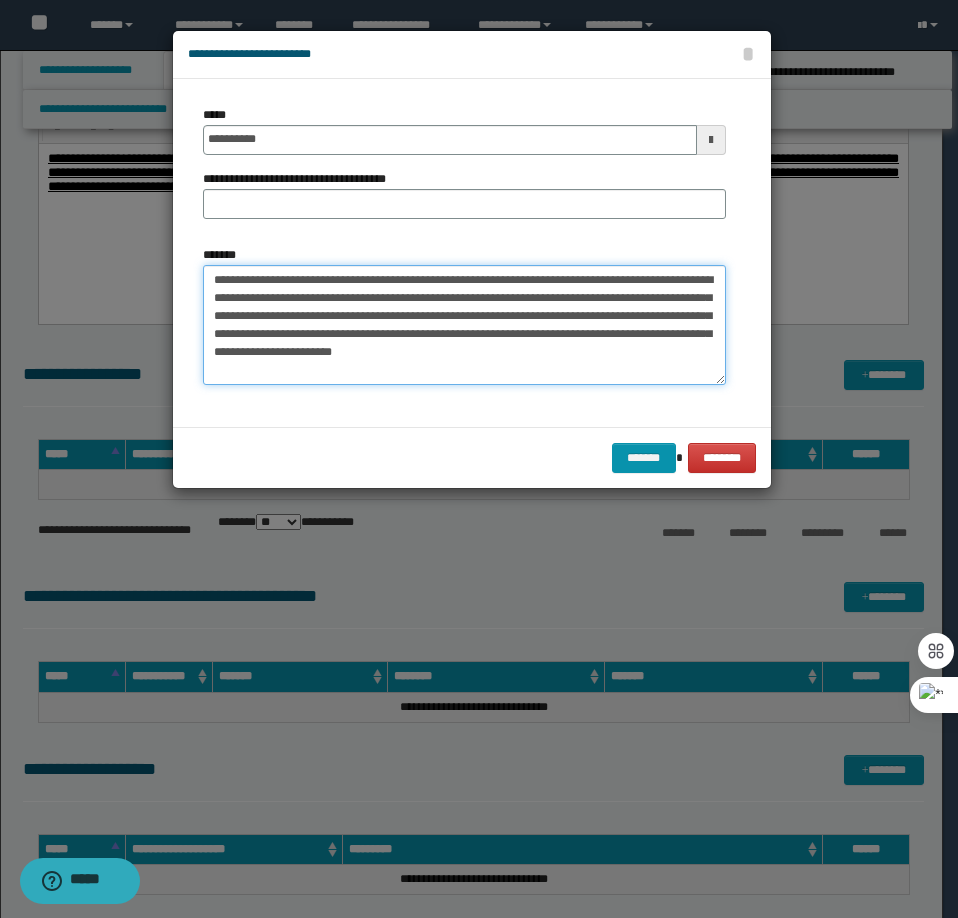 type on "**********" 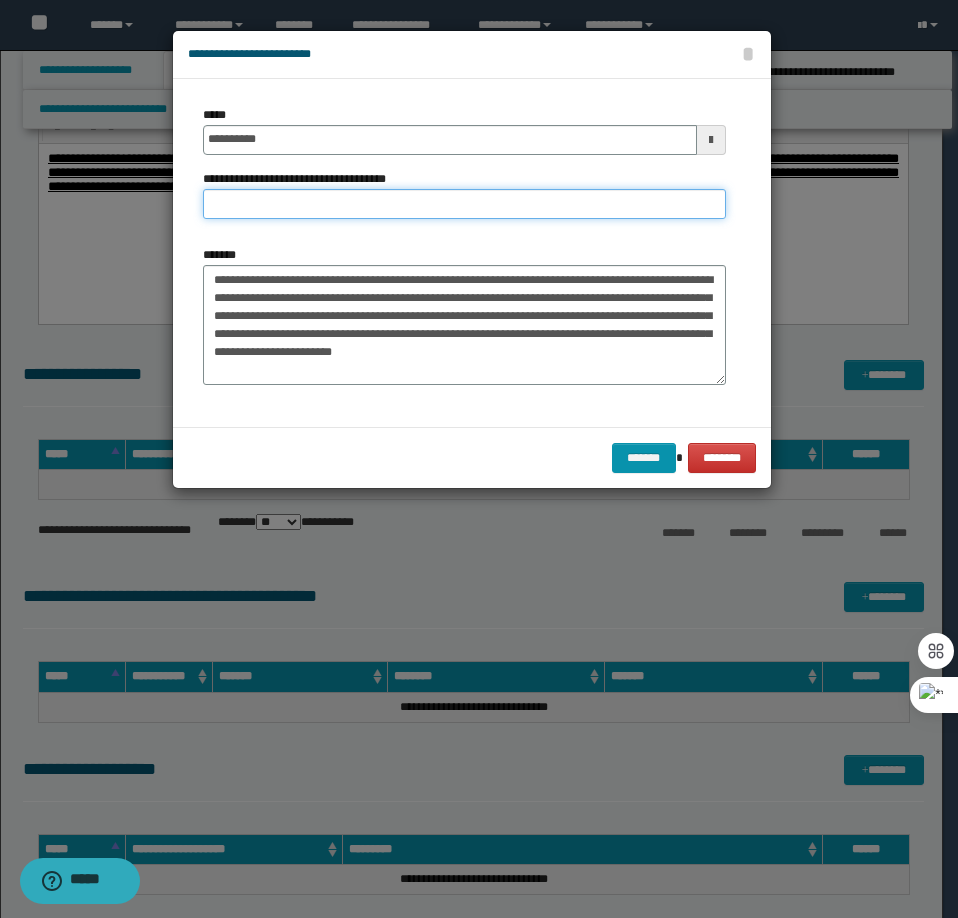 click on "**********" at bounding box center [464, 204] 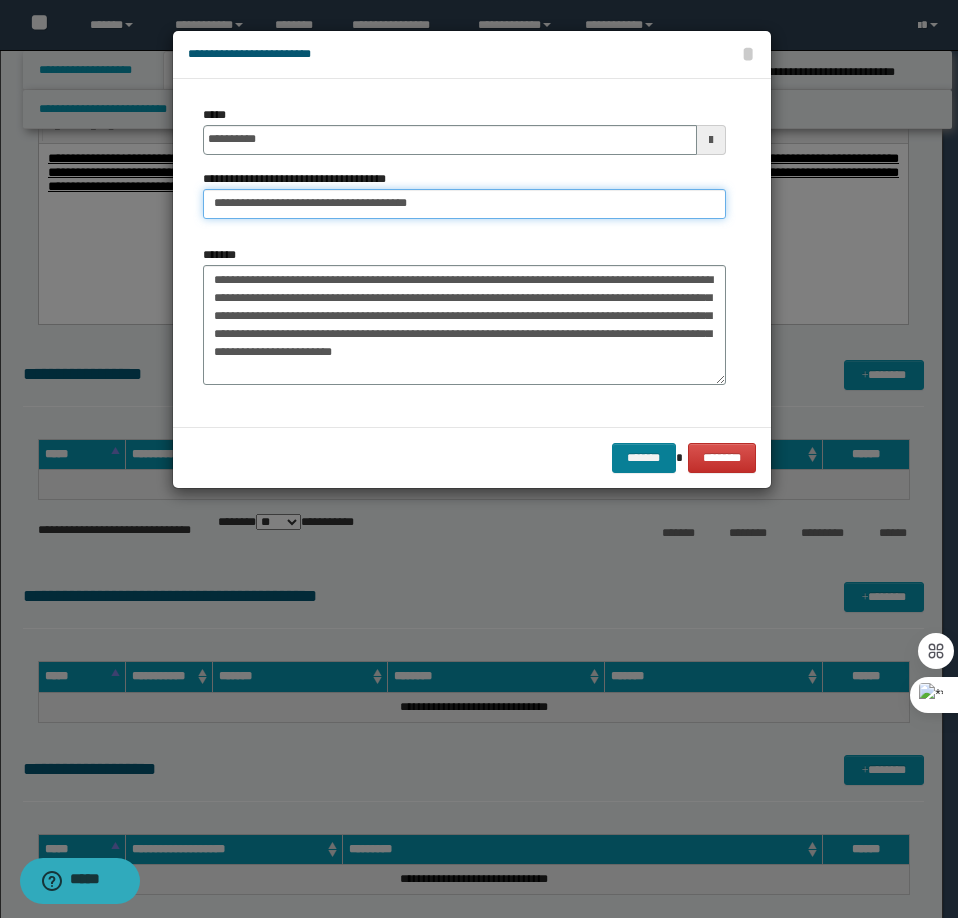 type on "**********" 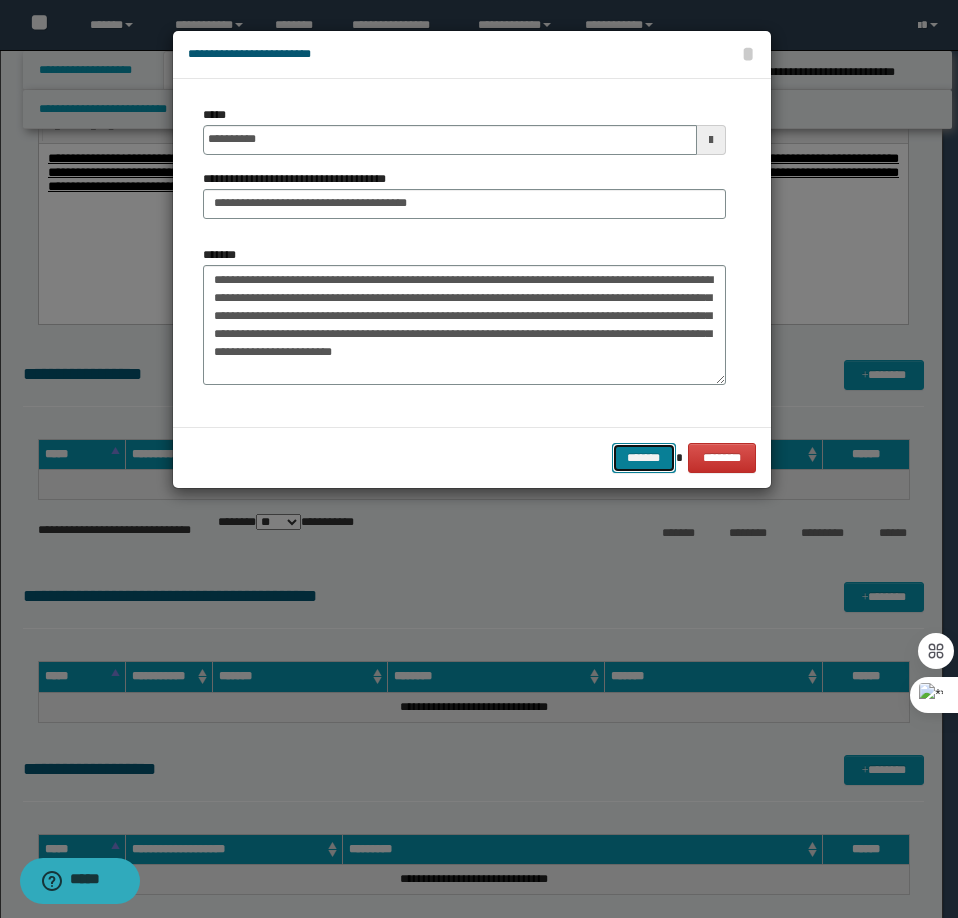 click on "*******" at bounding box center [644, 458] 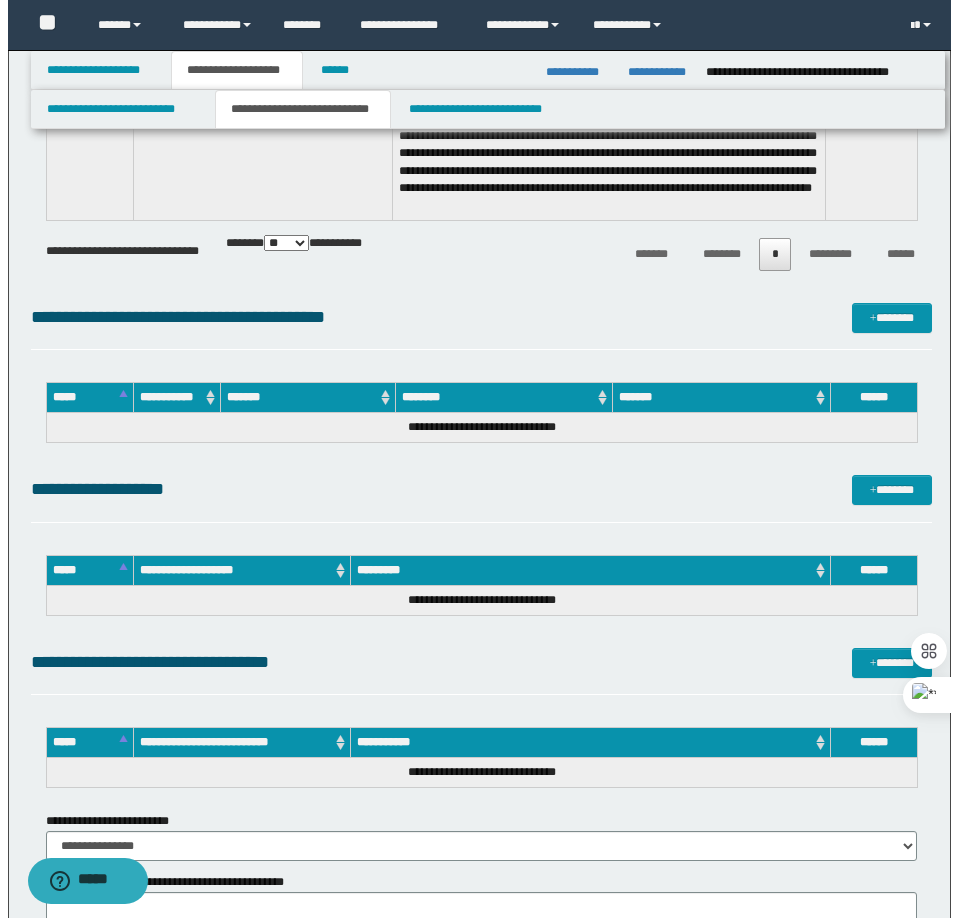 scroll, scrollTop: 2100, scrollLeft: 0, axis: vertical 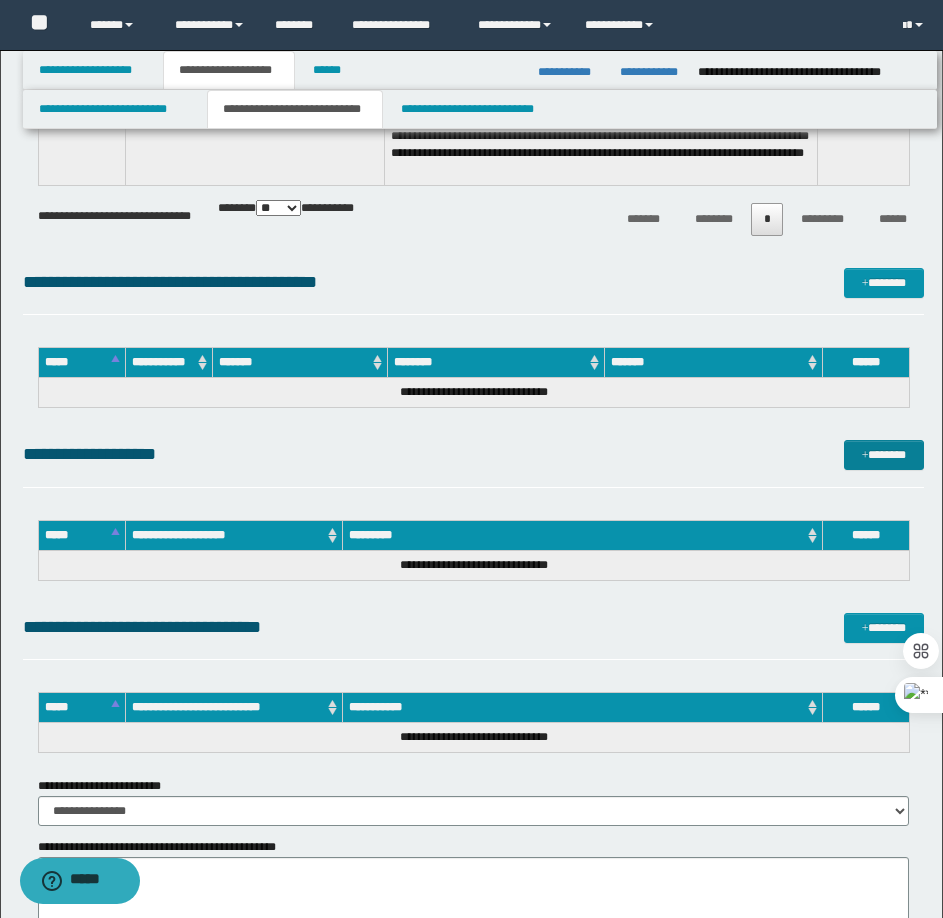 drag, startPoint x: 892, startPoint y: 476, endPoint x: 880, endPoint y: 460, distance: 20 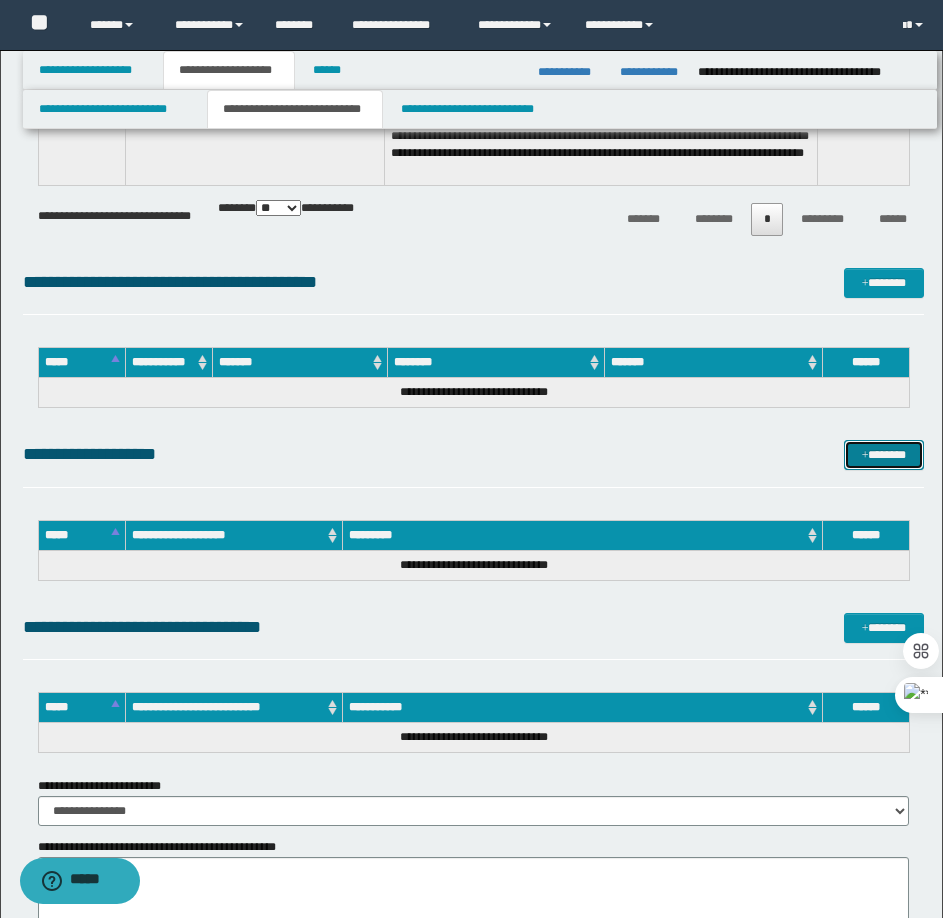 click on "*******" at bounding box center [884, 455] 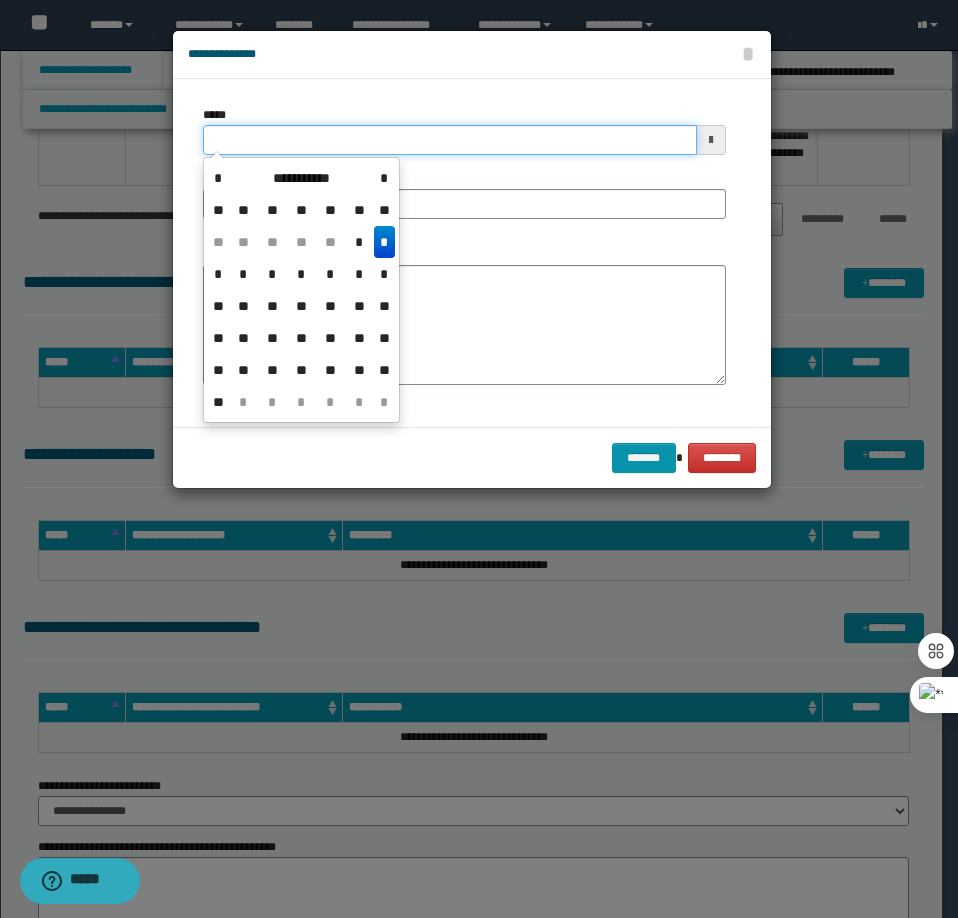 click on "*****" at bounding box center (450, 140) 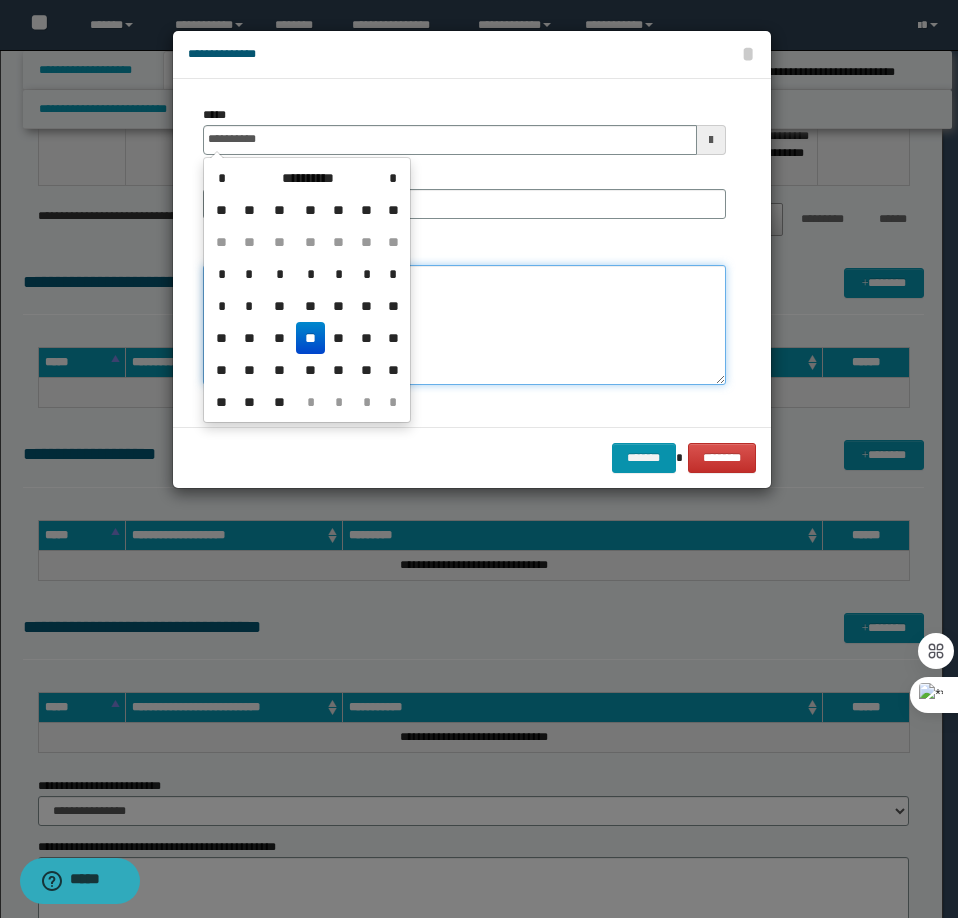 type on "**********" 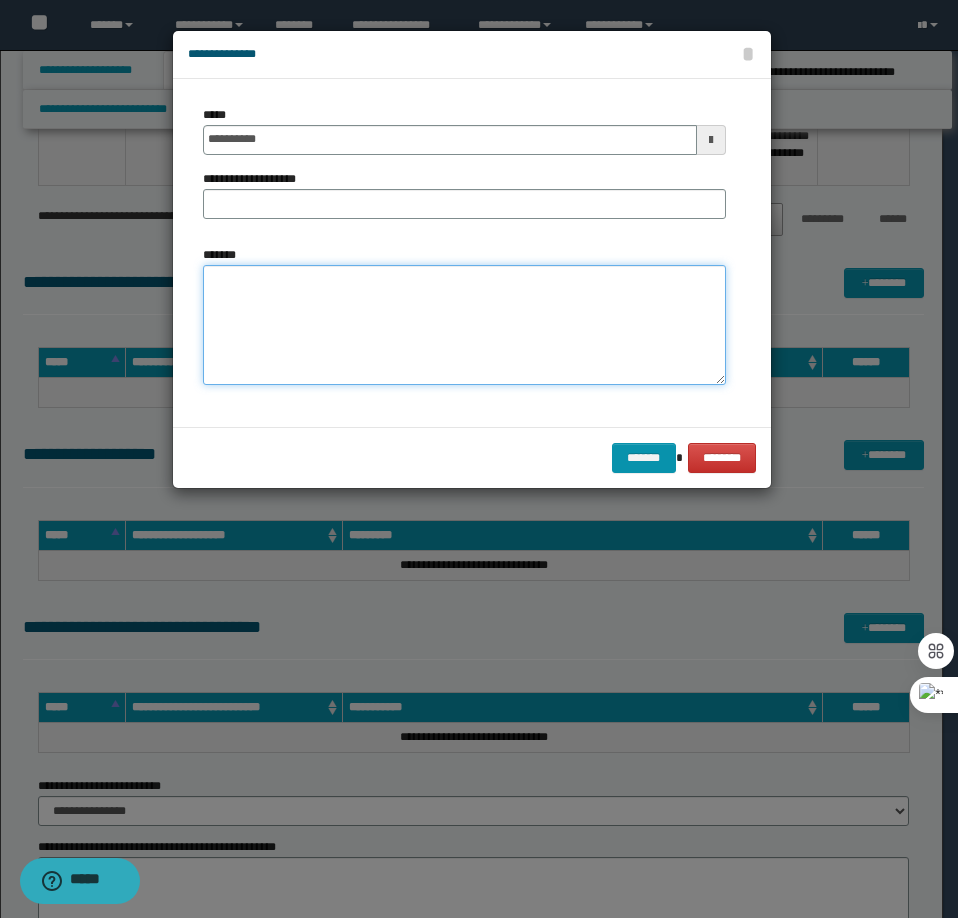 paste on "**********" 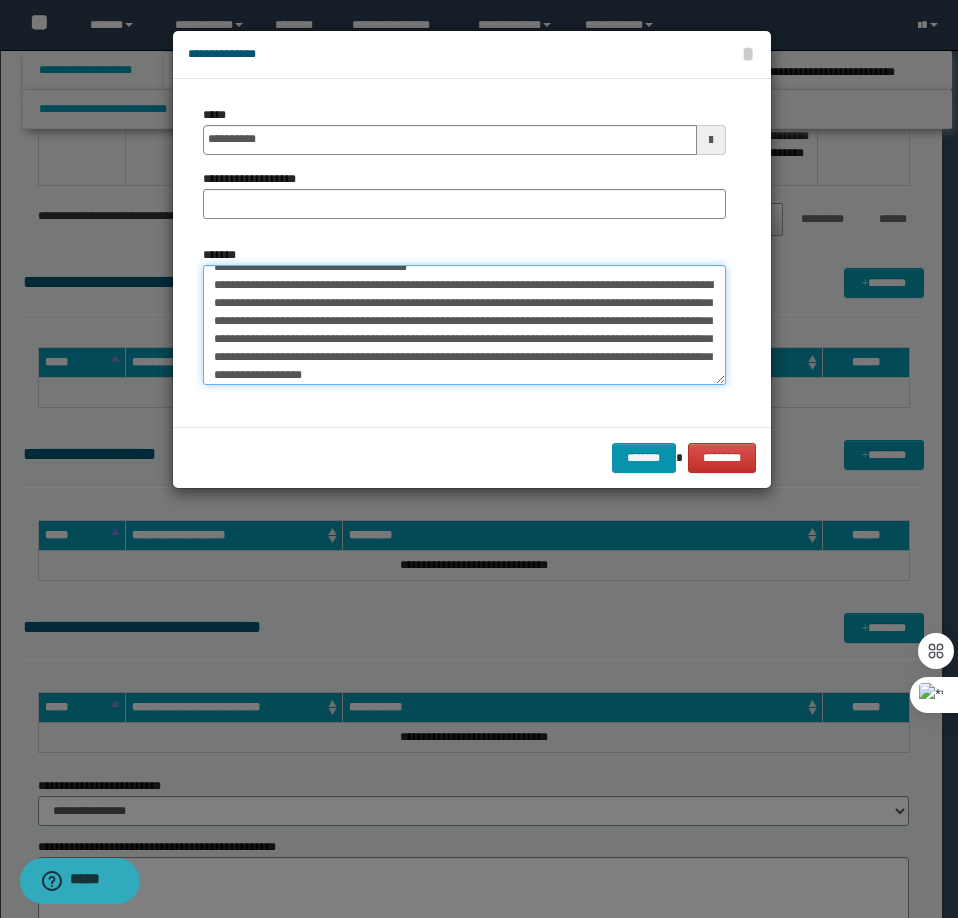 scroll, scrollTop: 0, scrollLeft: 0, axis: both 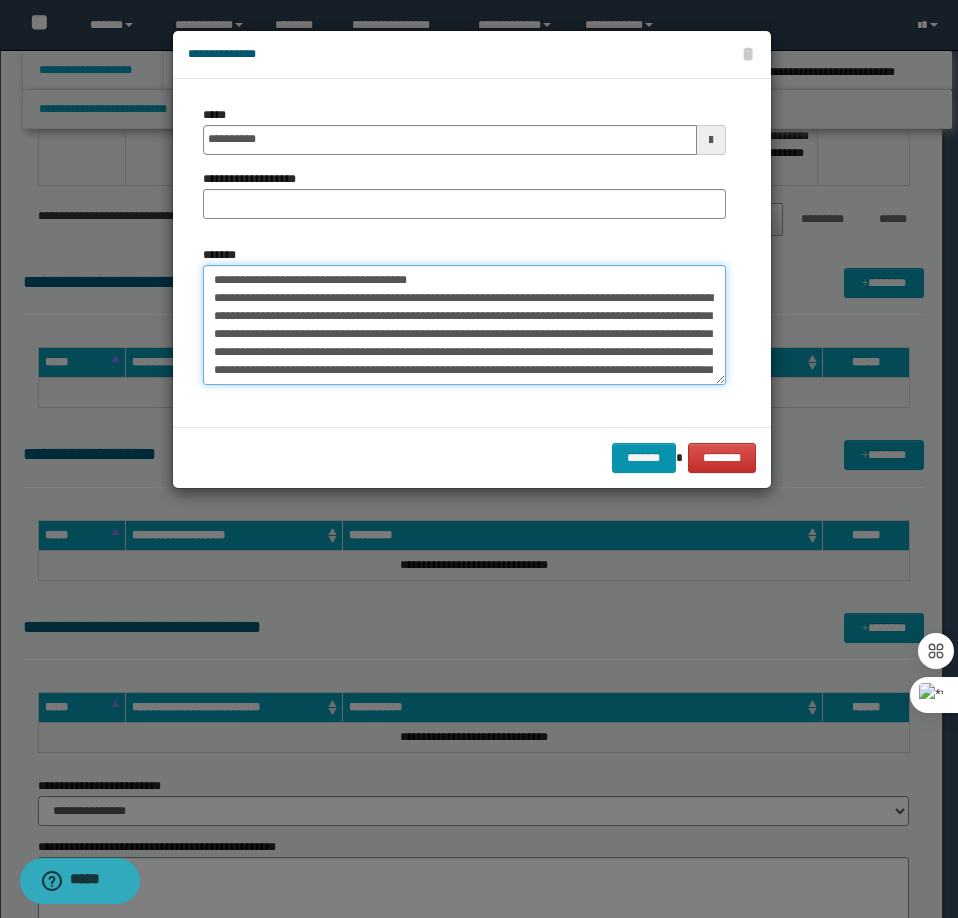 drag, startPoint x: 453, startPoint y: 273, endPoint x: 280, endPoint y: 280, distance: 173.14156 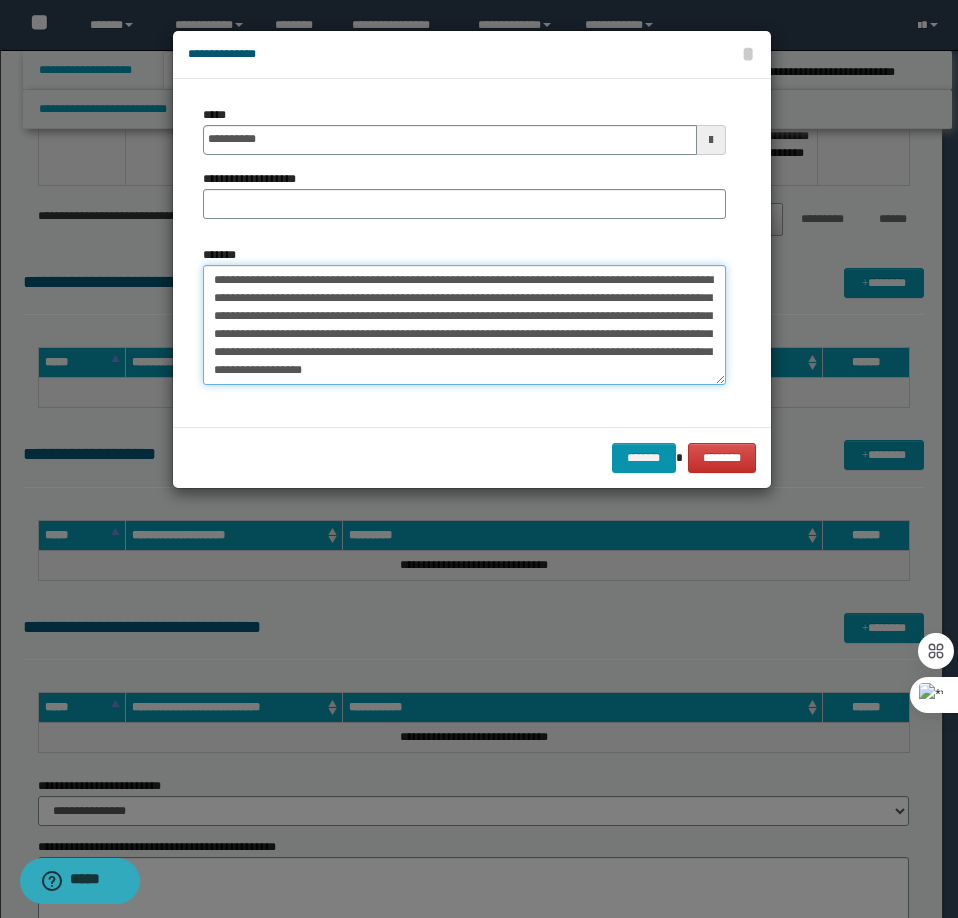 type on "**********" 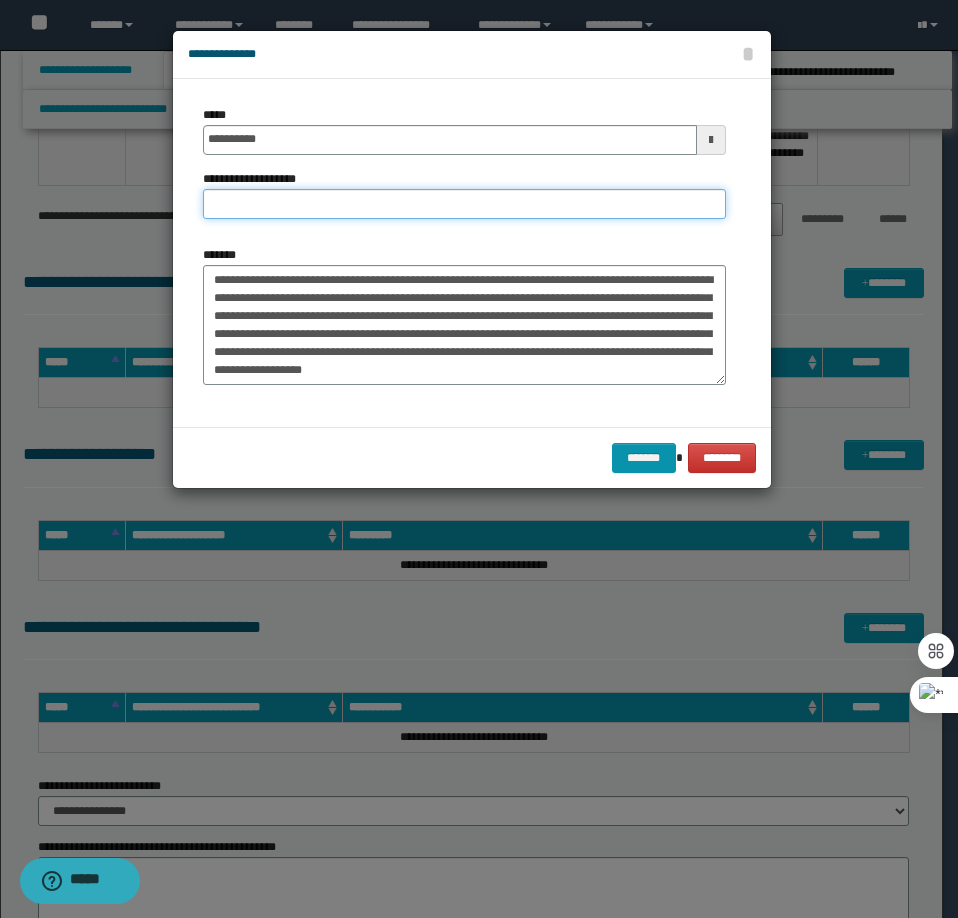 click on "**********" at bounding box center [464, 204] 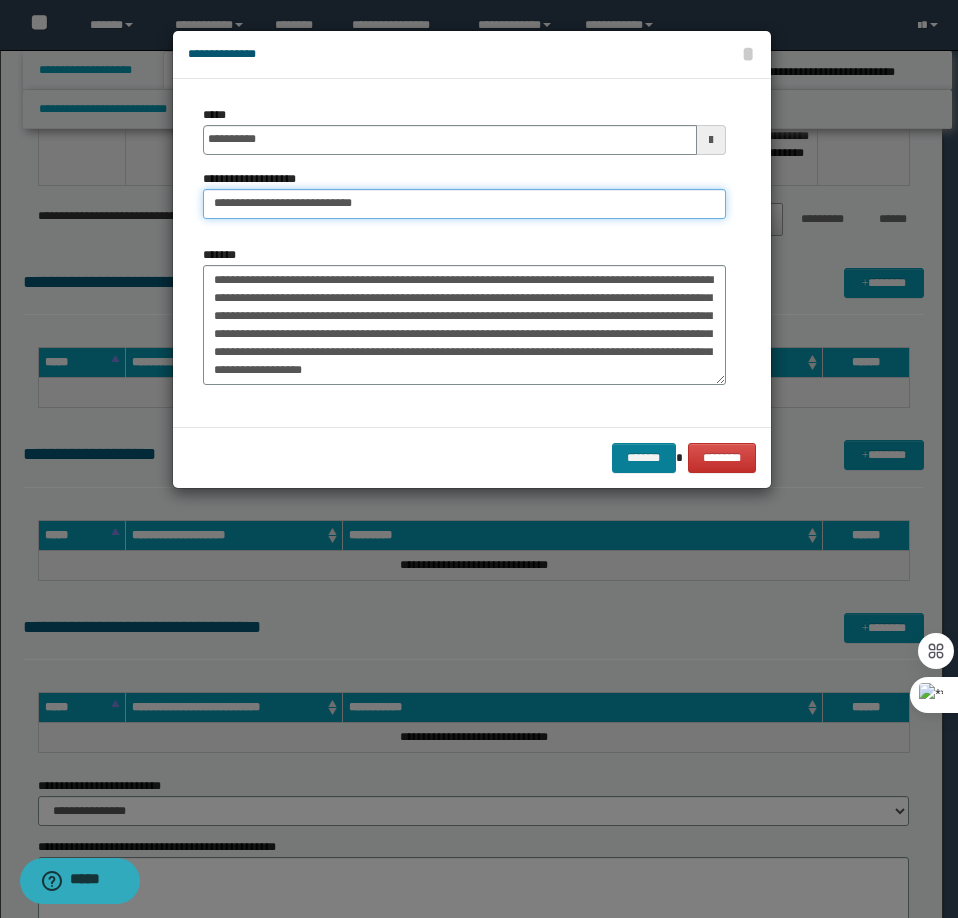 type on "**********" 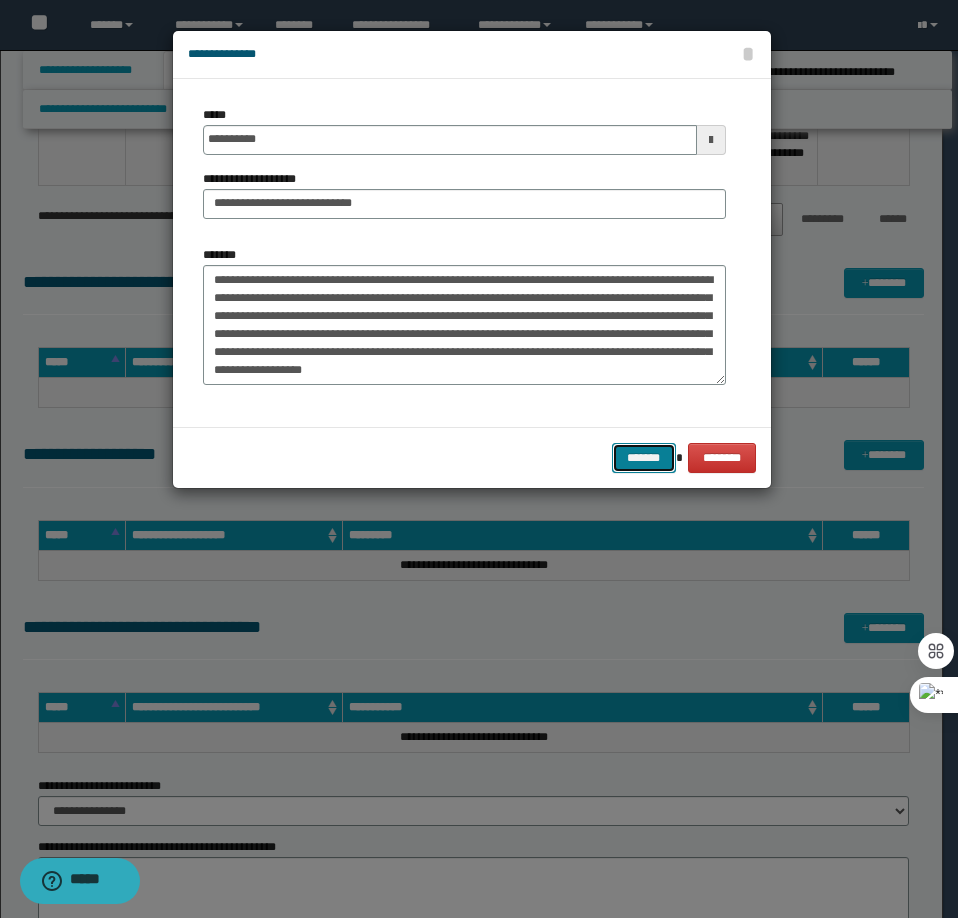 click on "*******" at bounding box center [644, 458] 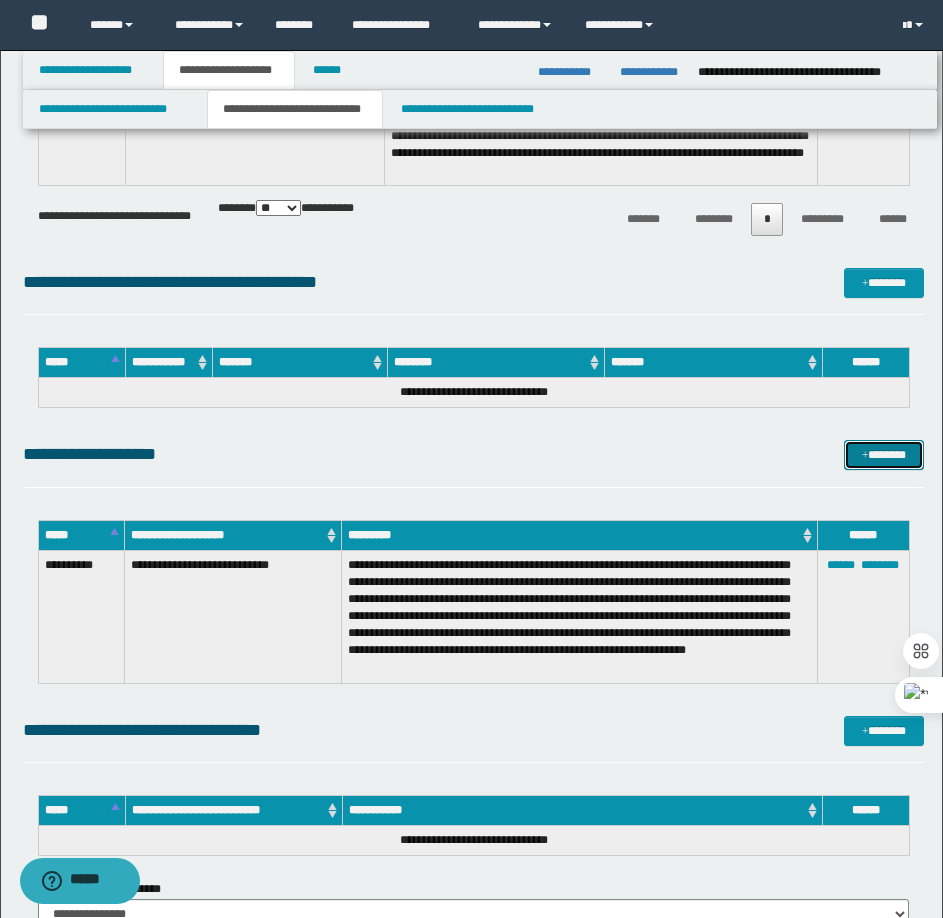 click on "*******" at bounding box center [884, 455] 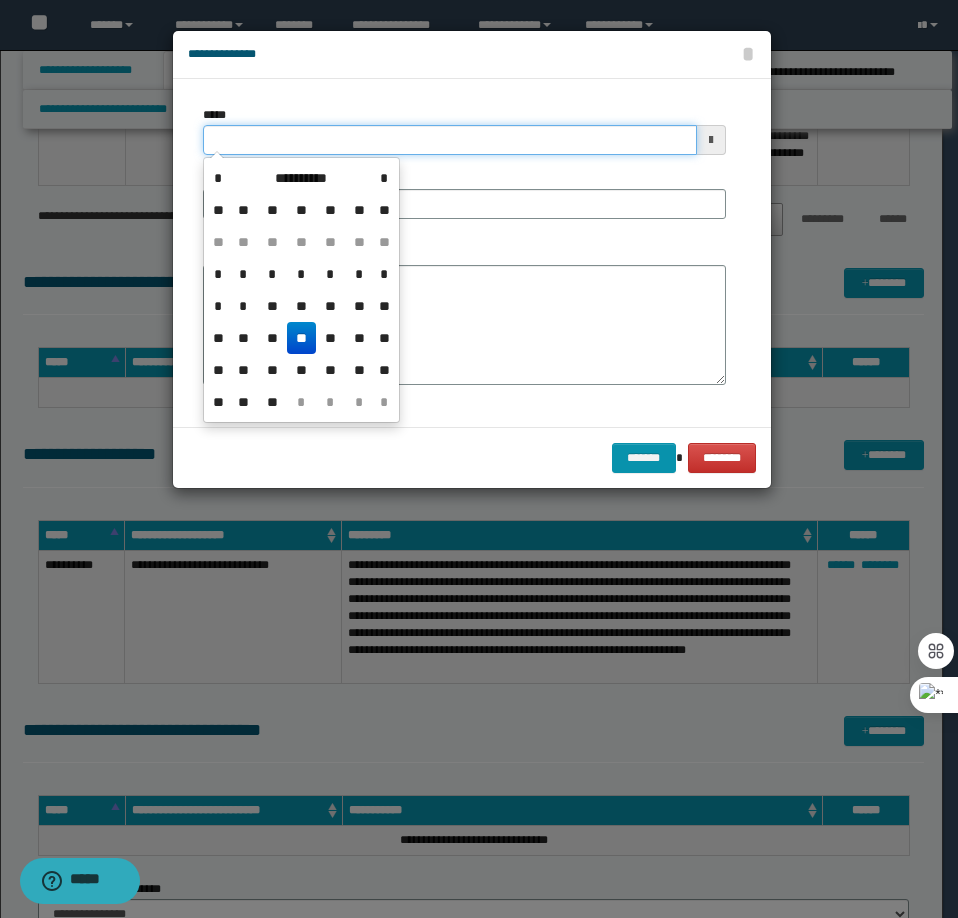 click on "*****" at bounding box center [450, 140] 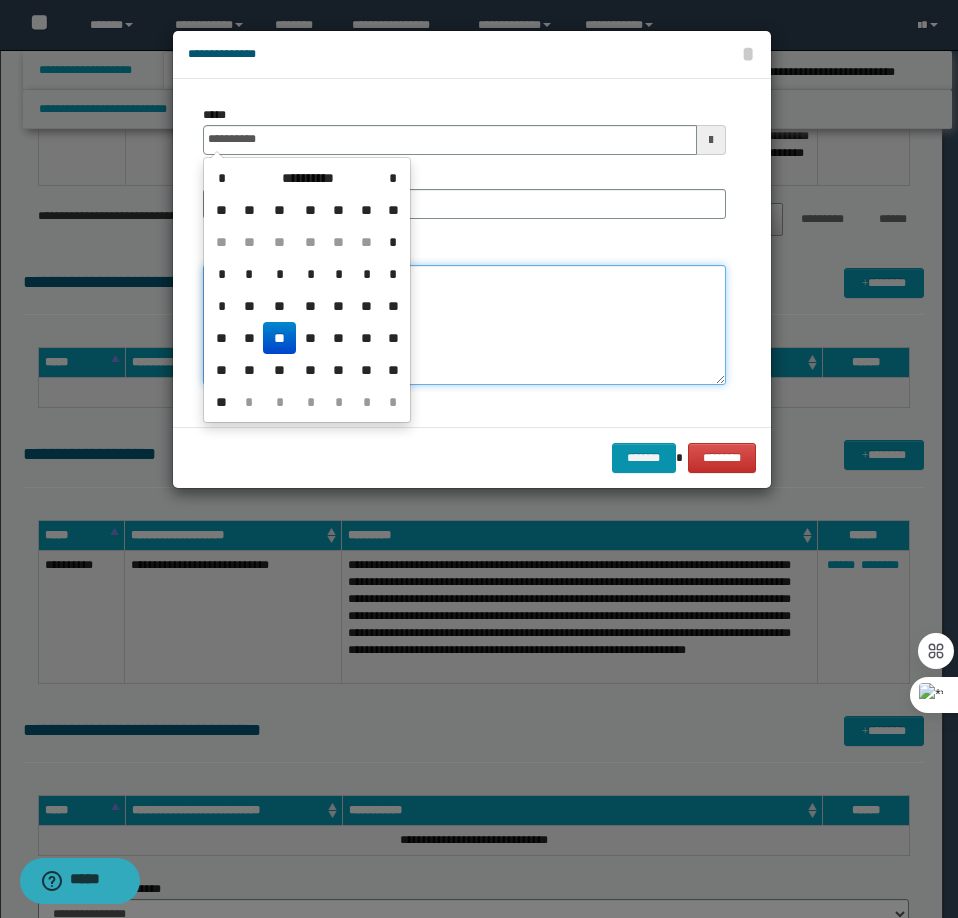 type on "**********" 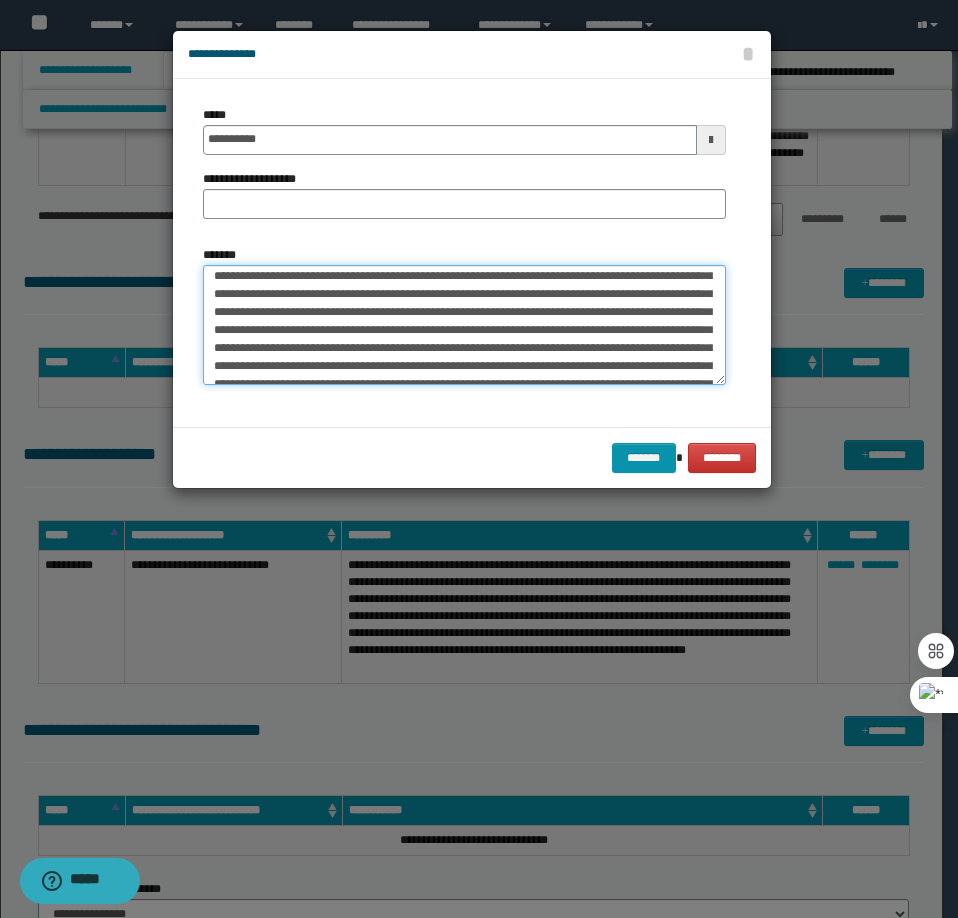 scroll, scrollTop: 0, scrollLeft: 0, axis: both 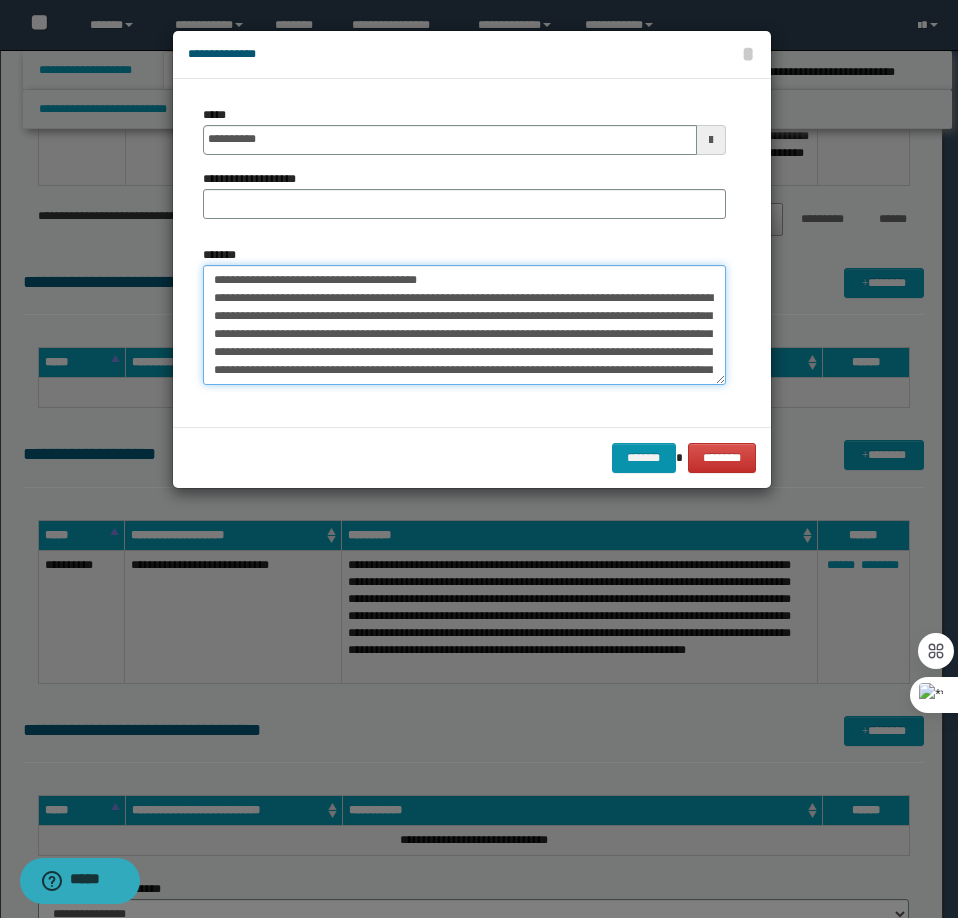 drag, startPoint x: 478, startPoint y: 274, endPoint x: 280, endPoint y: 283, distance: 198.20444 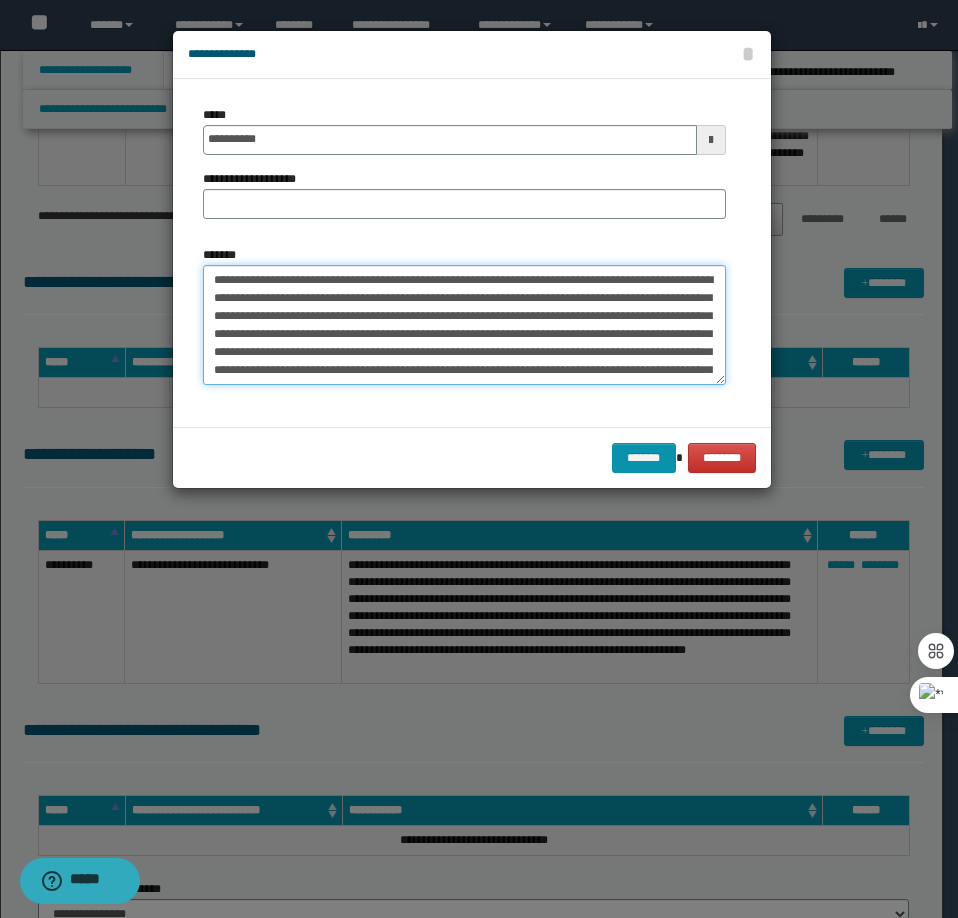 type on "**********" 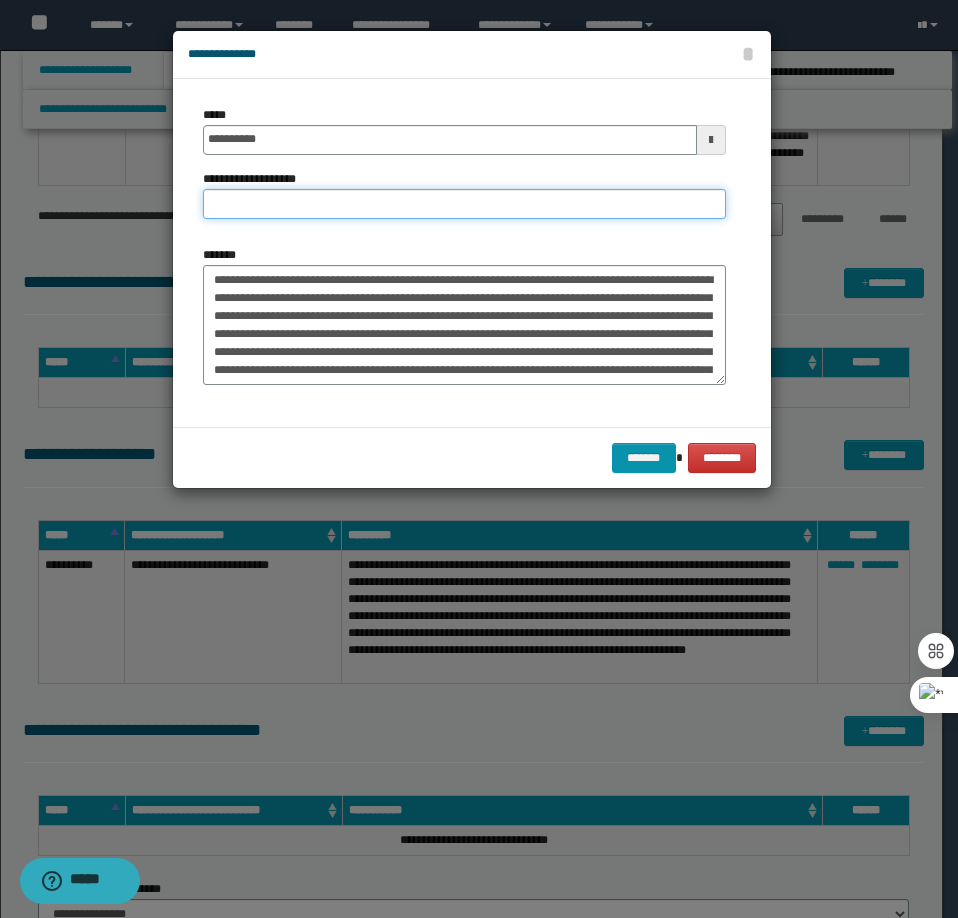 click on "**********" at bounding box center [464, 204] 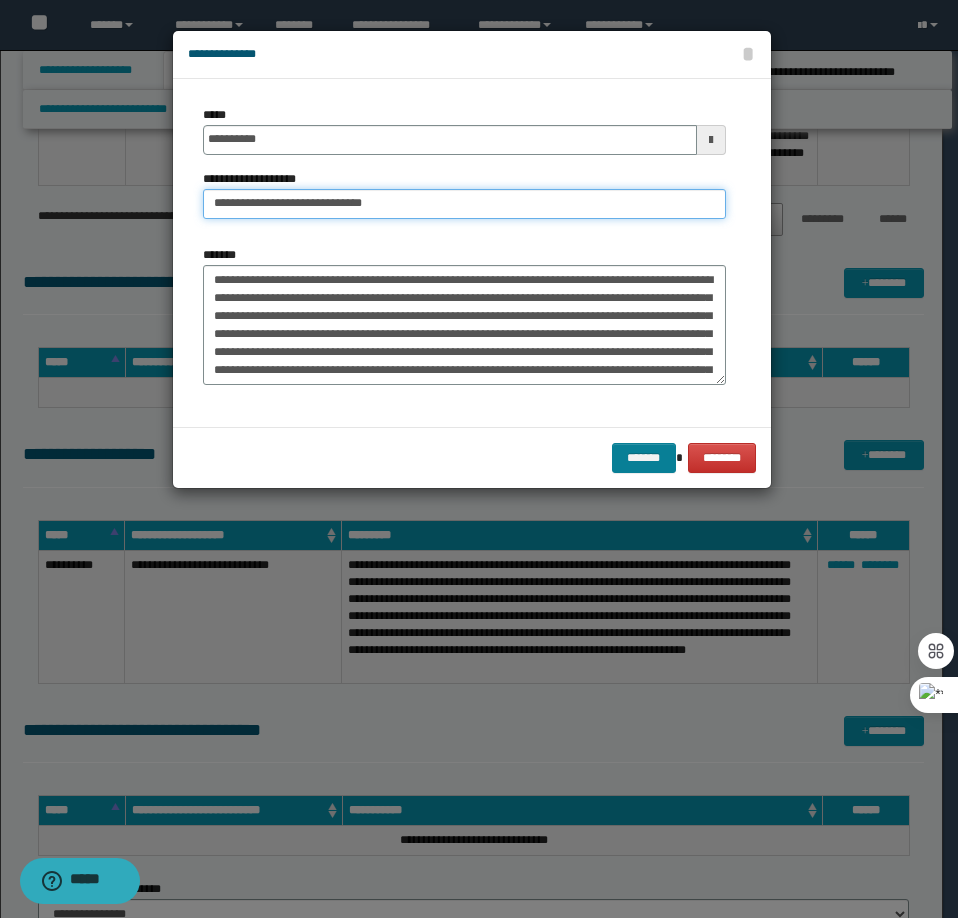 type on "**********" 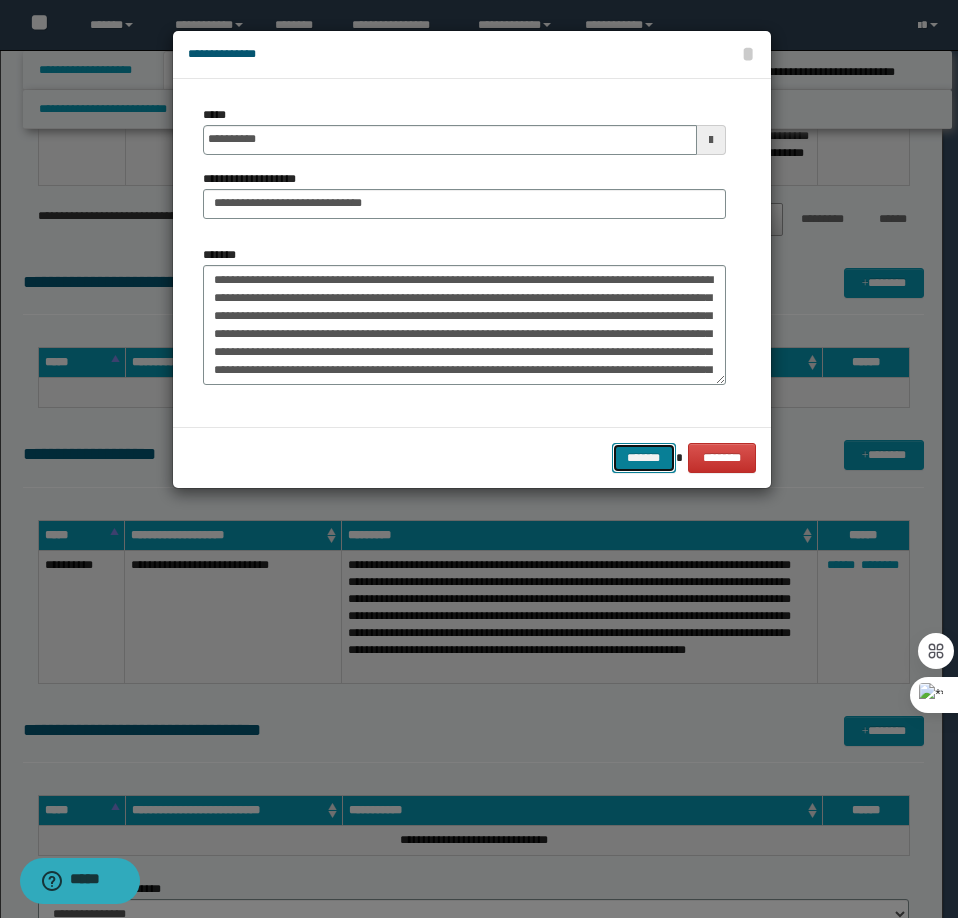 click on "*******" at bounding box center [644, 458] 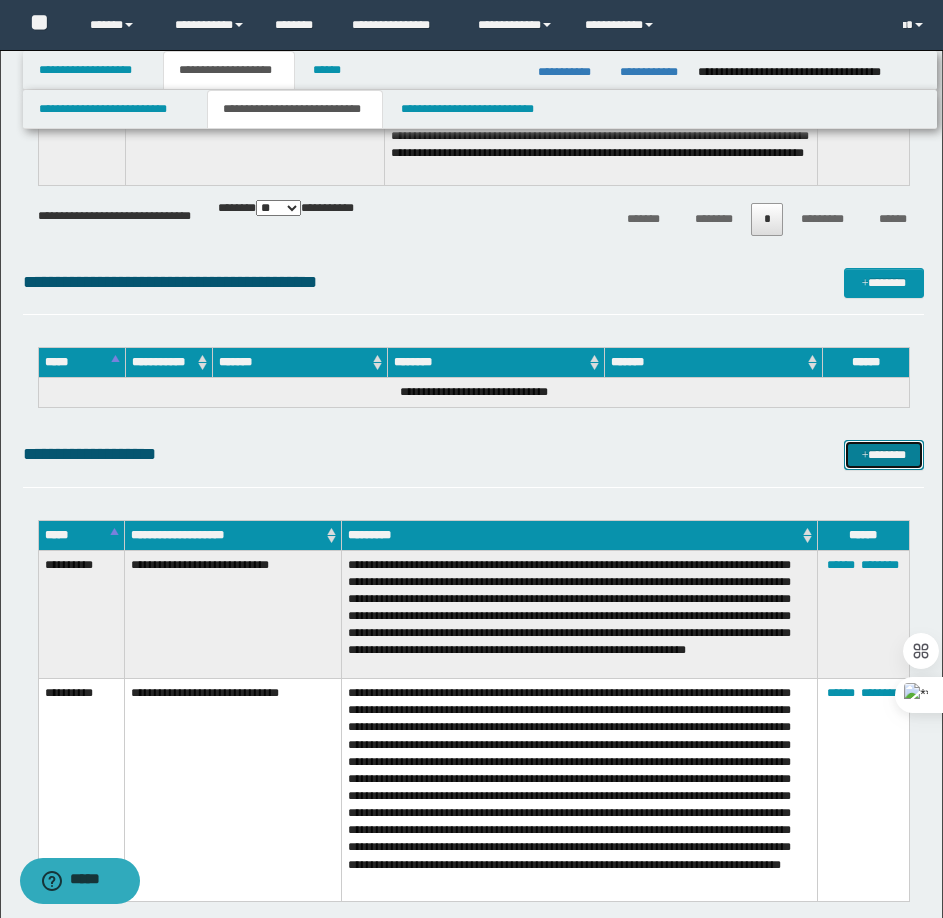 click on "*******" at bounding box center [884, 455] 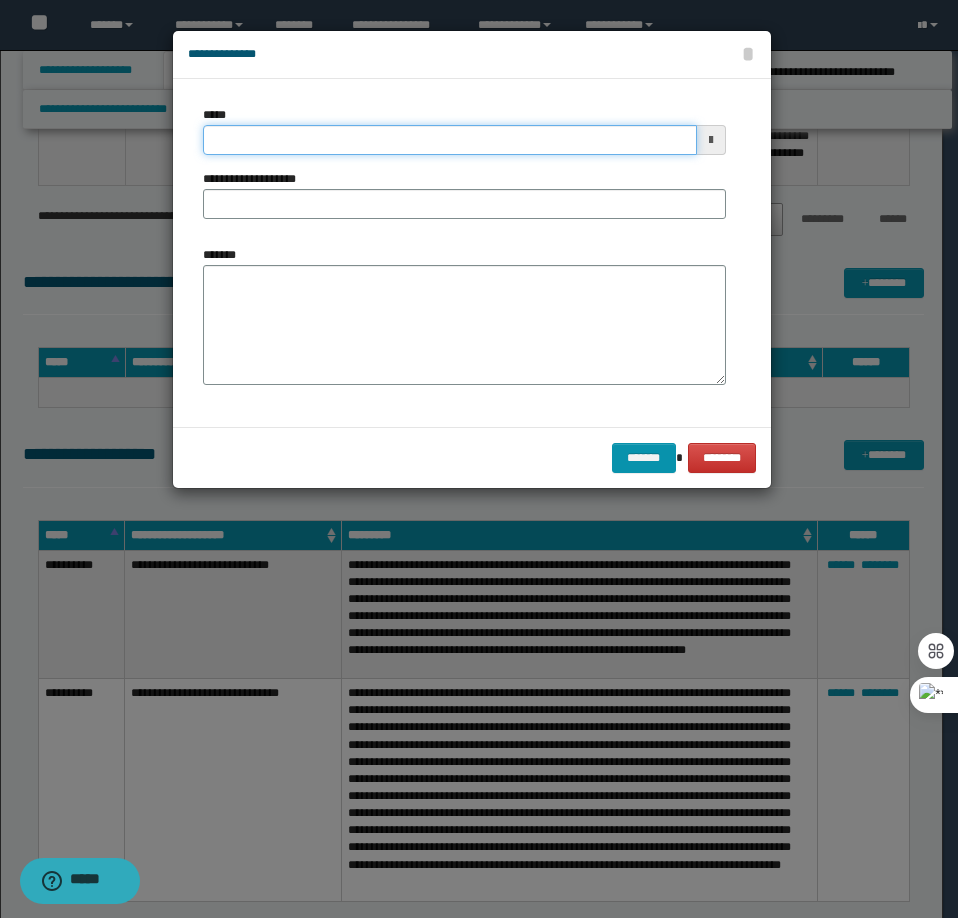 click on "*****" at bounding box center (450, 140) 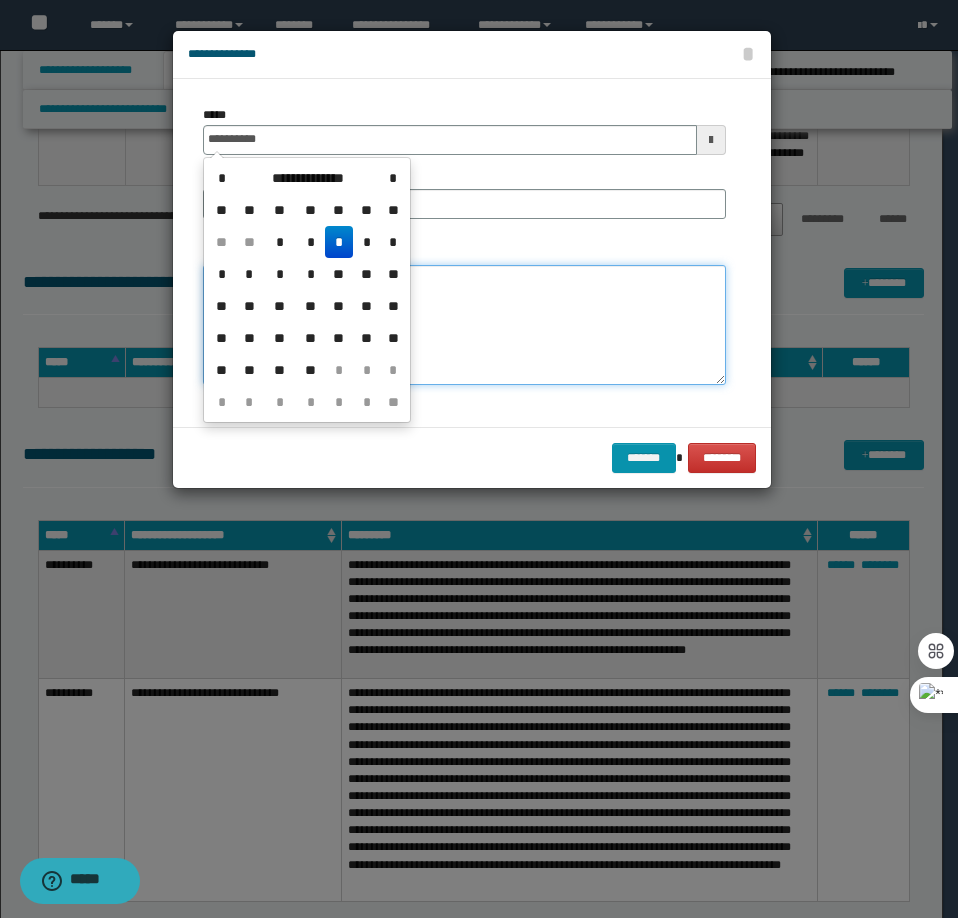 type on "**********" 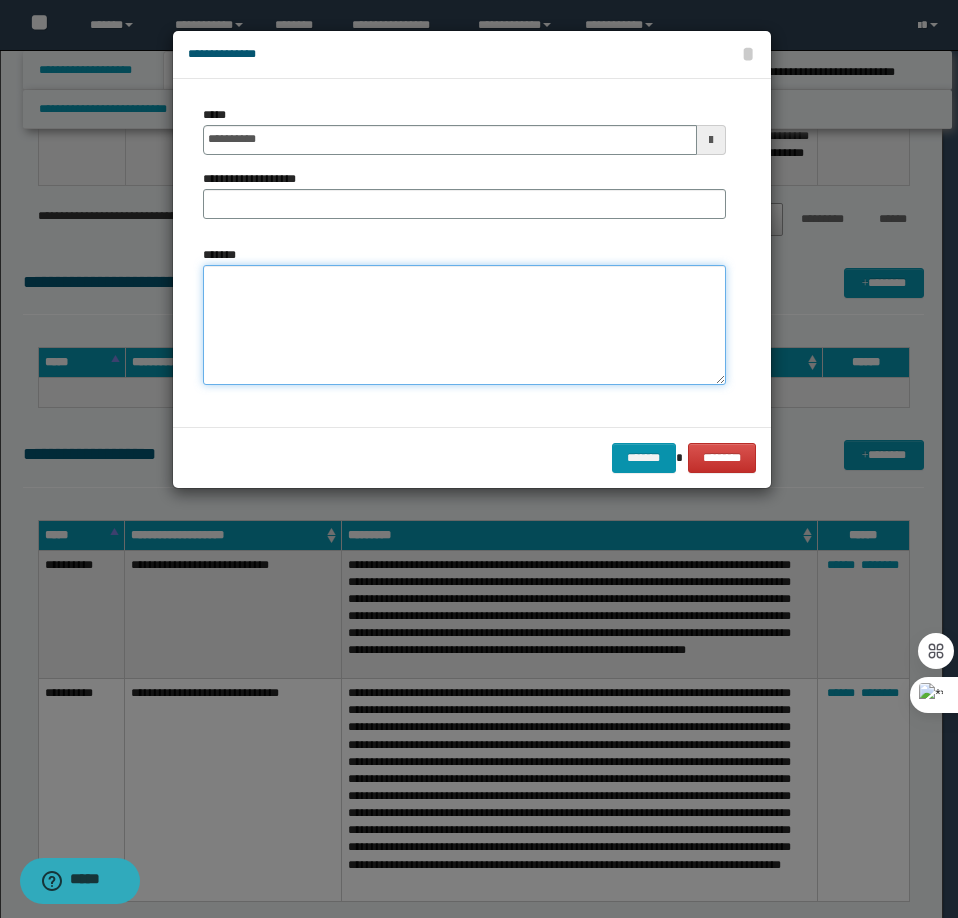click on "*******" at bounding box center (464, 325) 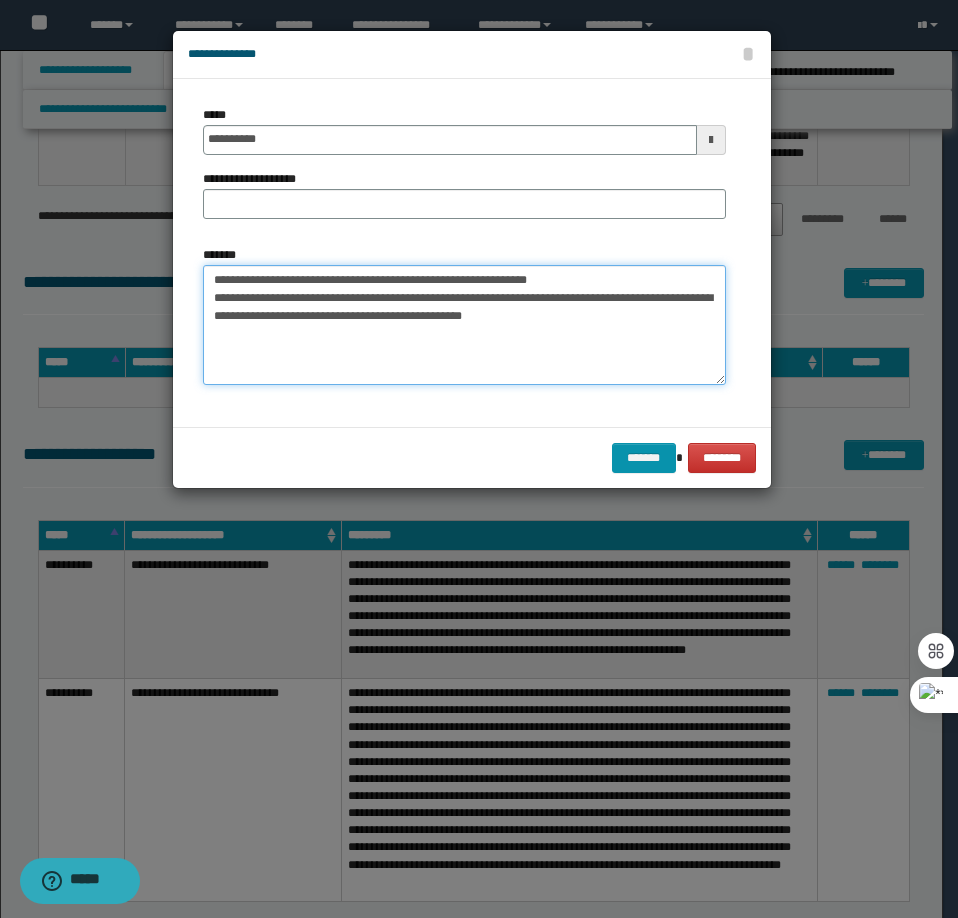 drag, startPoint x: 590, startPoint y: 279, endPoint x: 281, endPoint y: 277, distance: 309.00647 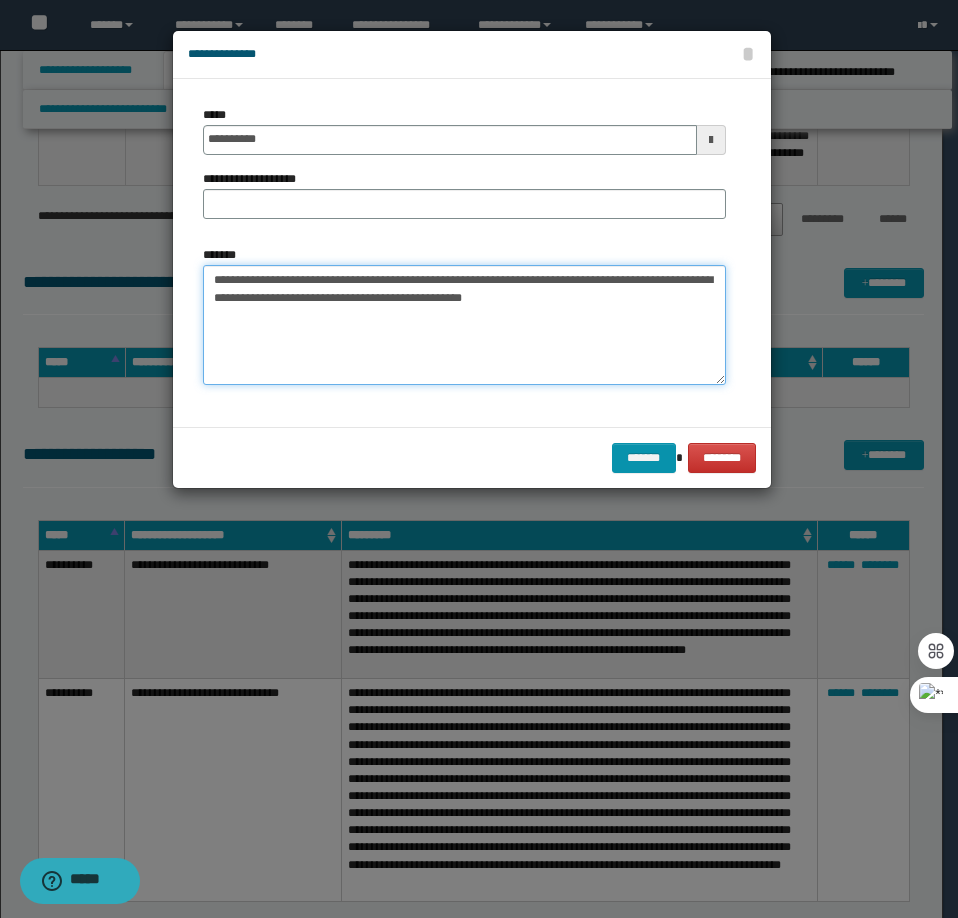 type on "**********" 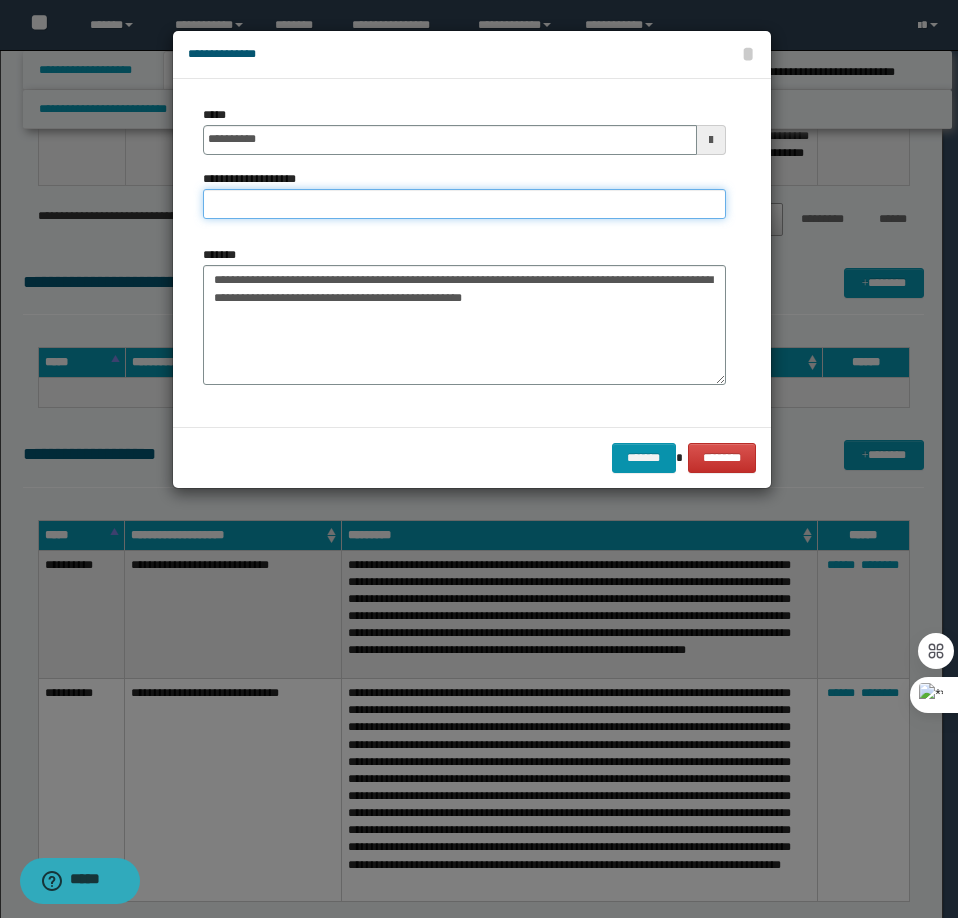 click on "**********" at bounding box center (464, 204) 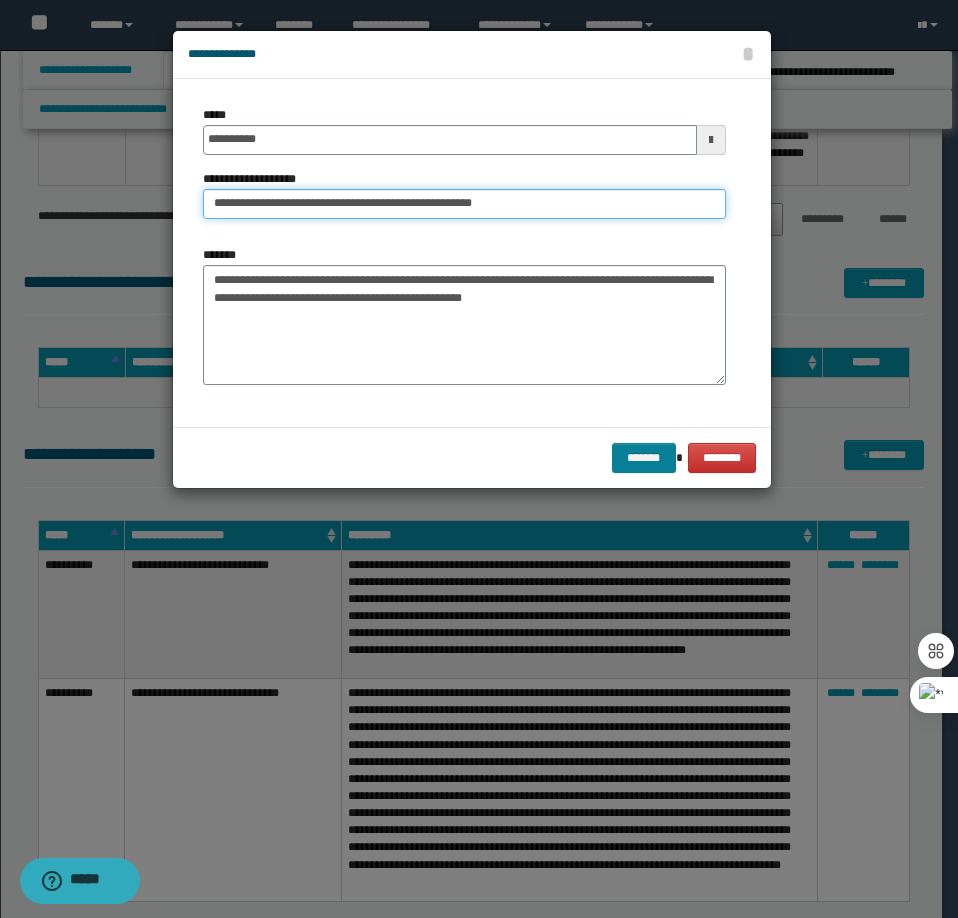 type on "**********" 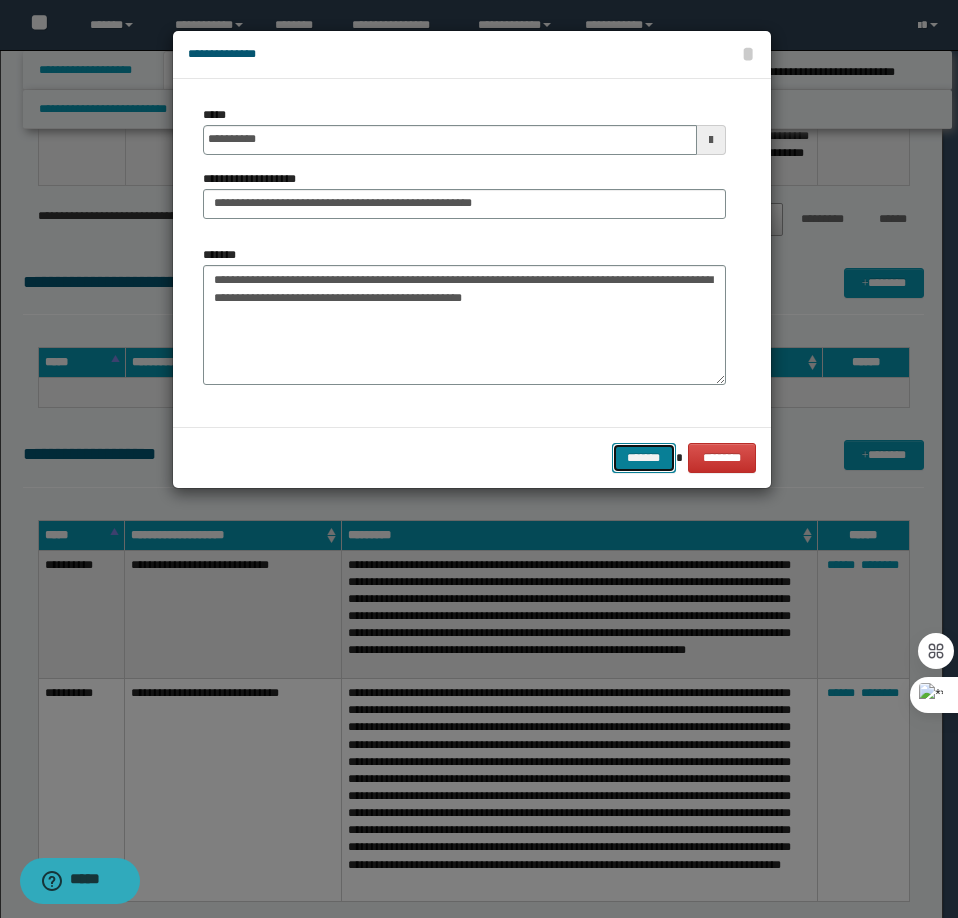 click on "*******" at bounding box center (644, 458) 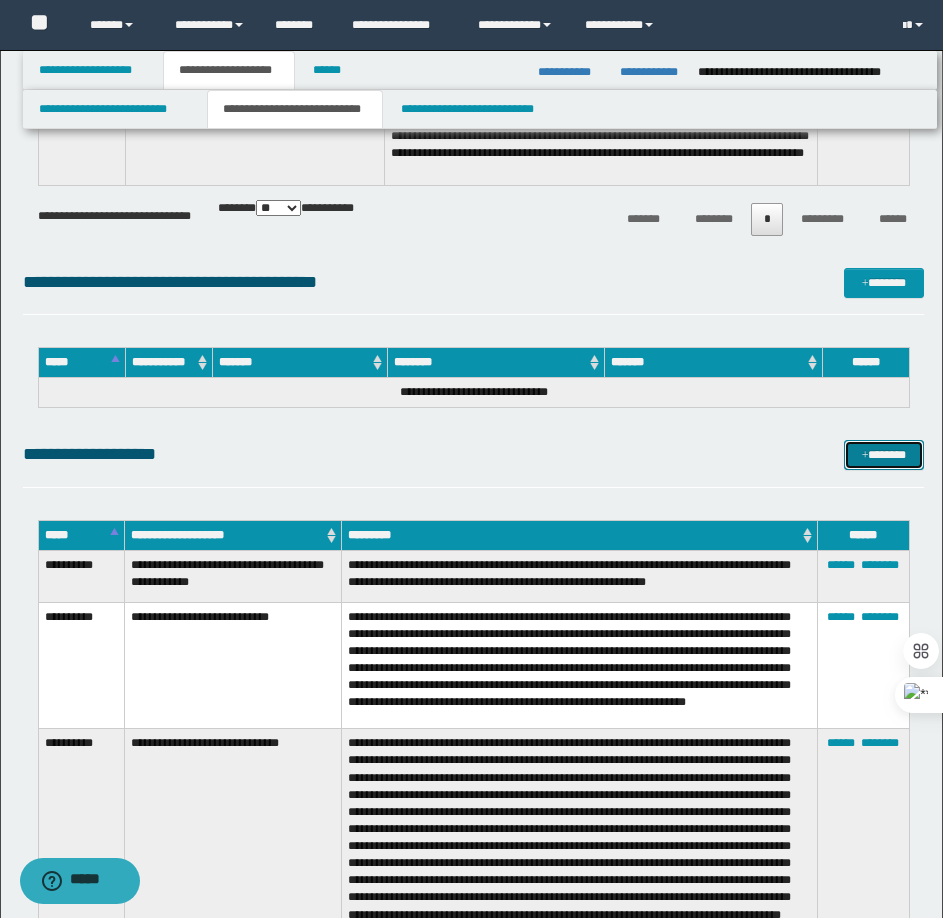 click on "*******" at bounding box center [884, 455] 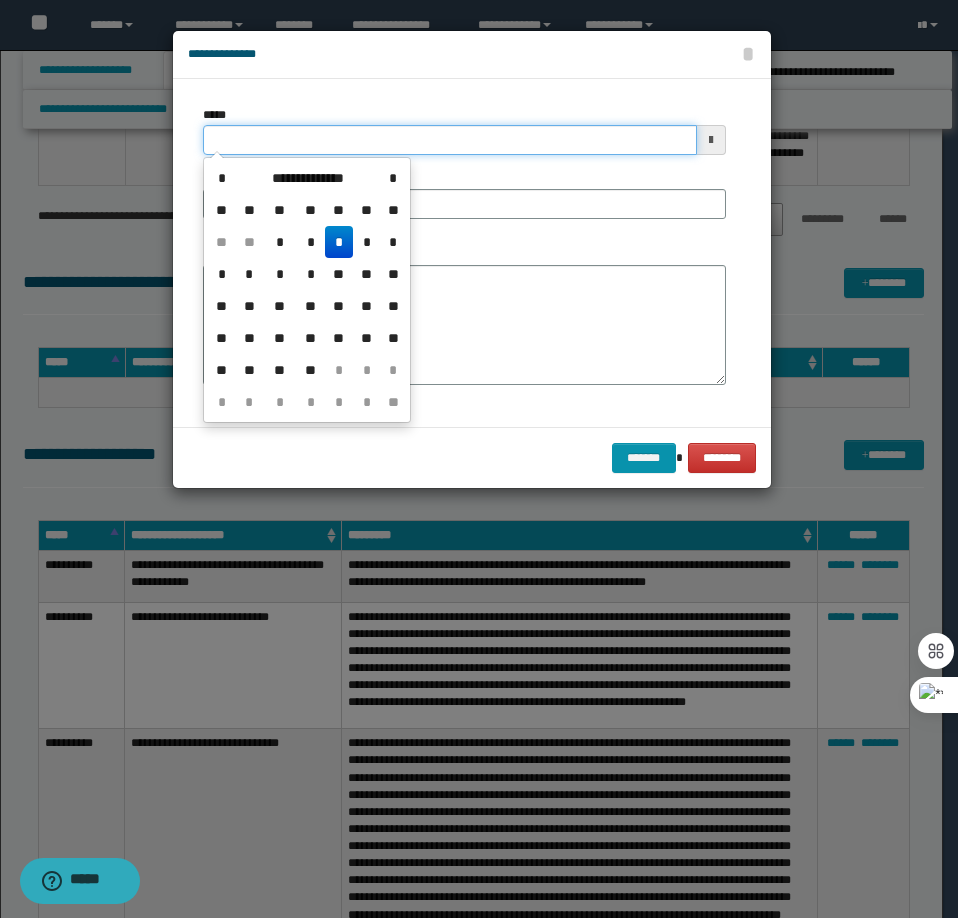 click on "*****" at bounding box center [450, 140] 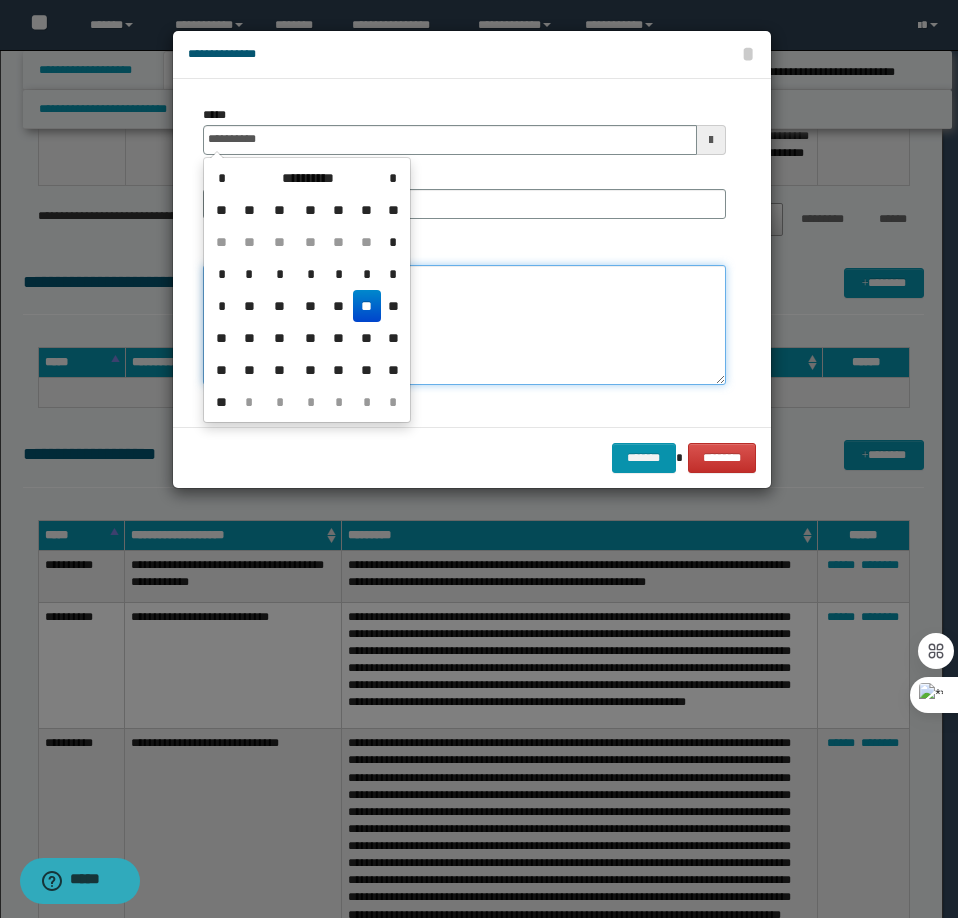 type on "**********" 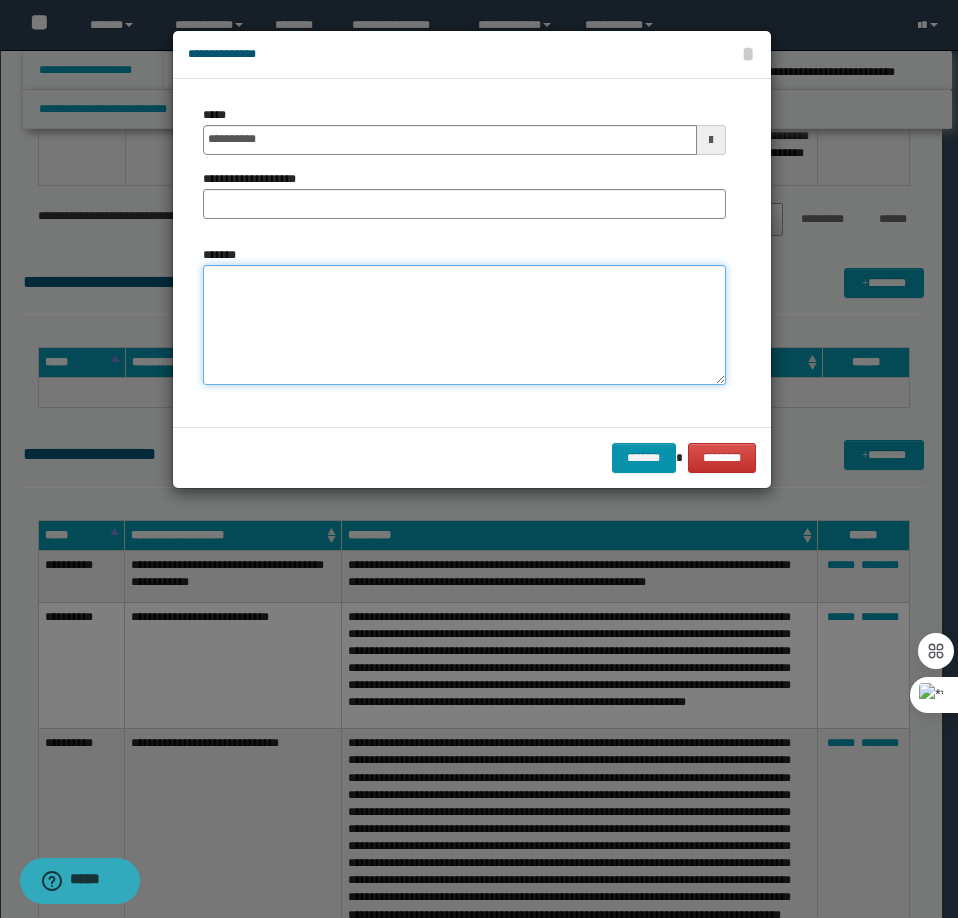 click on "*******" at bounding box center [464, 325] 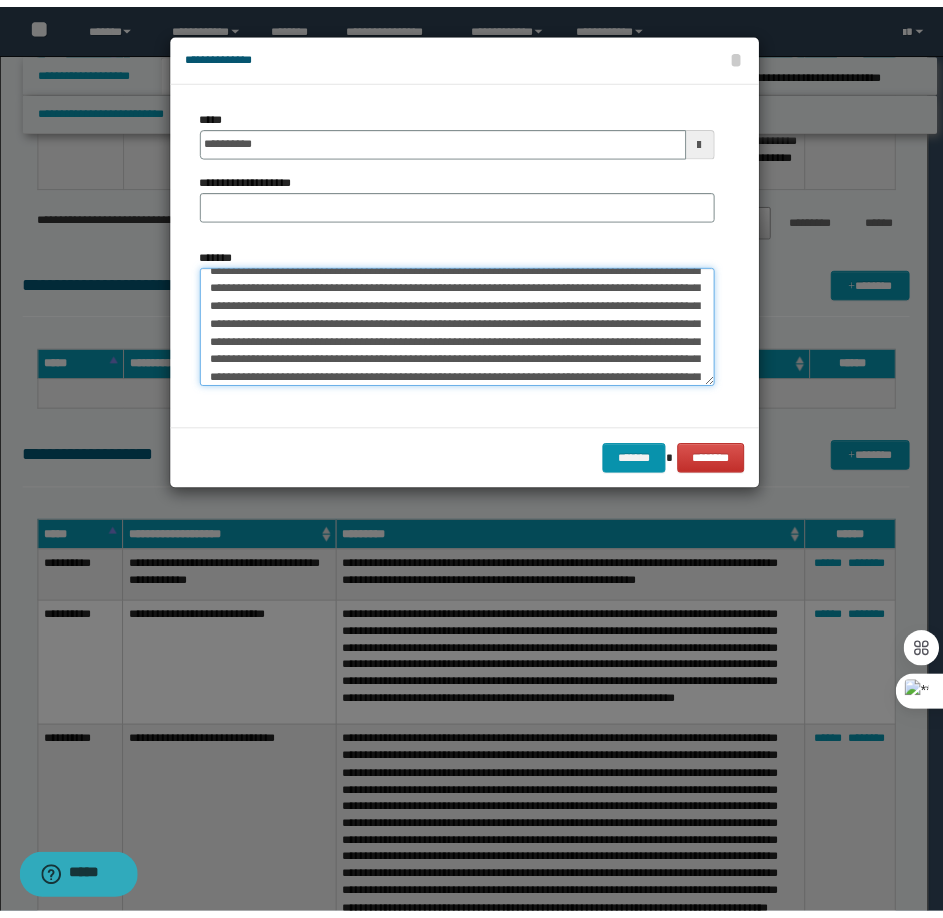 scroll, scrollTop: 0, scrollLeft: 0, axis: both 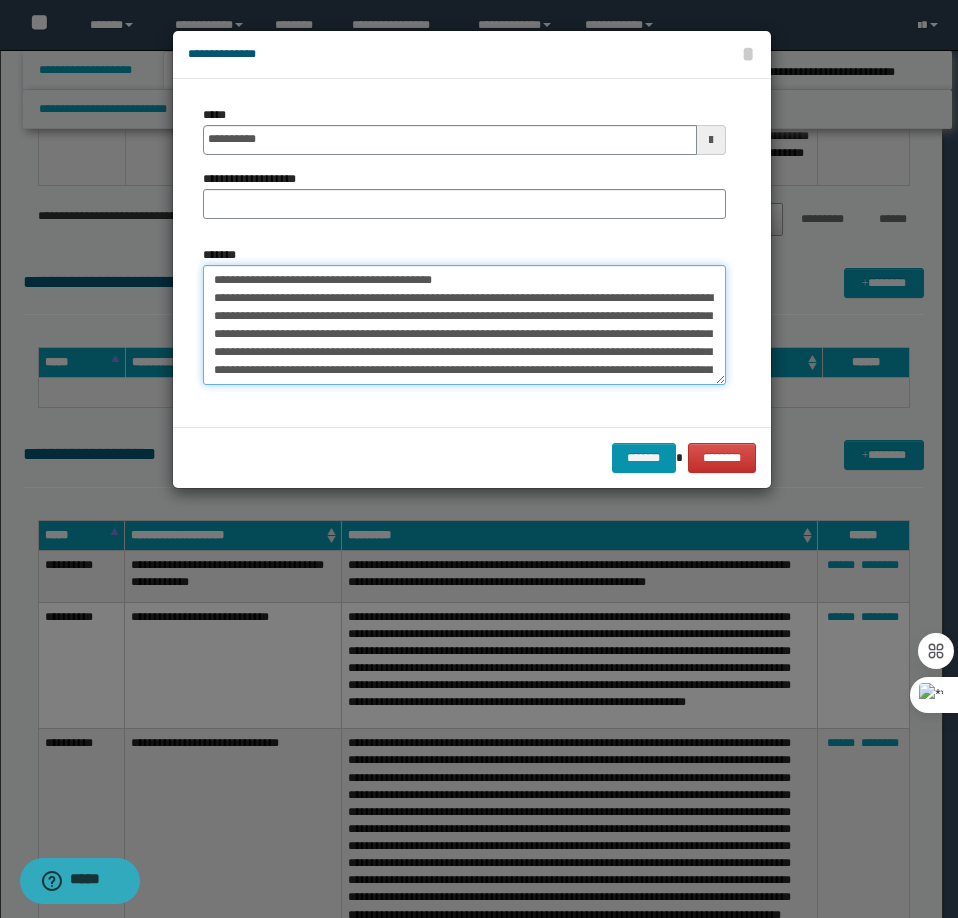 drag, startPoint x: 464, startPoint y: 275, endPoint x: 275, endPoint y: 277, distance: 189.01057 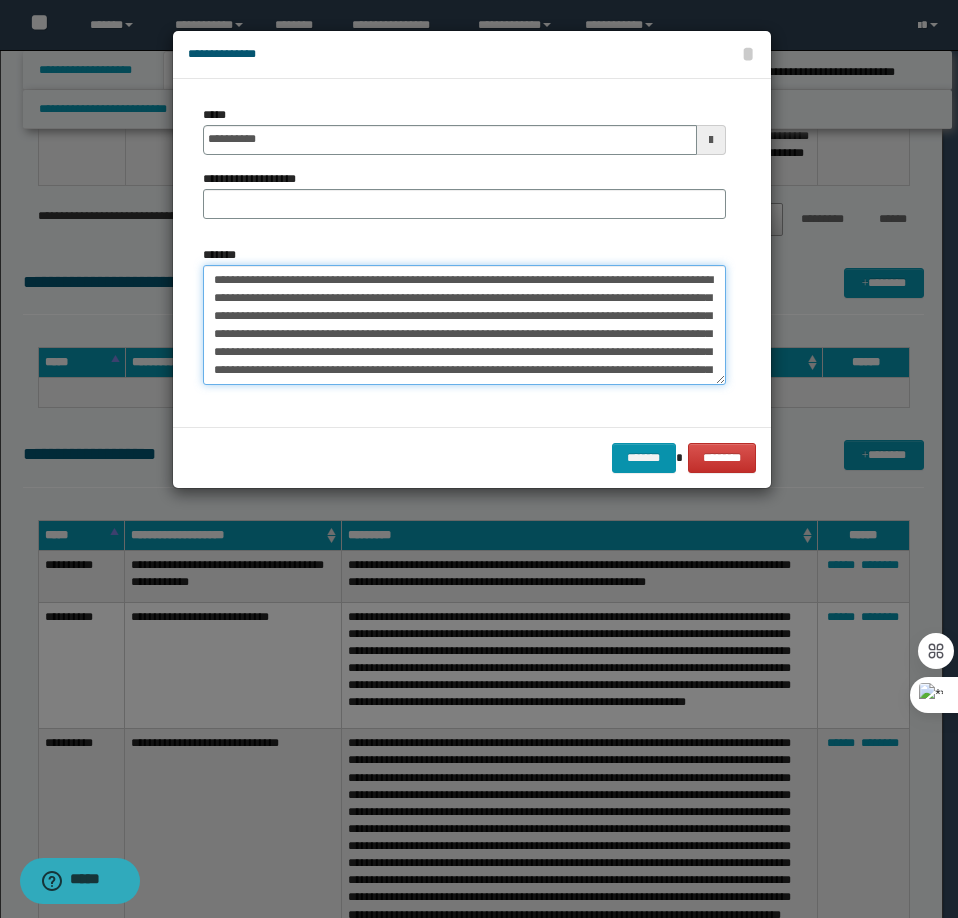 type on "**********" 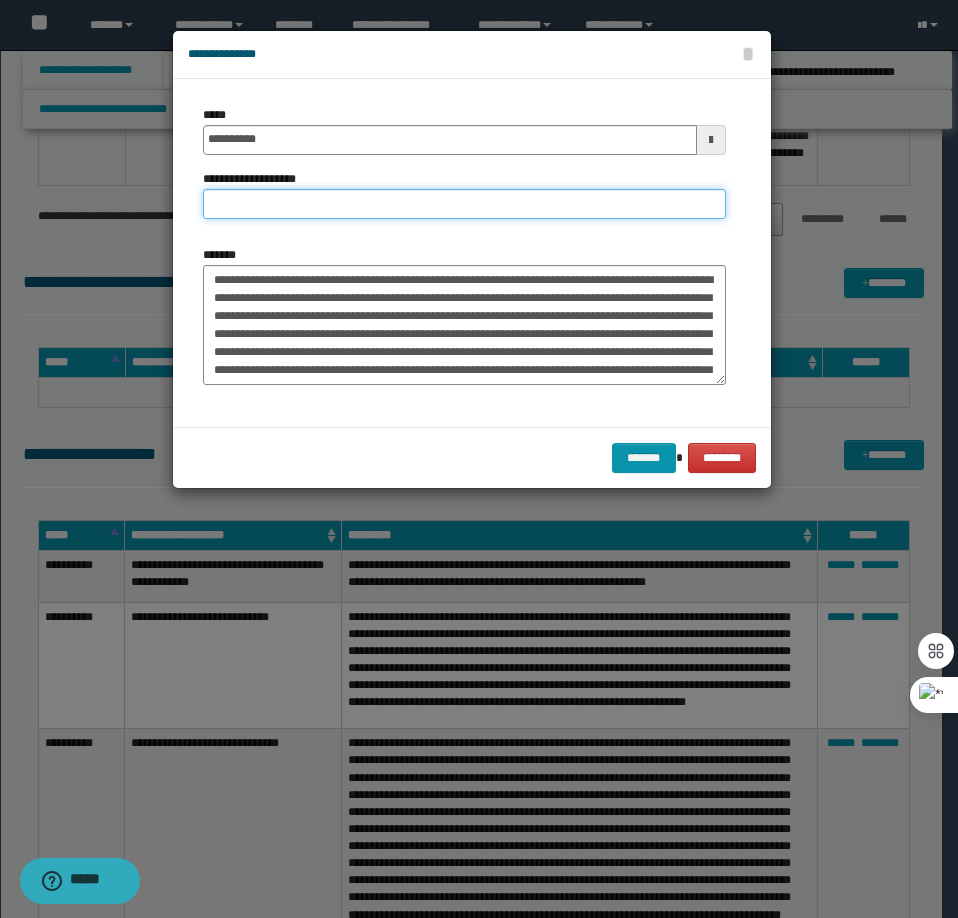 click on "**********" at bounding box center (464, 204) 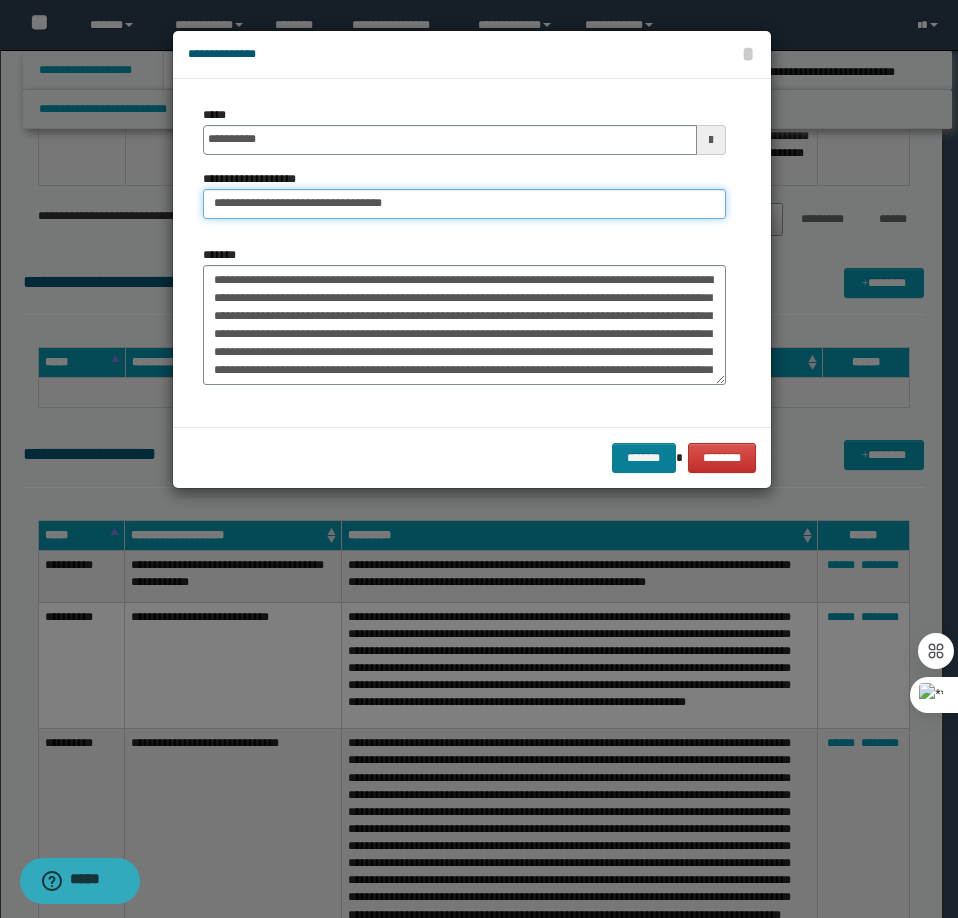 type on "**********" 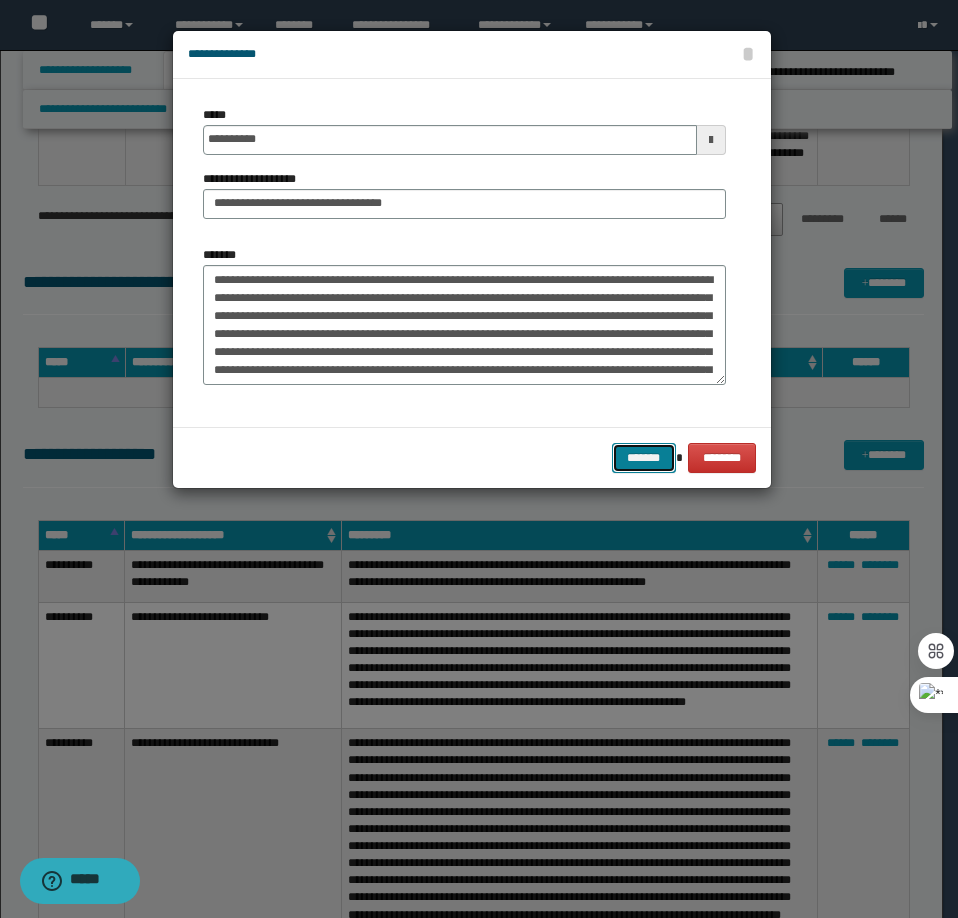 click on "*******" at bounding box center (644, 458) 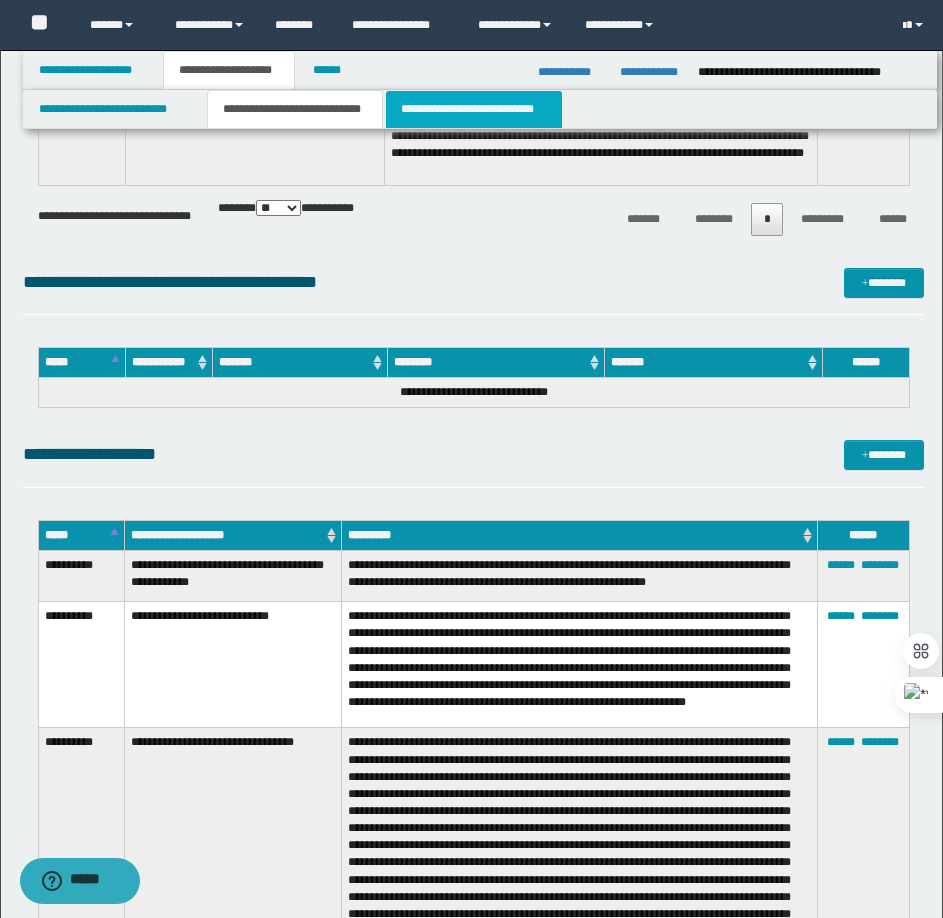 click on "**********" at bounding box center (474, 109) 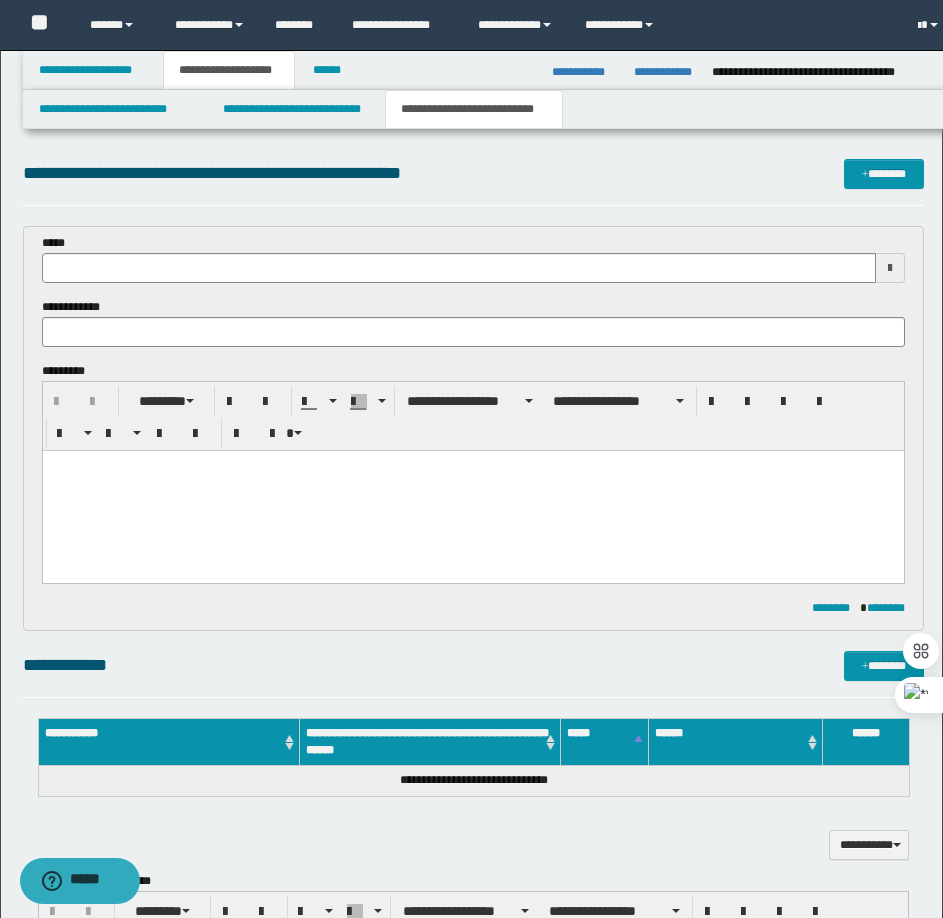 scroll, scrollTop: 0, scrollLeft: 0, axis: both 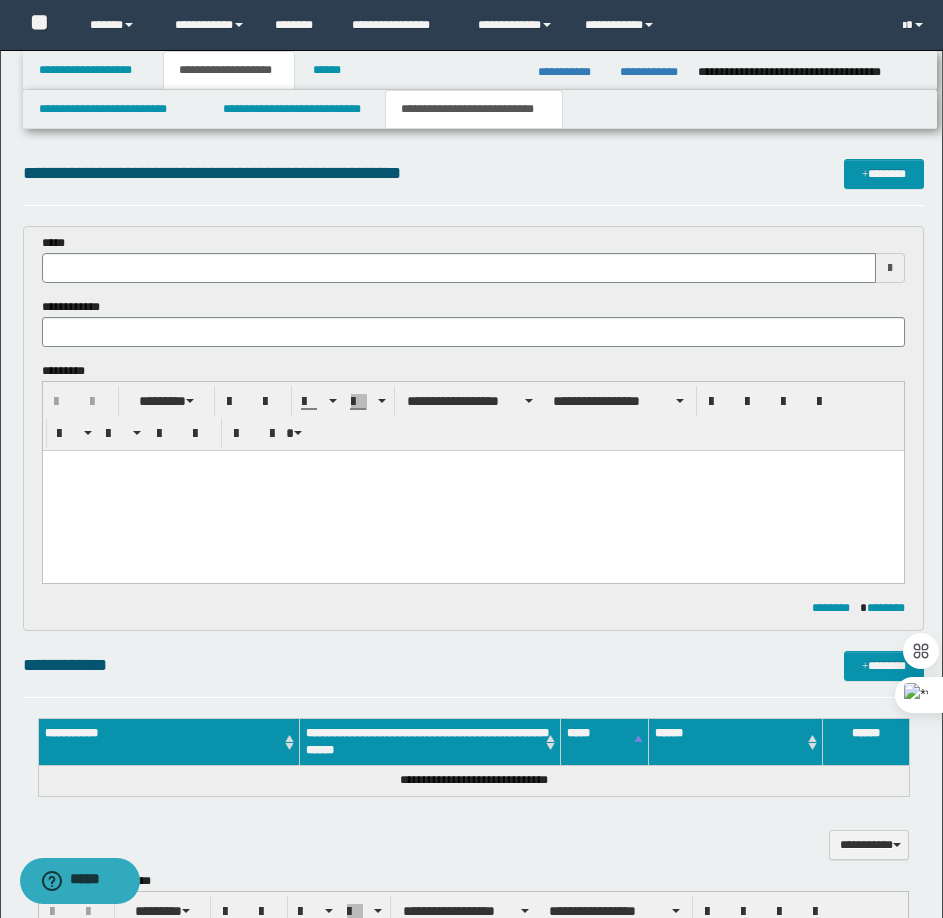 type 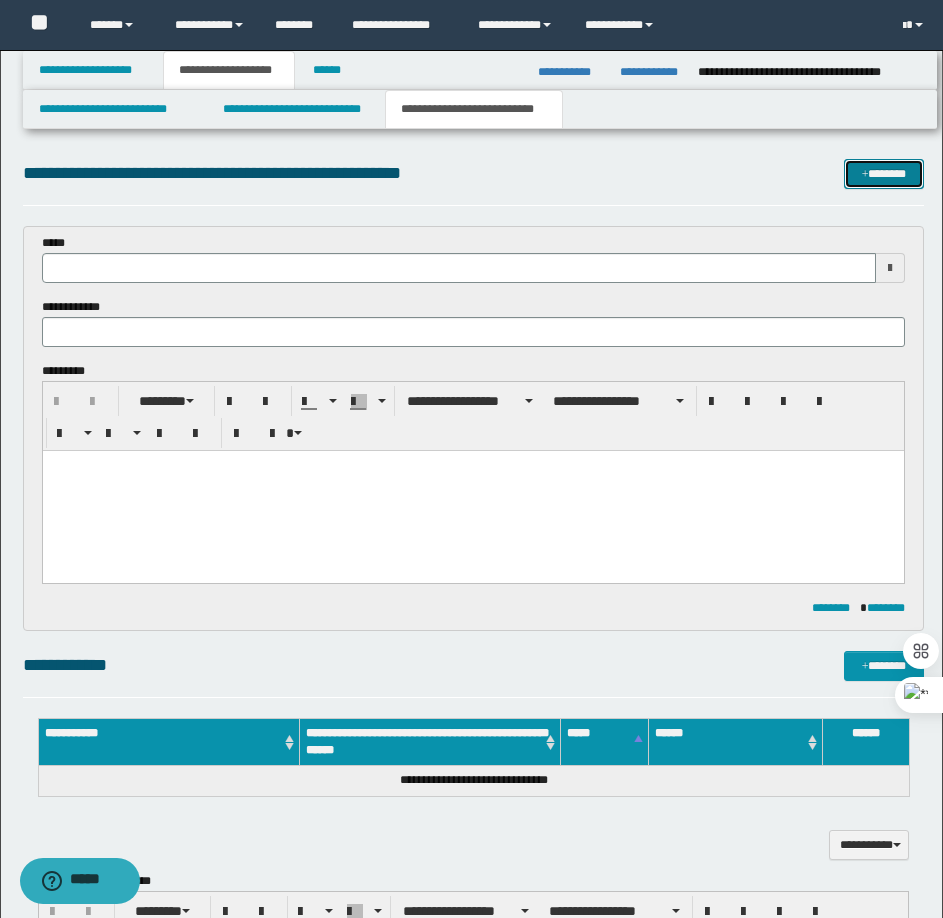 click on "*******" at bounding box center [884, 174] 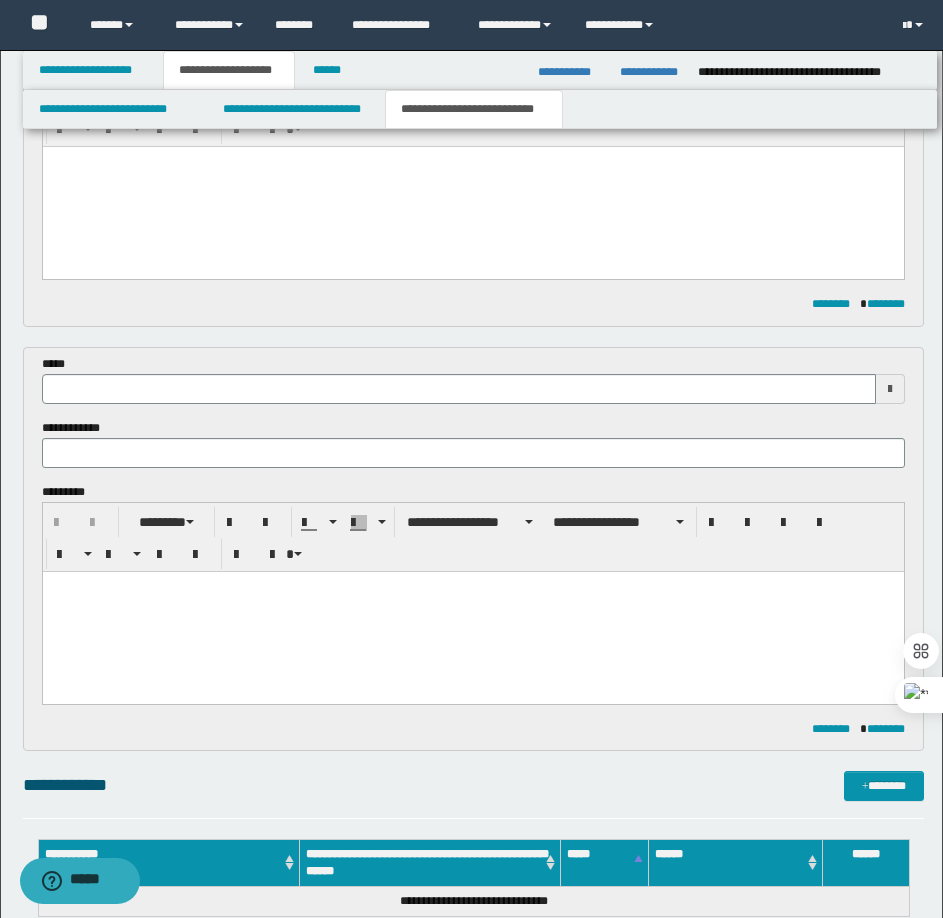 scroll, scrollTop: 0, scrollLeft: 0, axis: both 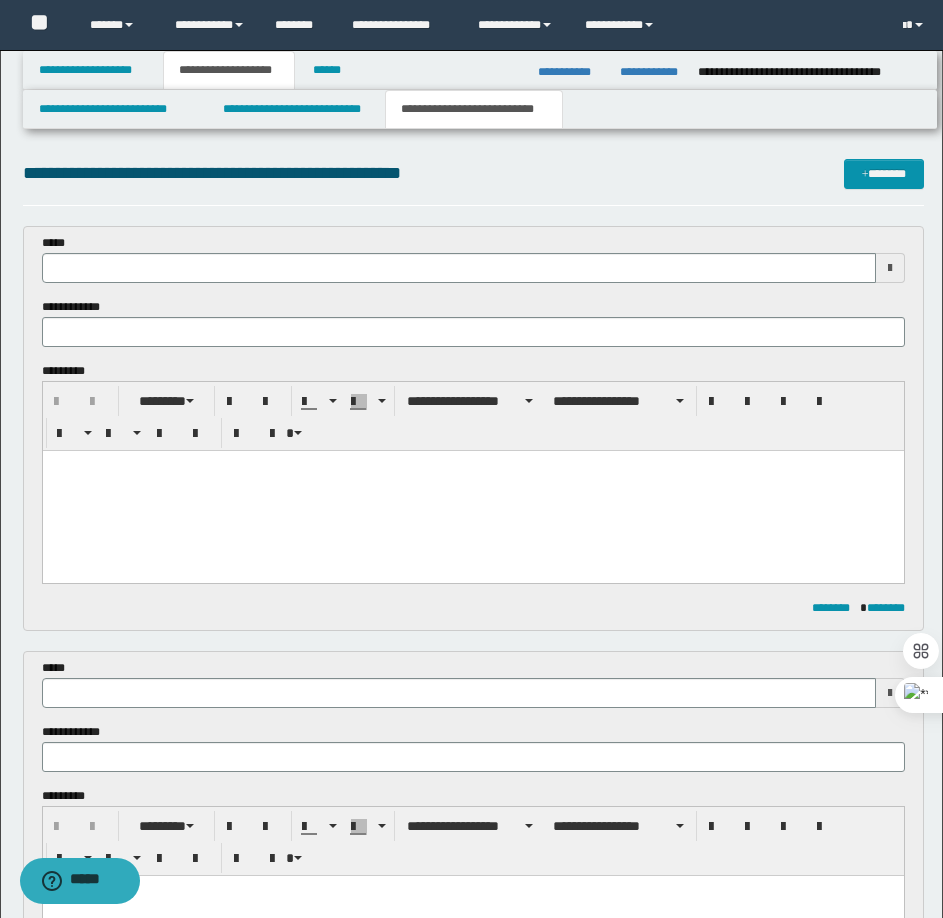 click at bounding box center [472, 491] 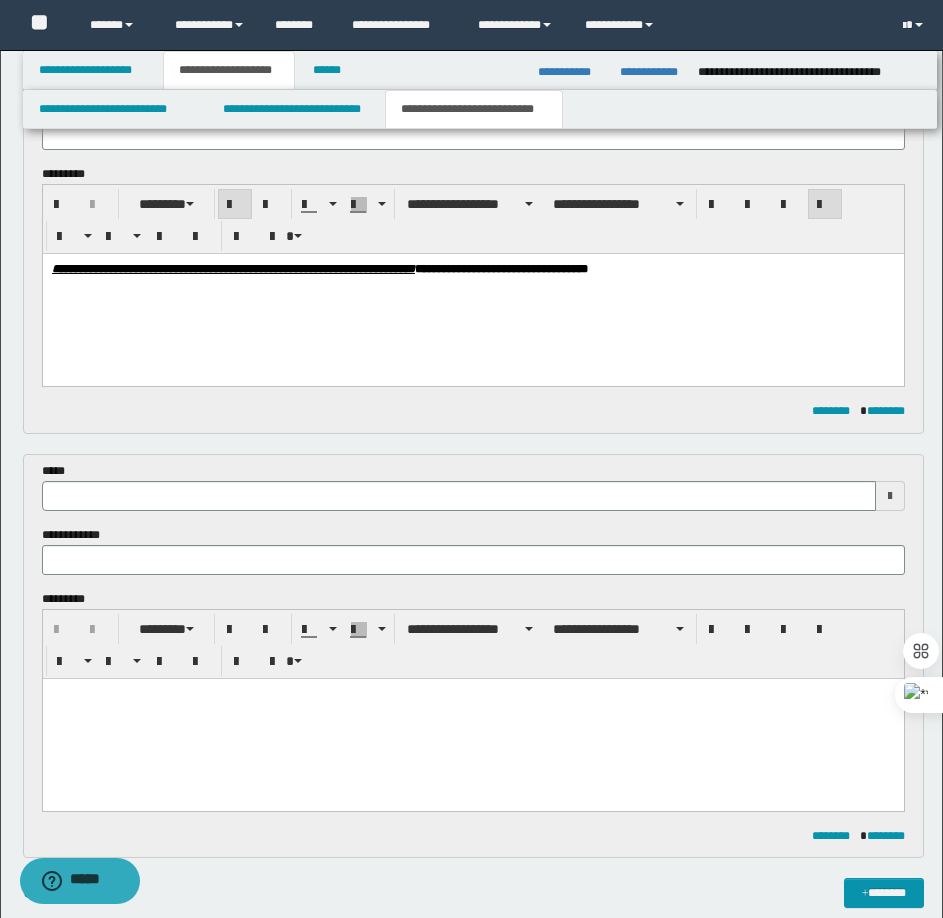 scroll, scrollTop: 200, scrollLeft: 0, axis: vertical 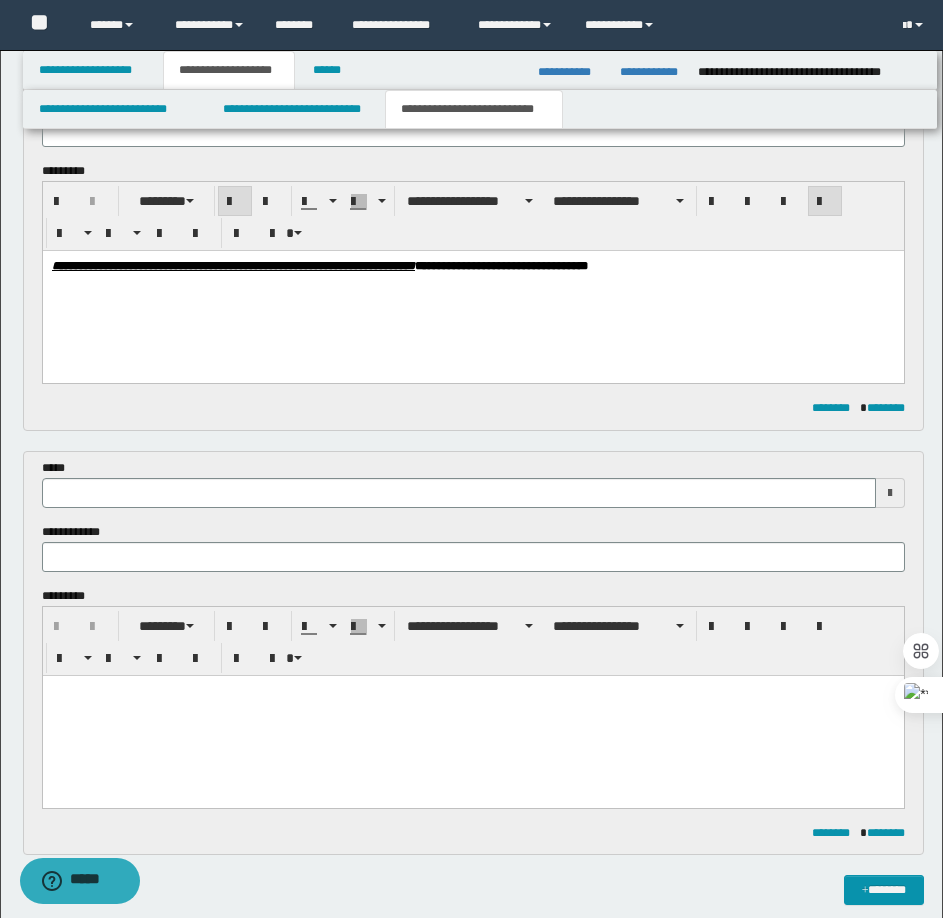 click at bounding box center (472, 715) 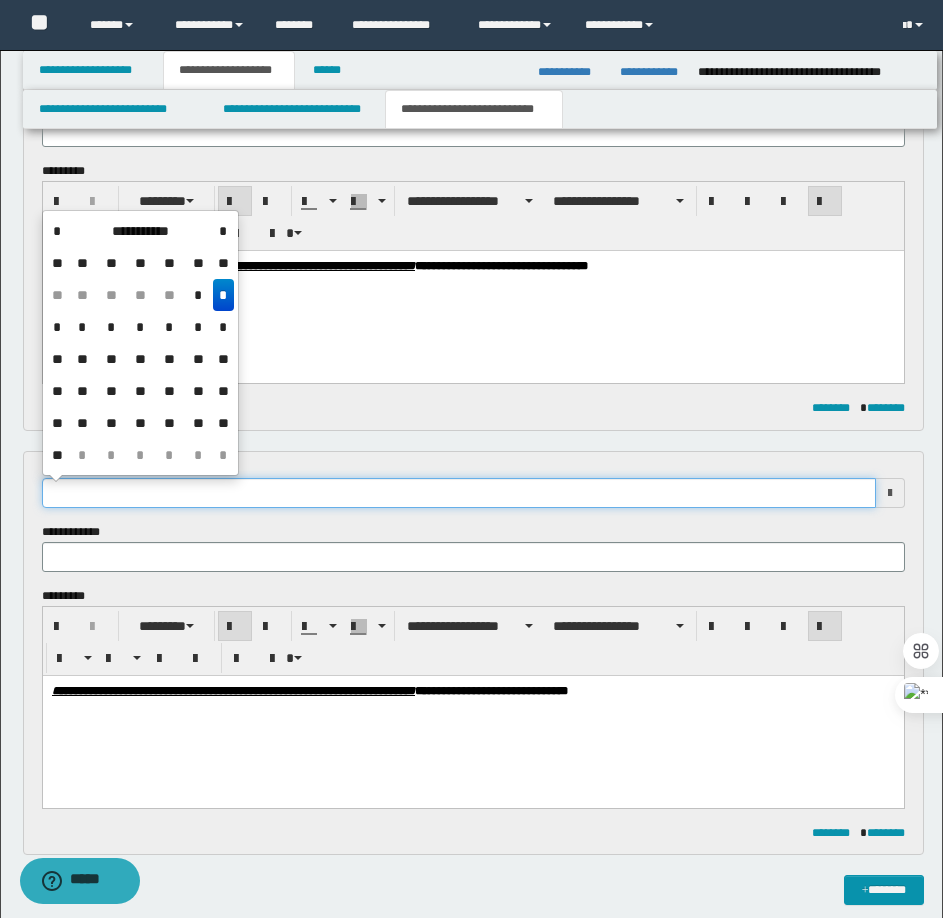 click at bounding box center (459, 493) 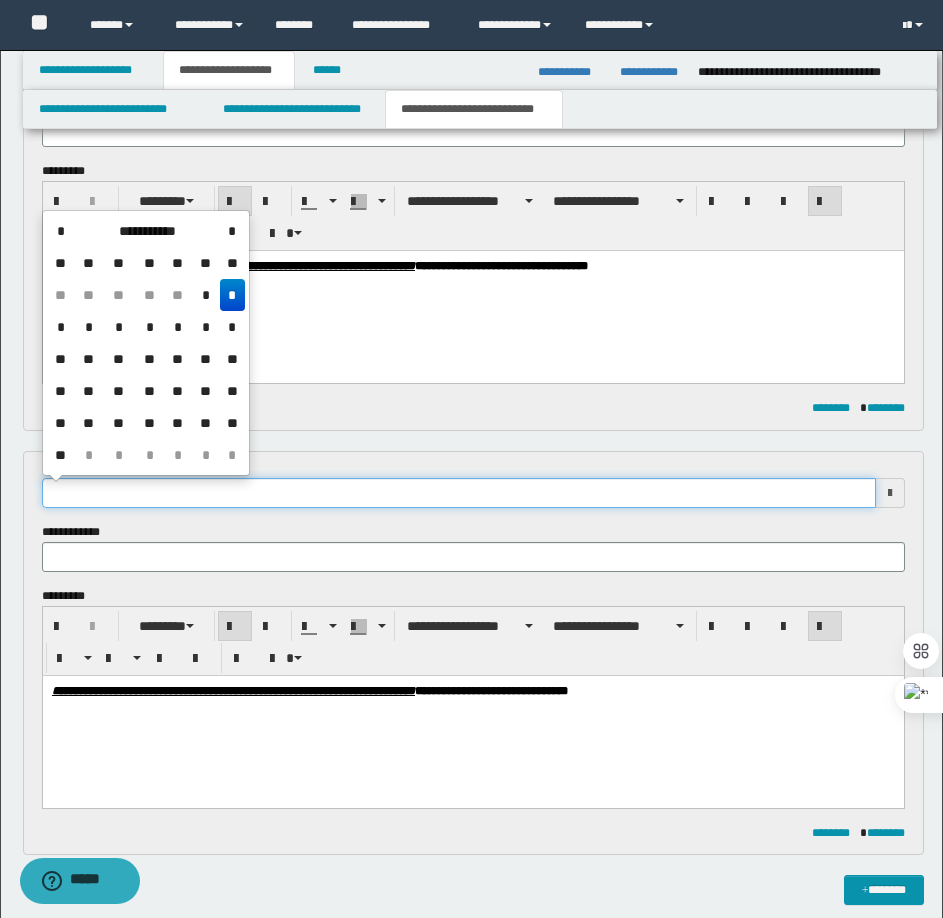 type on "**********" 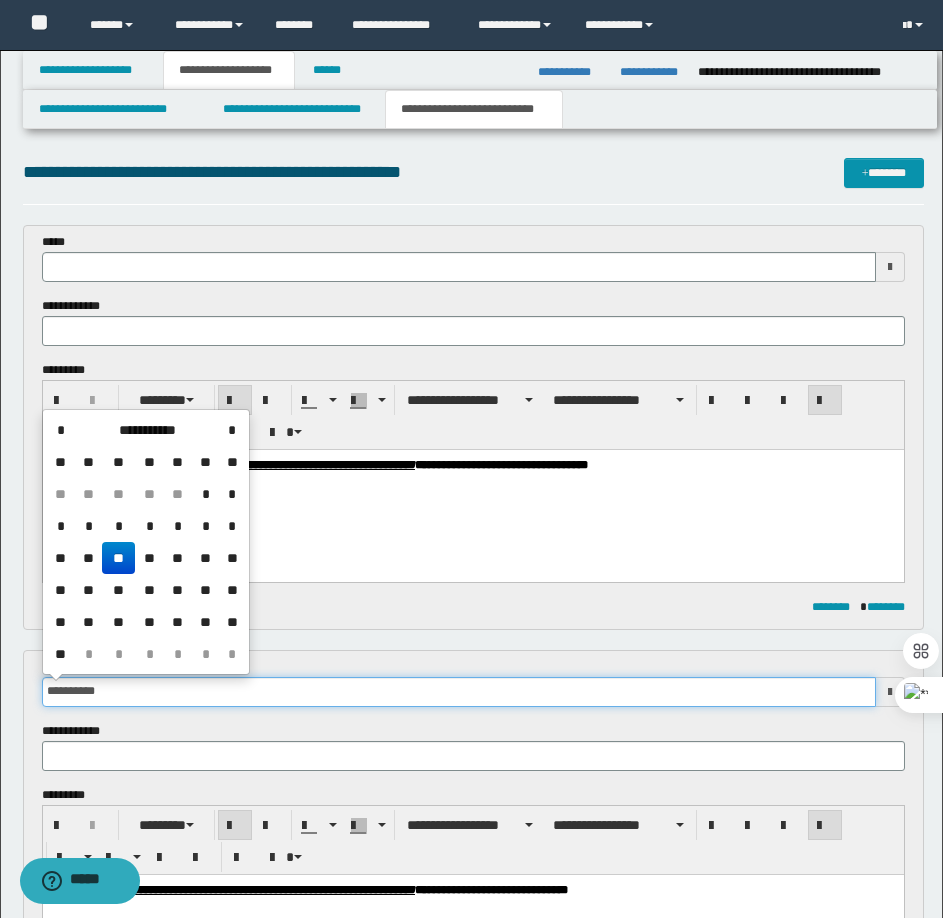 scroll, scrollTop: 0, scrollLeft: 0, axis: both 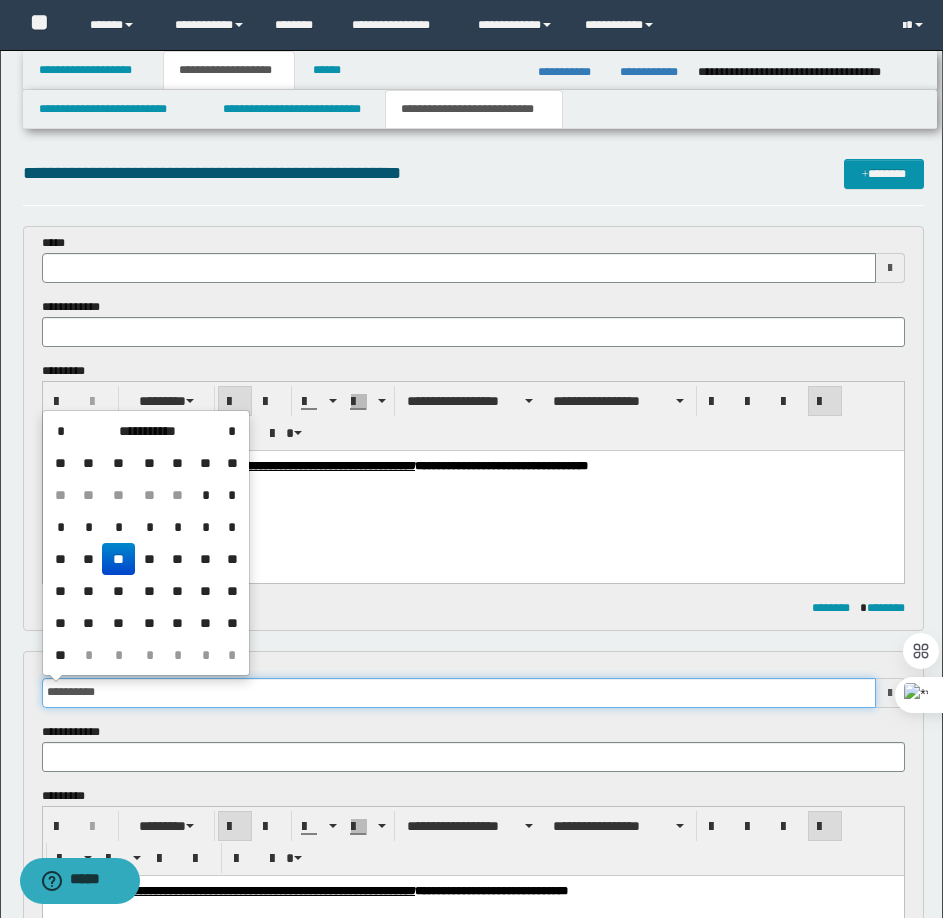 type 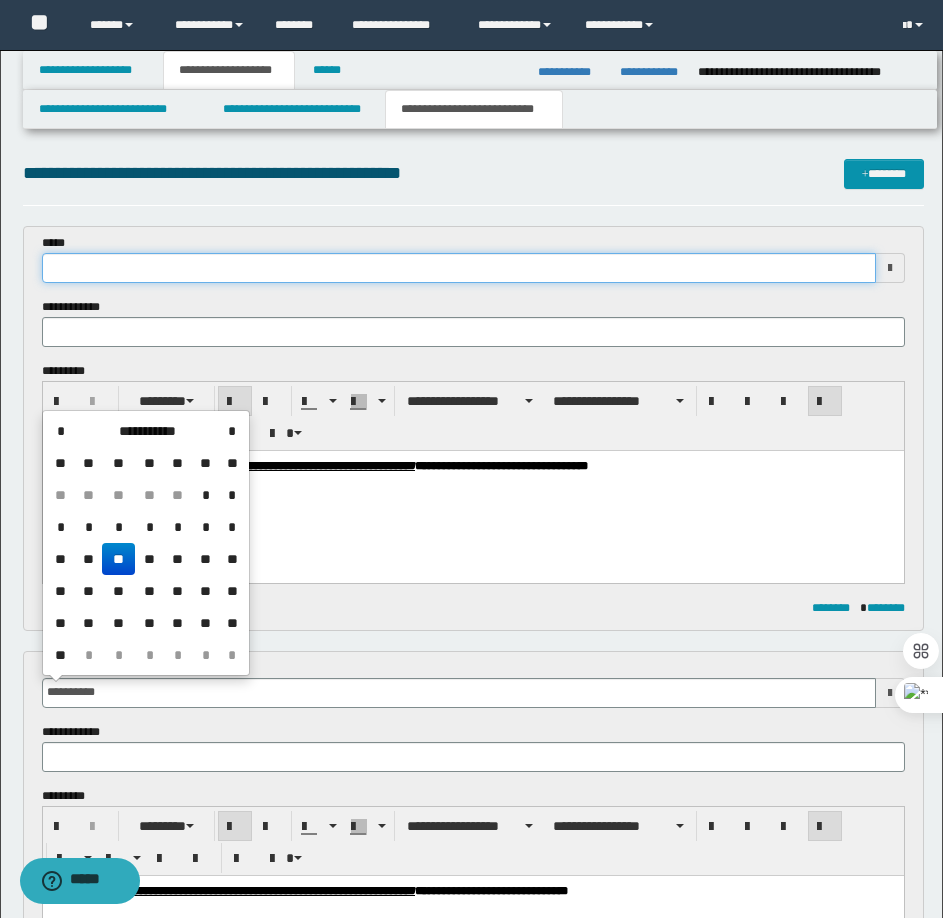 type on "**********" 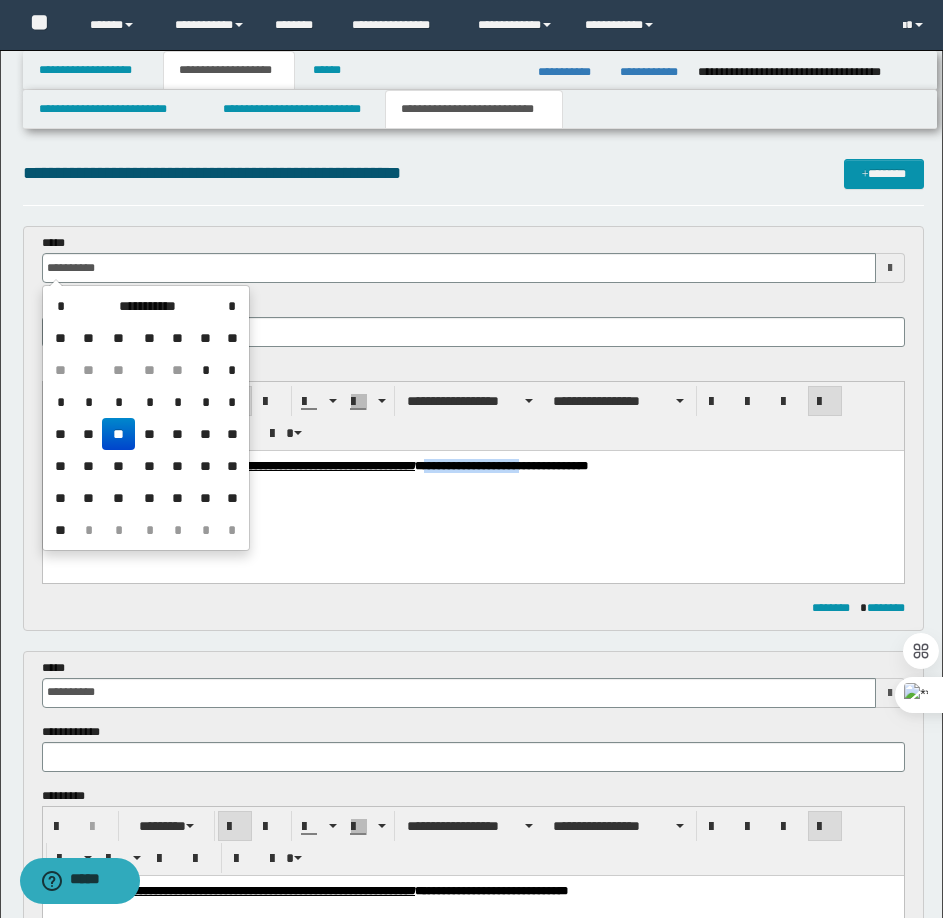 drag, startPoint x: 568, startPoint y: 465, endPoint x: 672, endPoint y: 485, distance: 105.90562 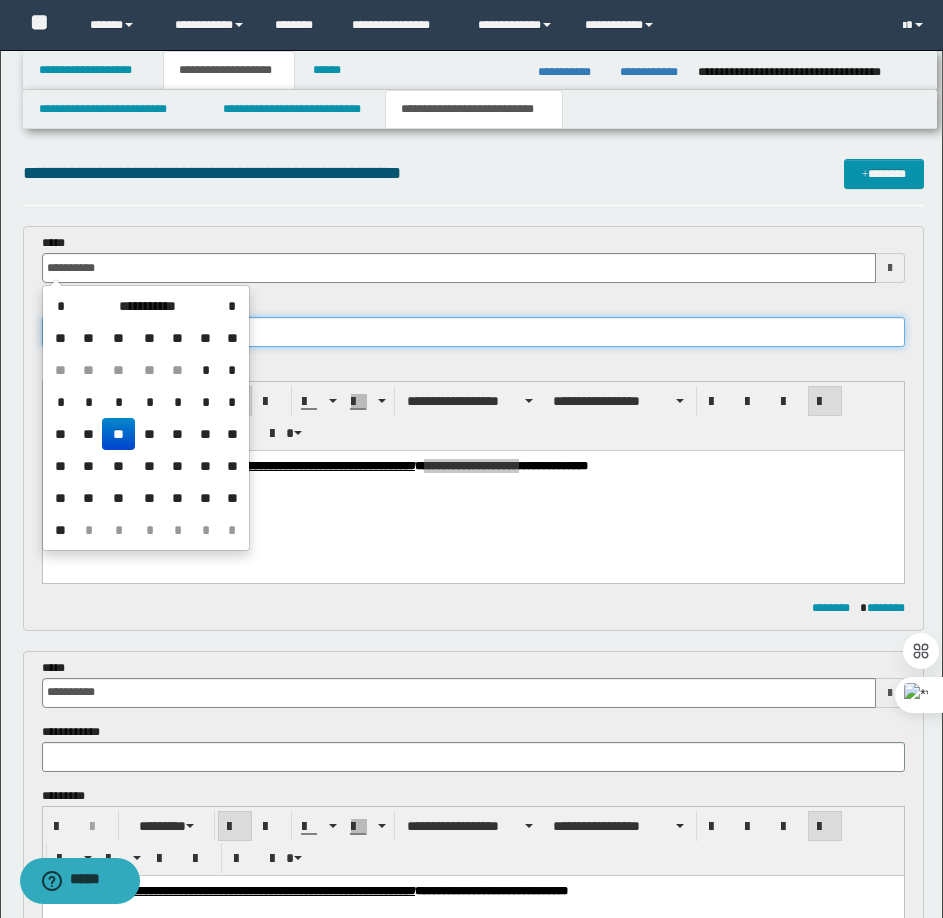 type on "**********" 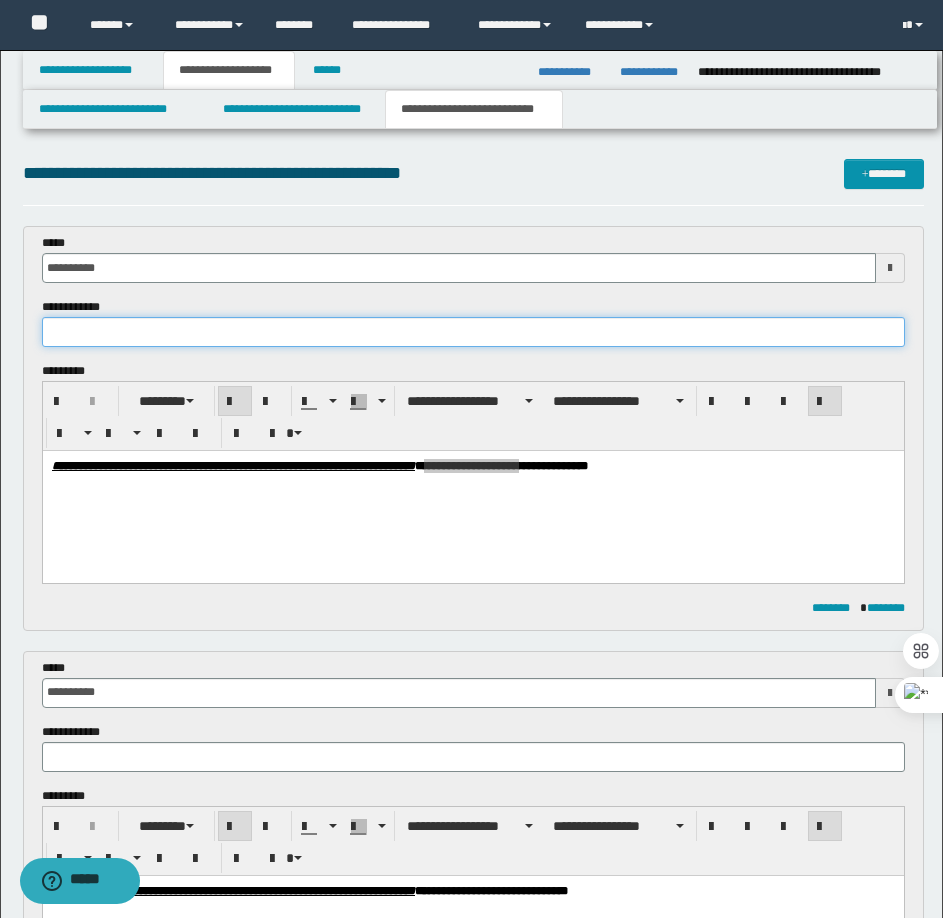 paste on "**********" 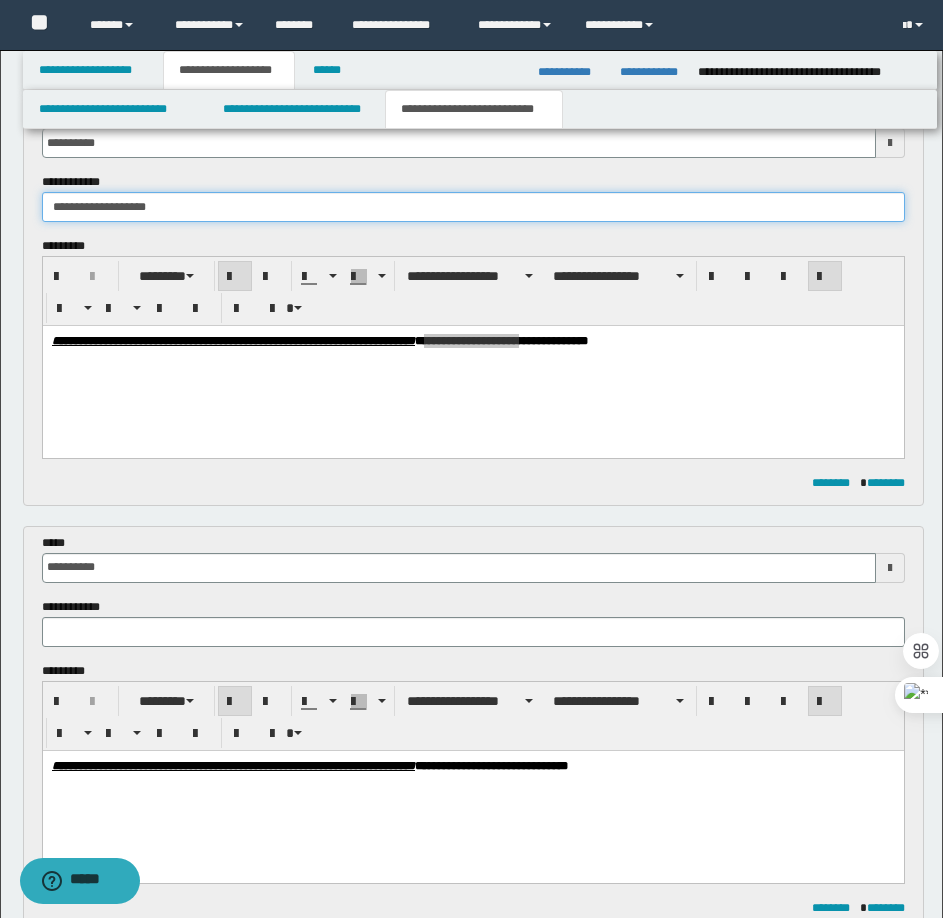 scroll, scrollTop: 300, scrollLeft: 0, axis: vertical 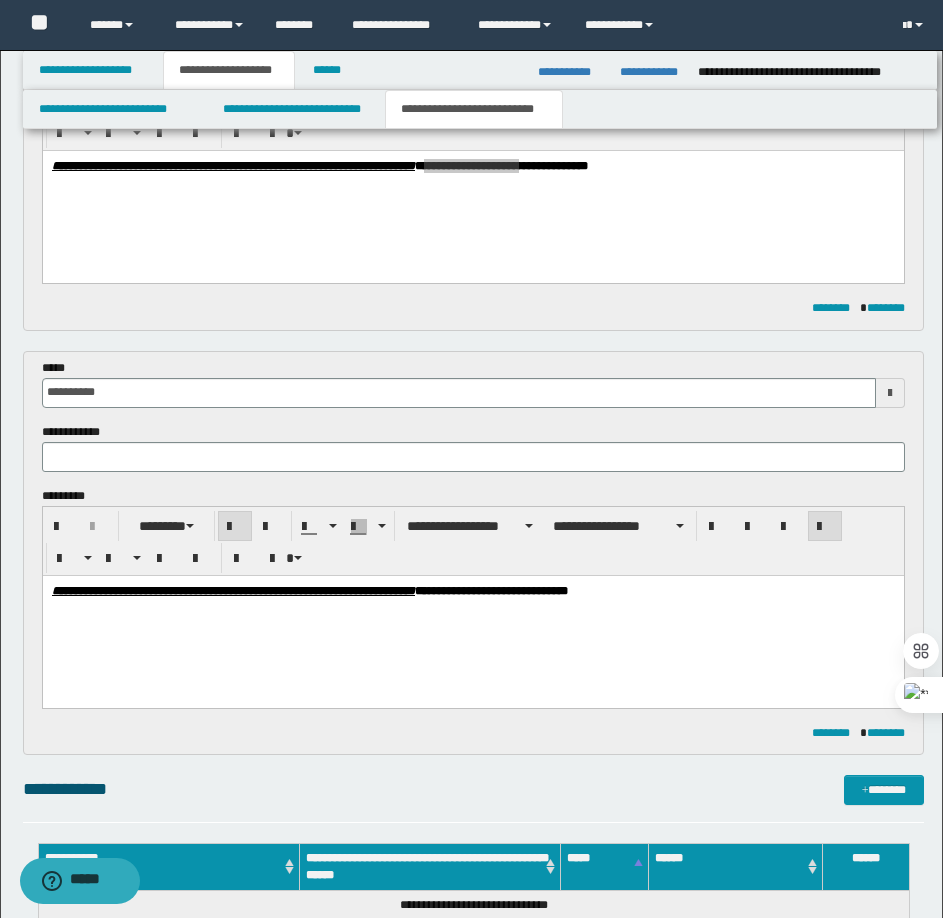 type on "**********" 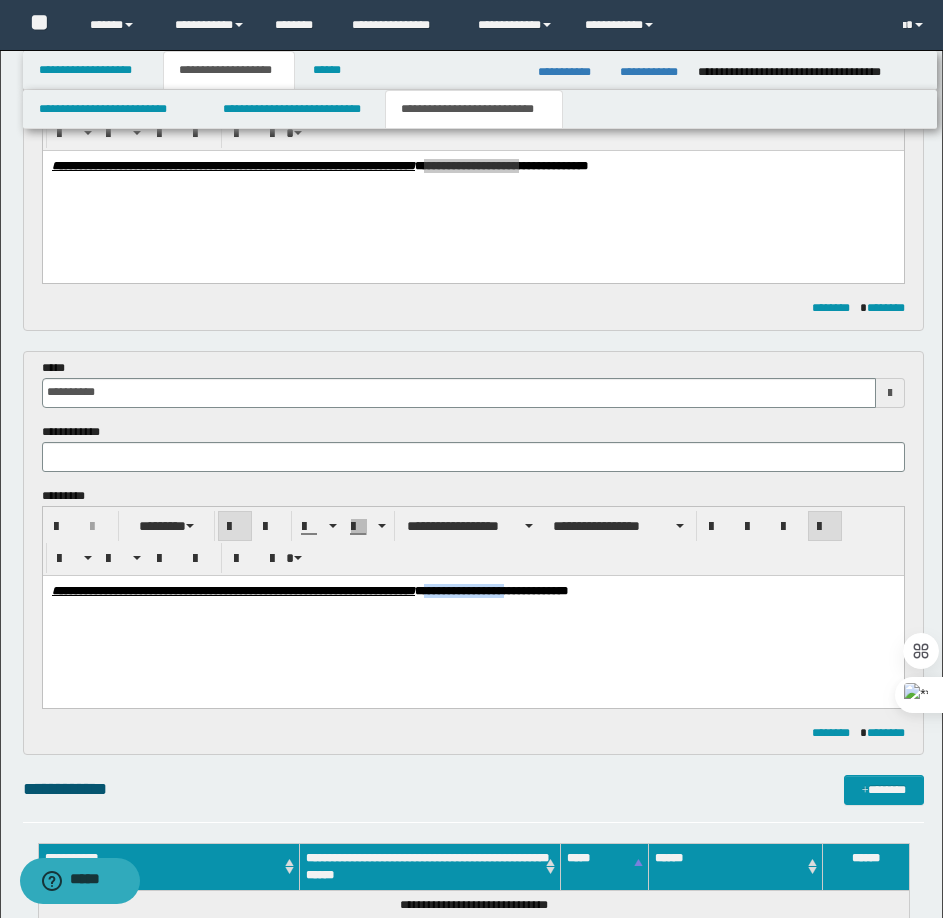 drag, startPoint x: 566, startPoint y: 592, endPoint x: 656, endPoint y: 606, distance: 91.08238 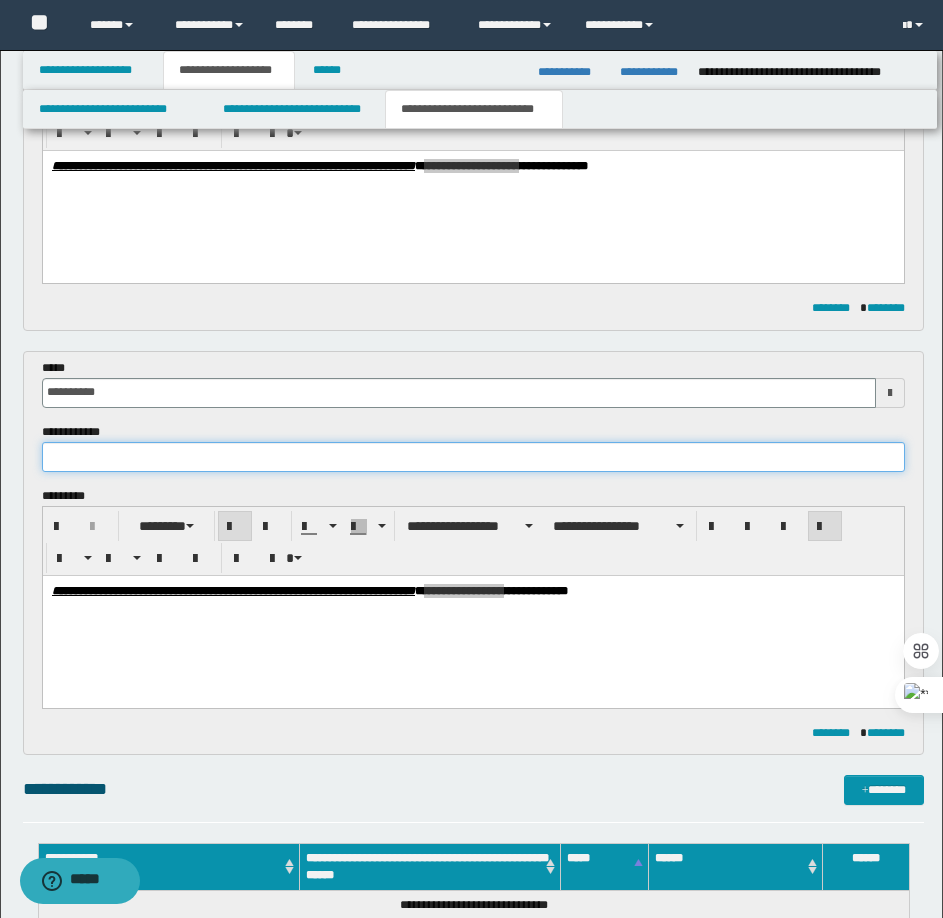 click at bounding box center [473, 457] 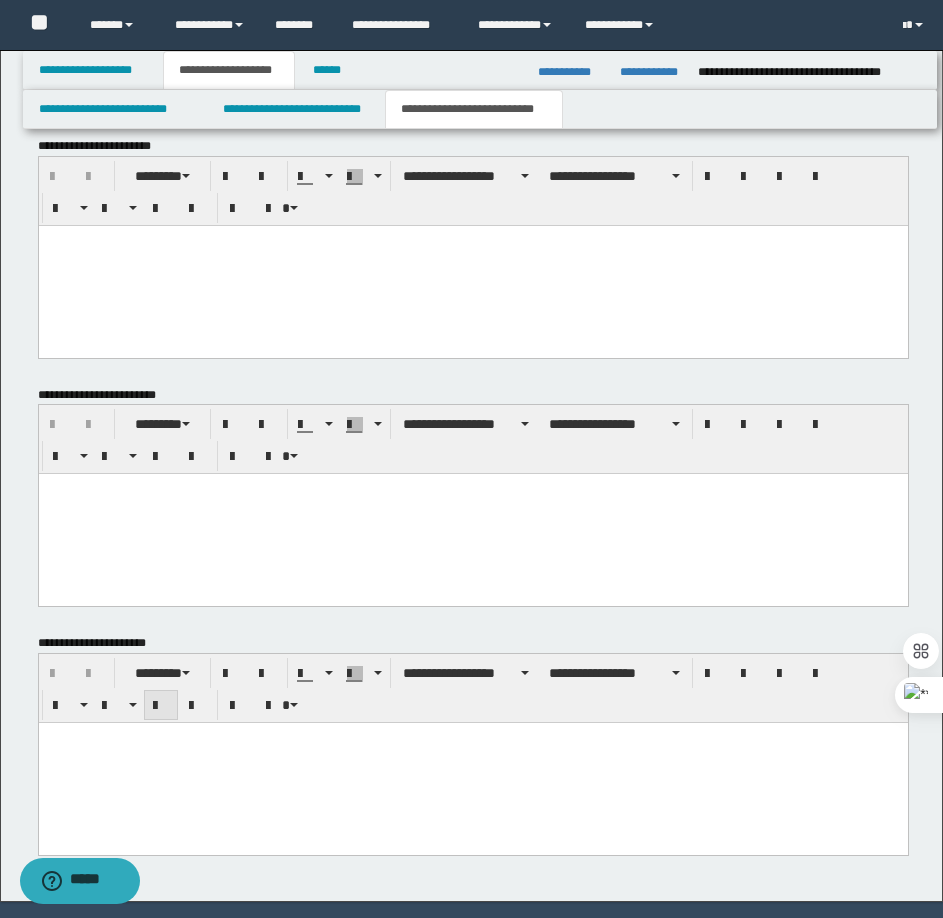 scroll, scrollTop: 1222, scrollLeft: 0, axis: vertical 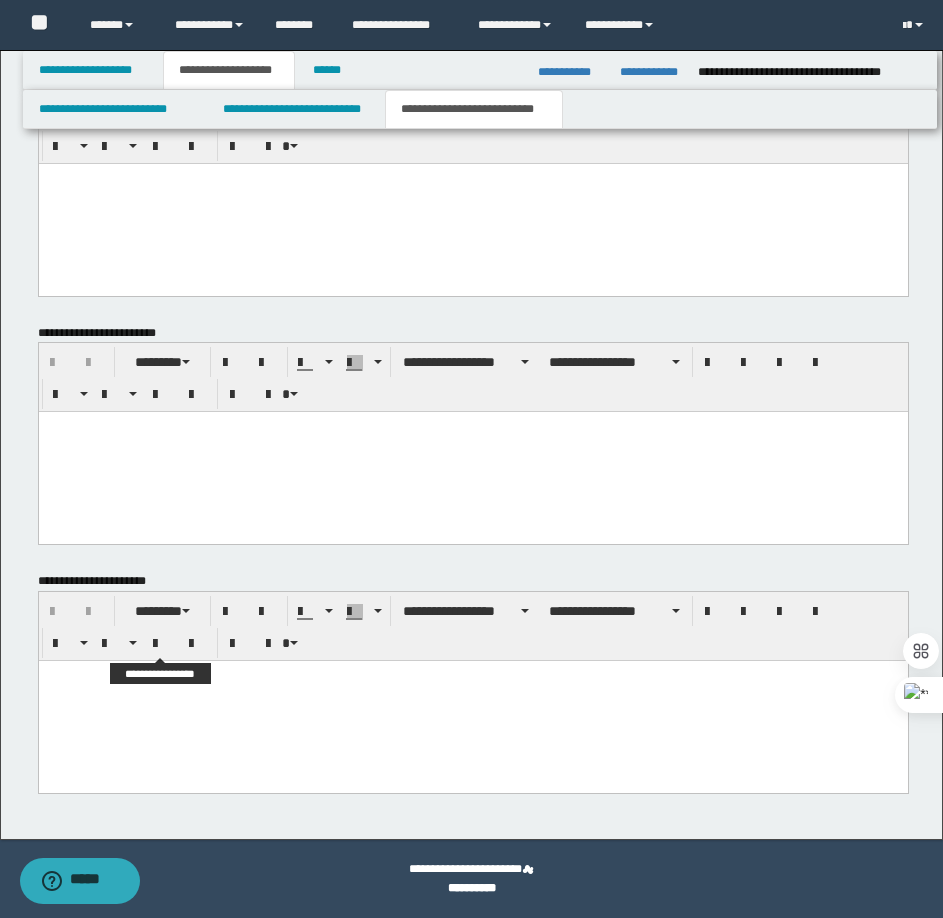 type on "**********" 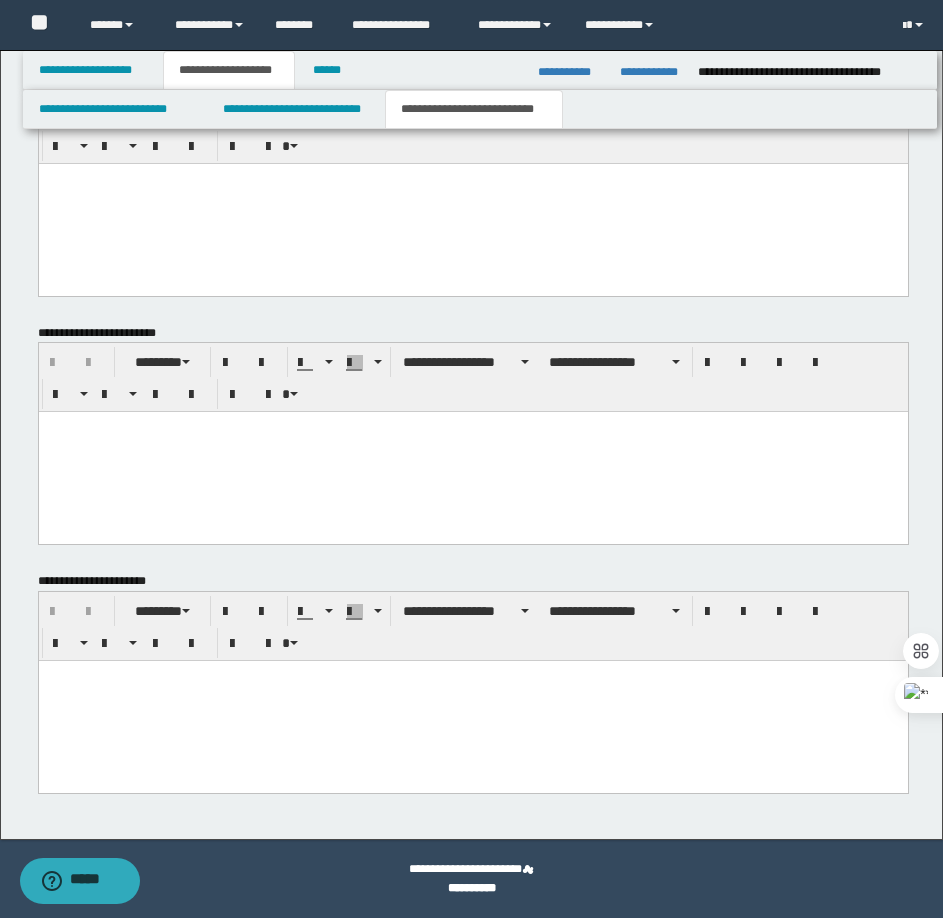 click at bounding box center (472, 701) 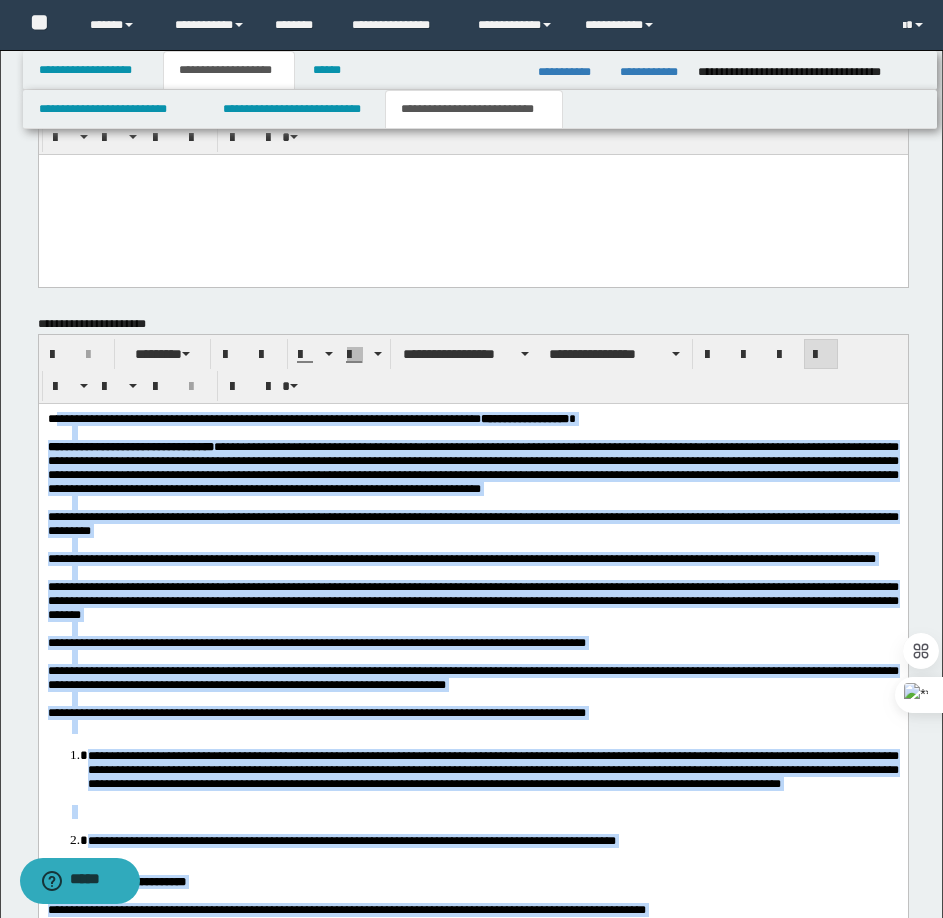scroll, scrollTop: 1478, scrollLeft: 0, axis: vertical 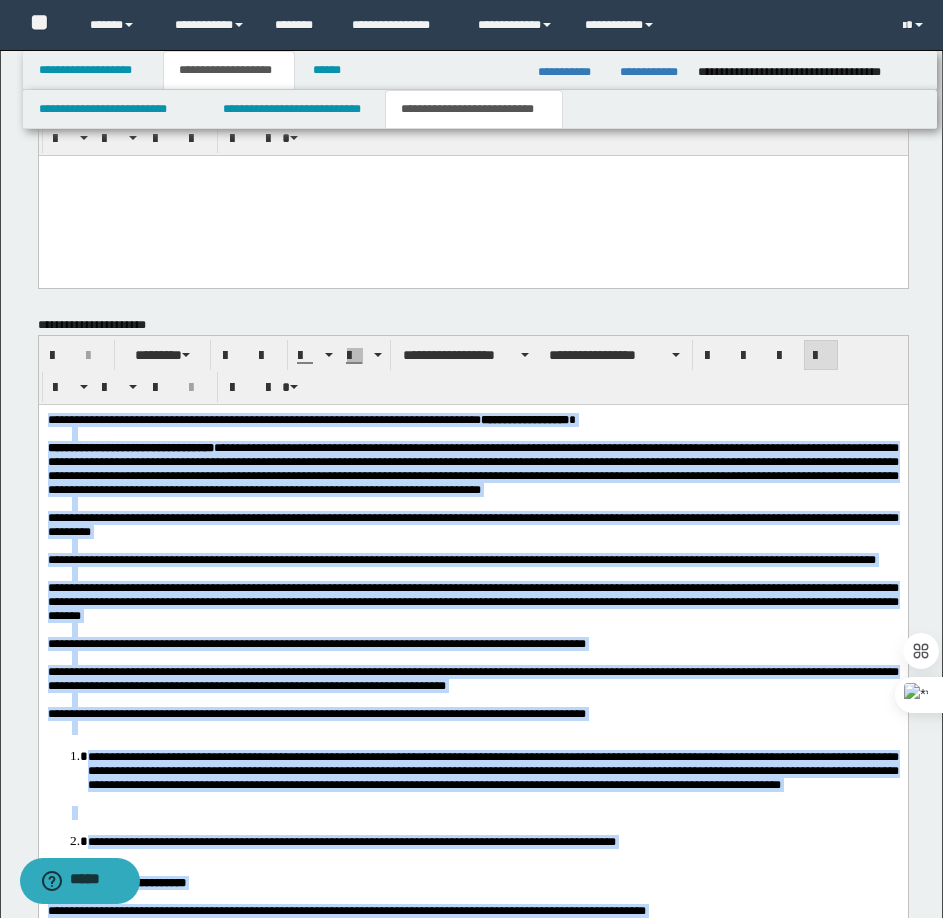 drag, startPoint x: 100, startPoint y: 880, endPoint x: 45, endPoint y: 419, distance: 464.26932 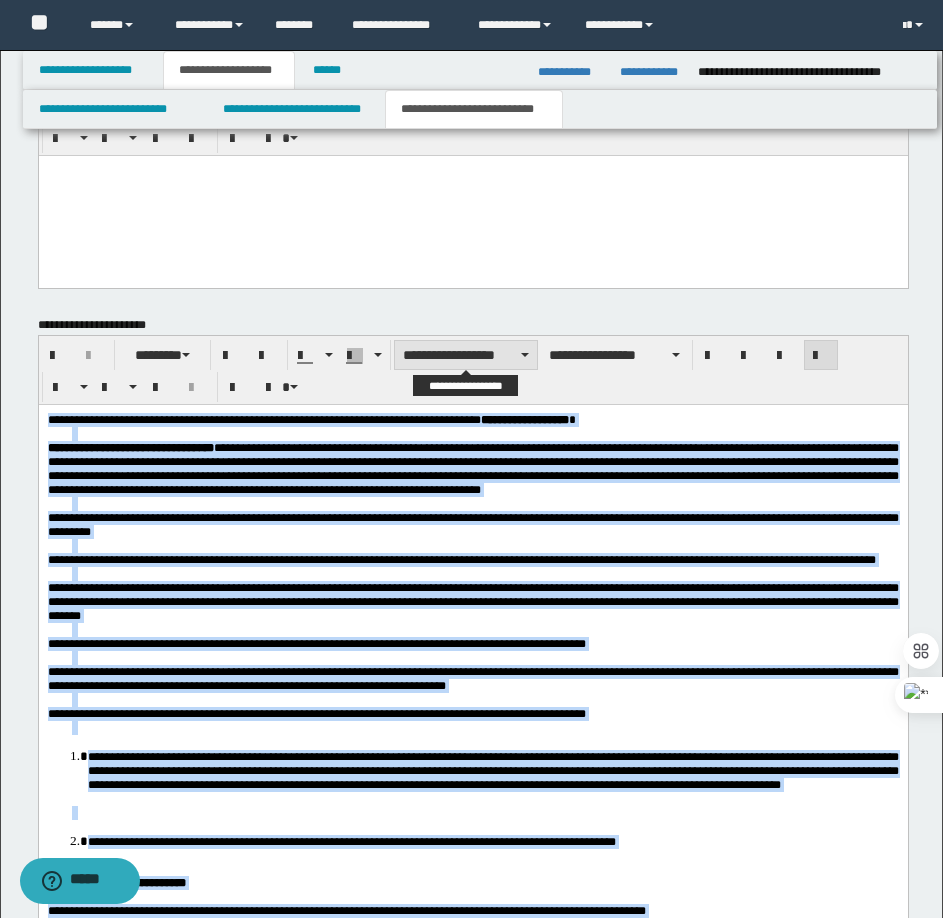 drag, startPoint x: 453, startPoint y: 348, endPoint x: 456, endPoint y: 368, distance: 20.22375 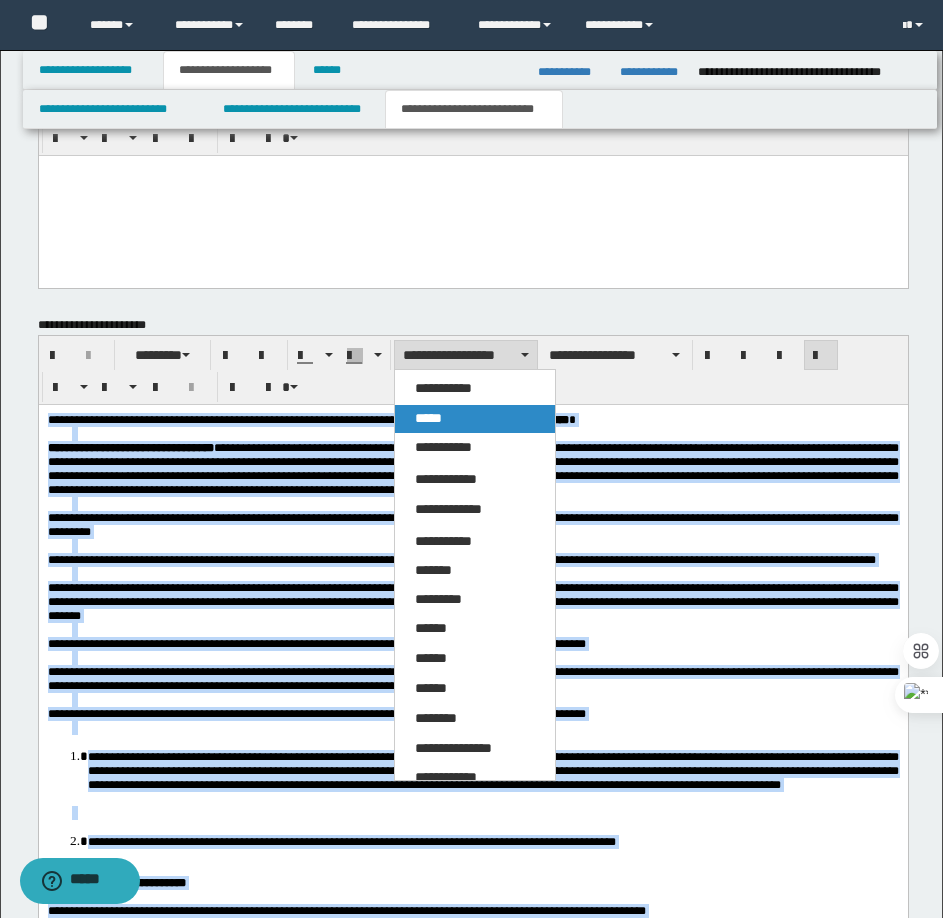 click on "*****" at bounding box center (475, 419) 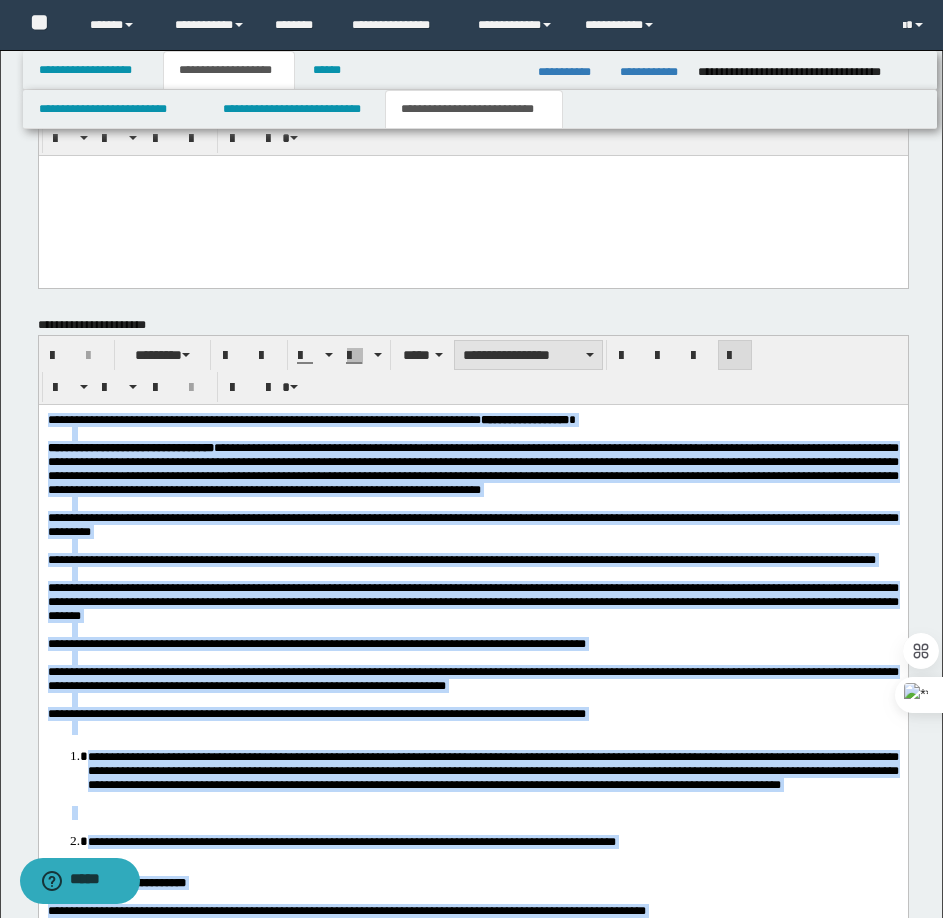 click on "**********" at bounding box center (528, 355) 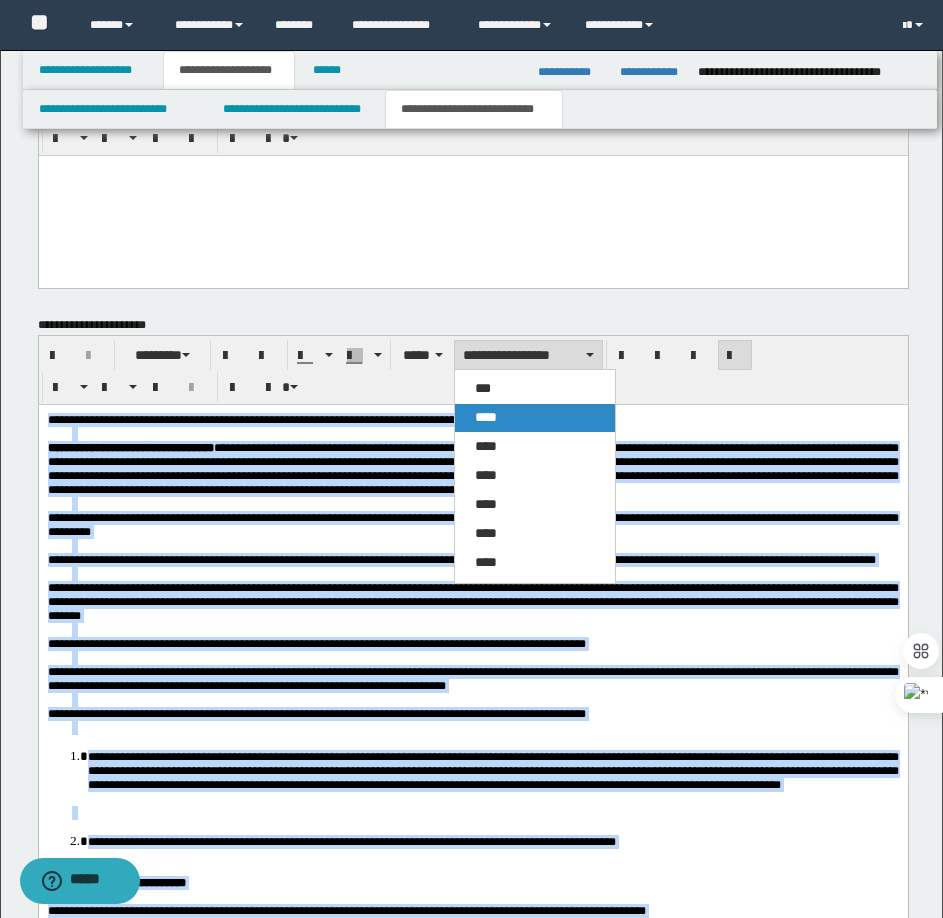click on "****" at bounding box center [535, 418] 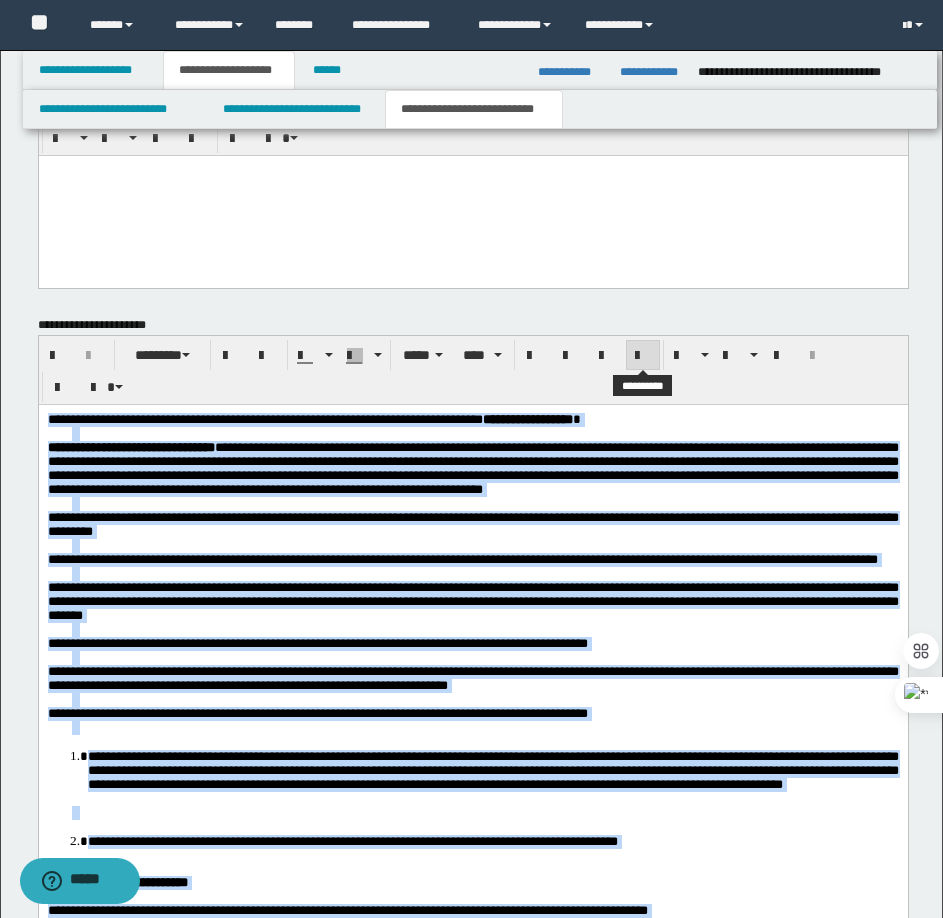 click at bounding box center (643, 356) 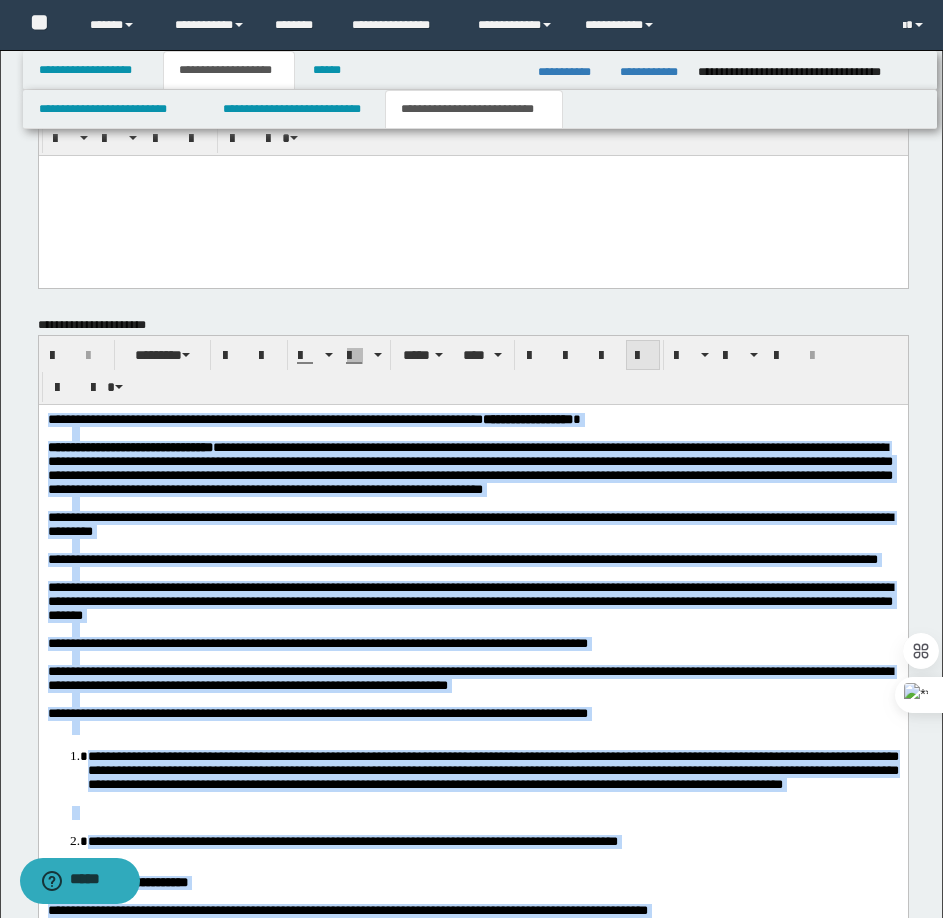 click at bounding box center [643, 356] 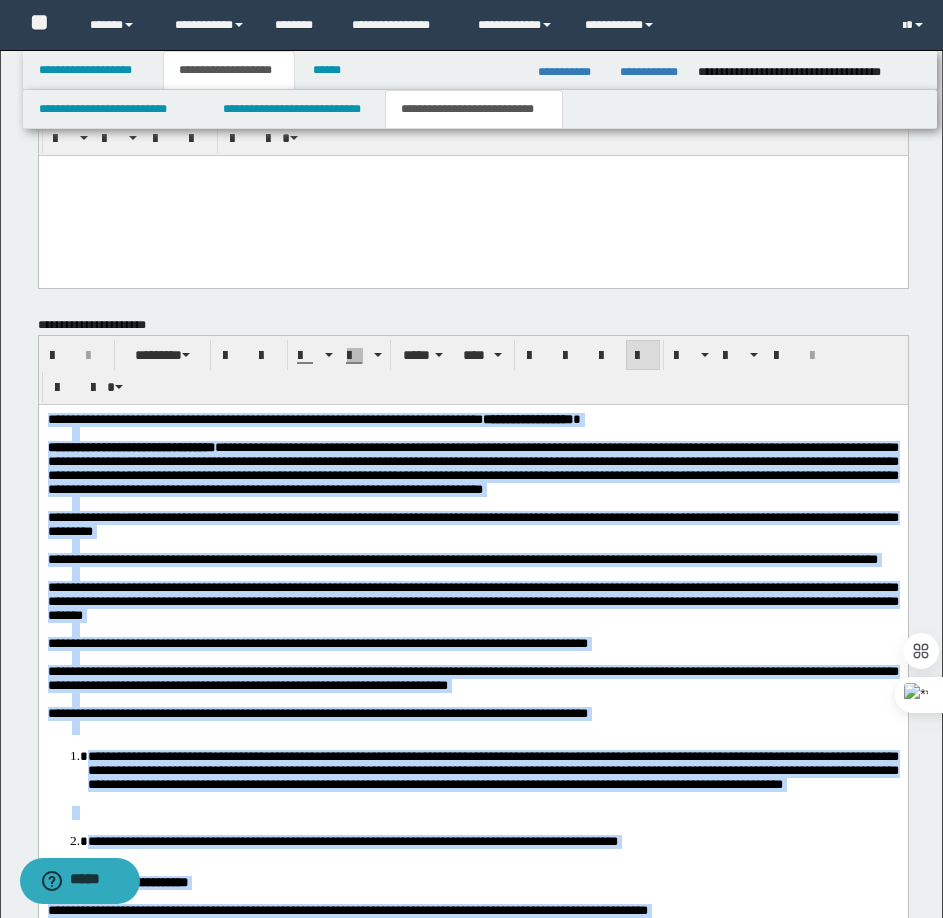 click at bounding box center (484, 504) 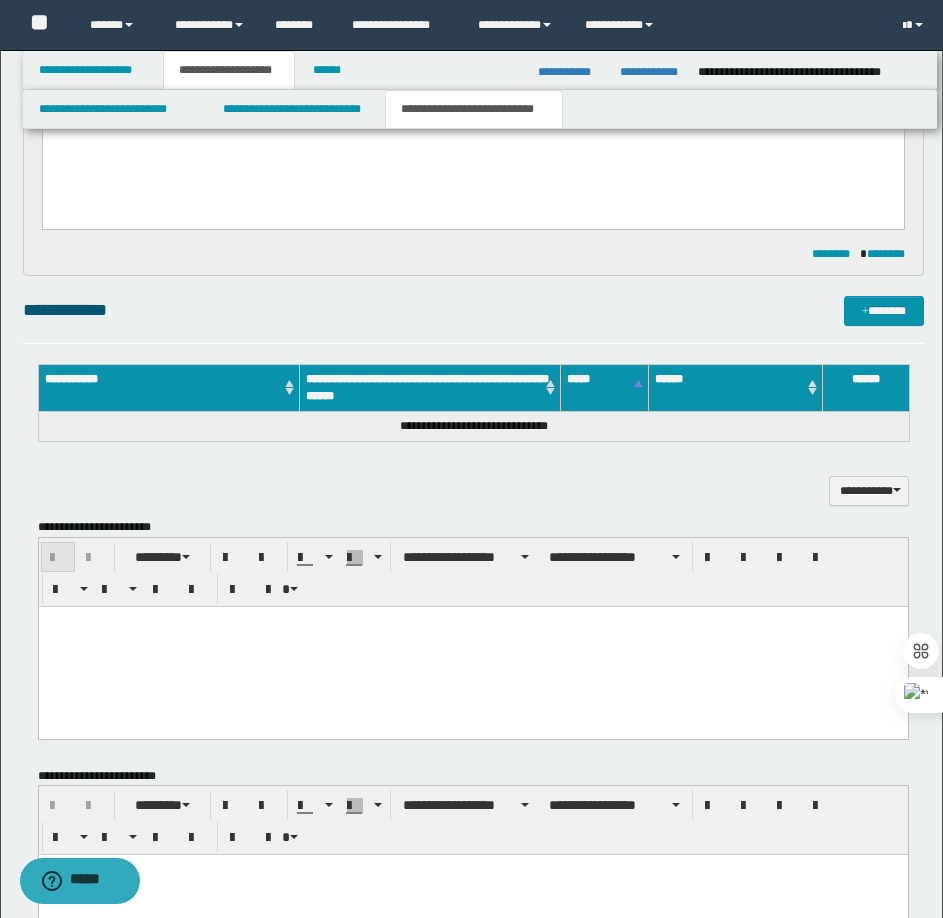 scroll, scrollTop: 778, scrollLeft: 0, axis: vertical 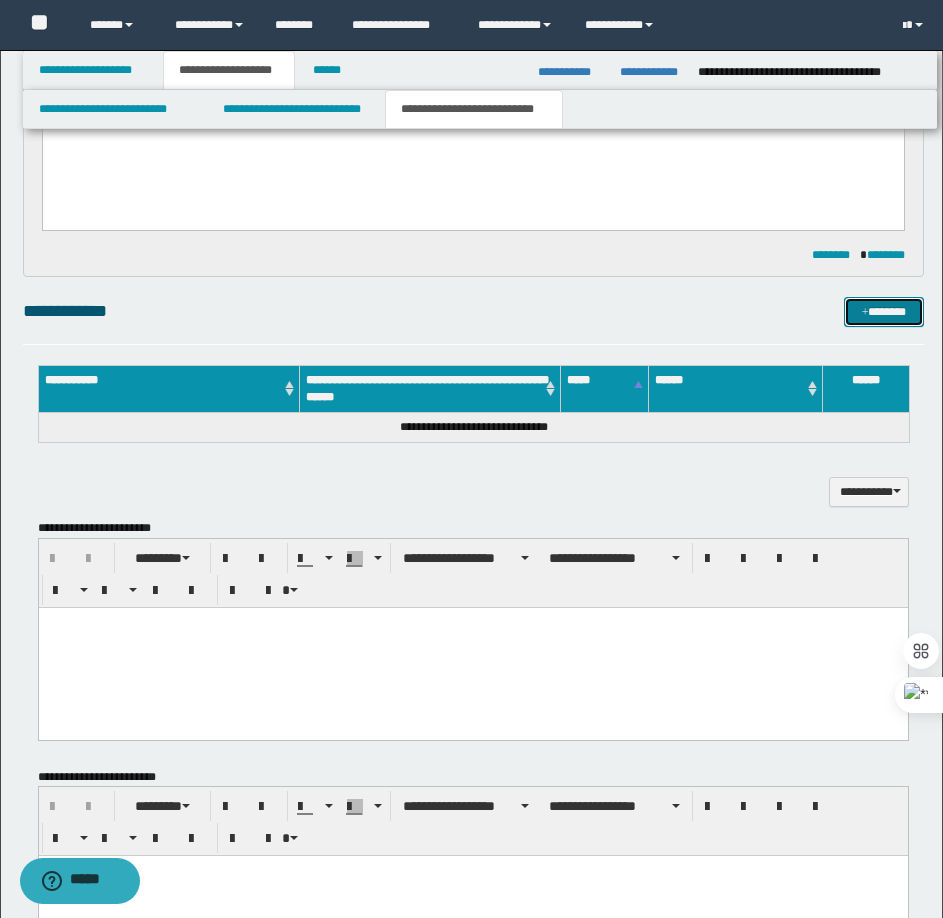 drag, startPoint x: 873, startPoint y: 314, endPoint x: 534, endPoint y: 241, distance: 346.7708 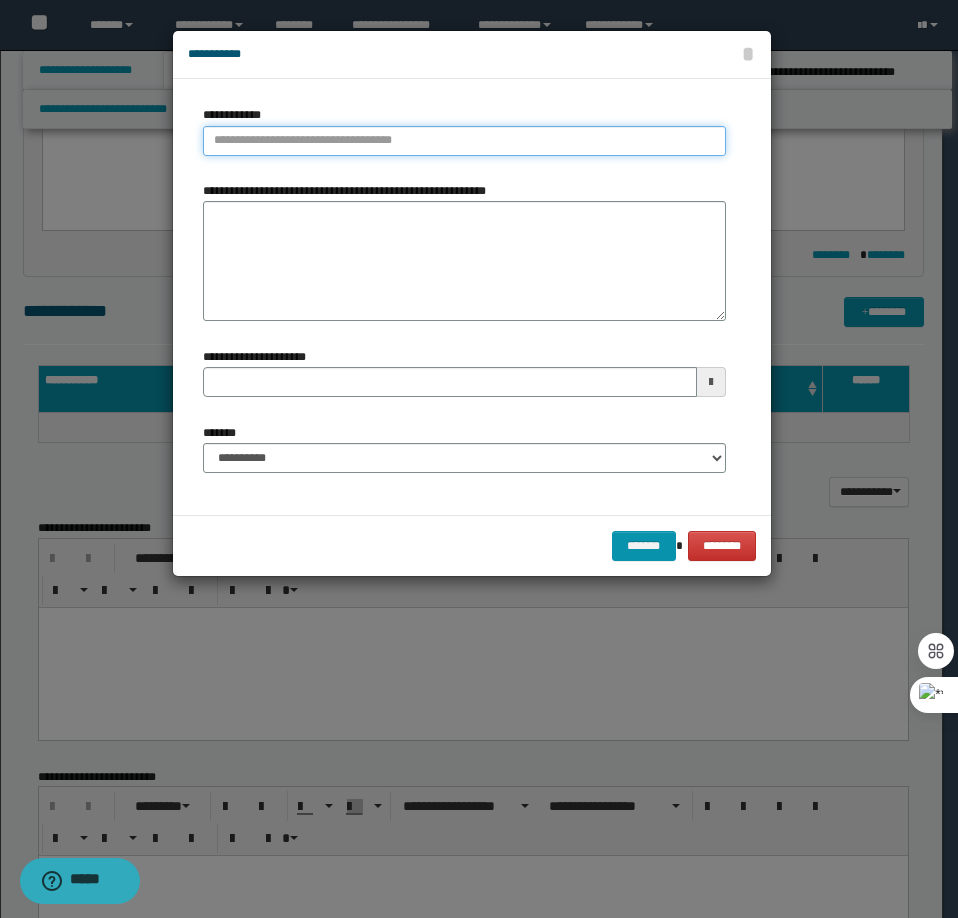 click on "**********" at bounding box center [464, 141] 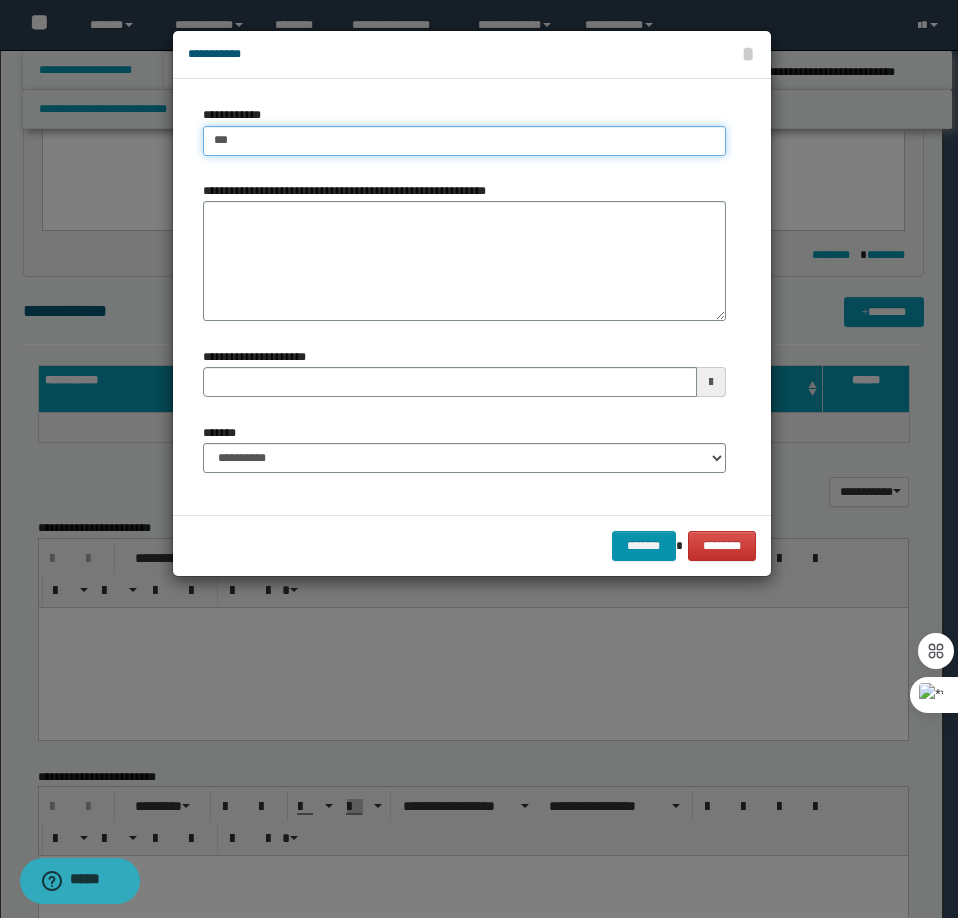 type on "****" 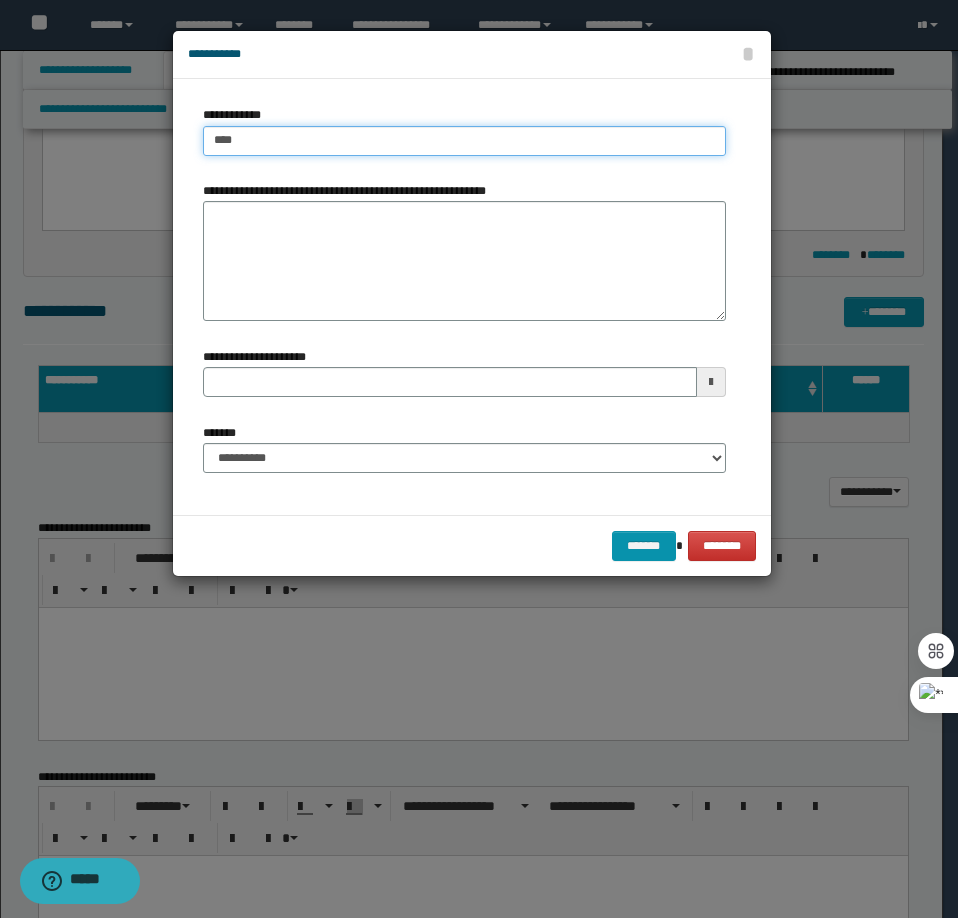 type on "****" 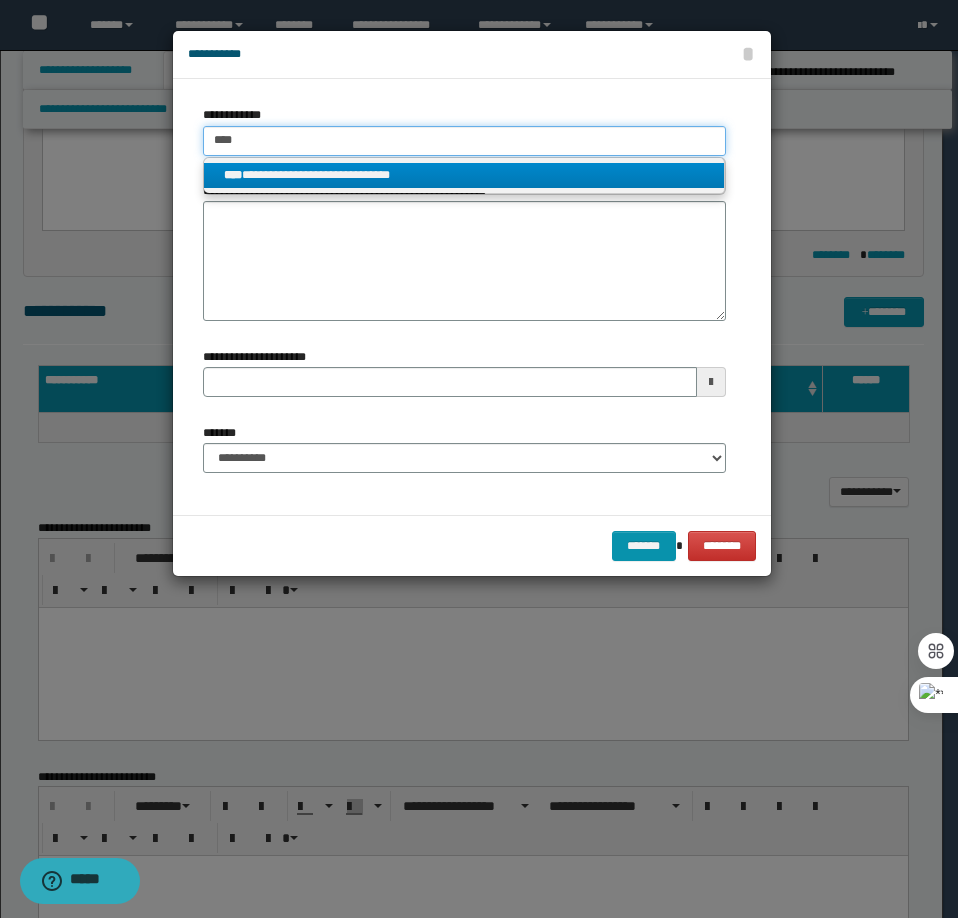 type on "****" 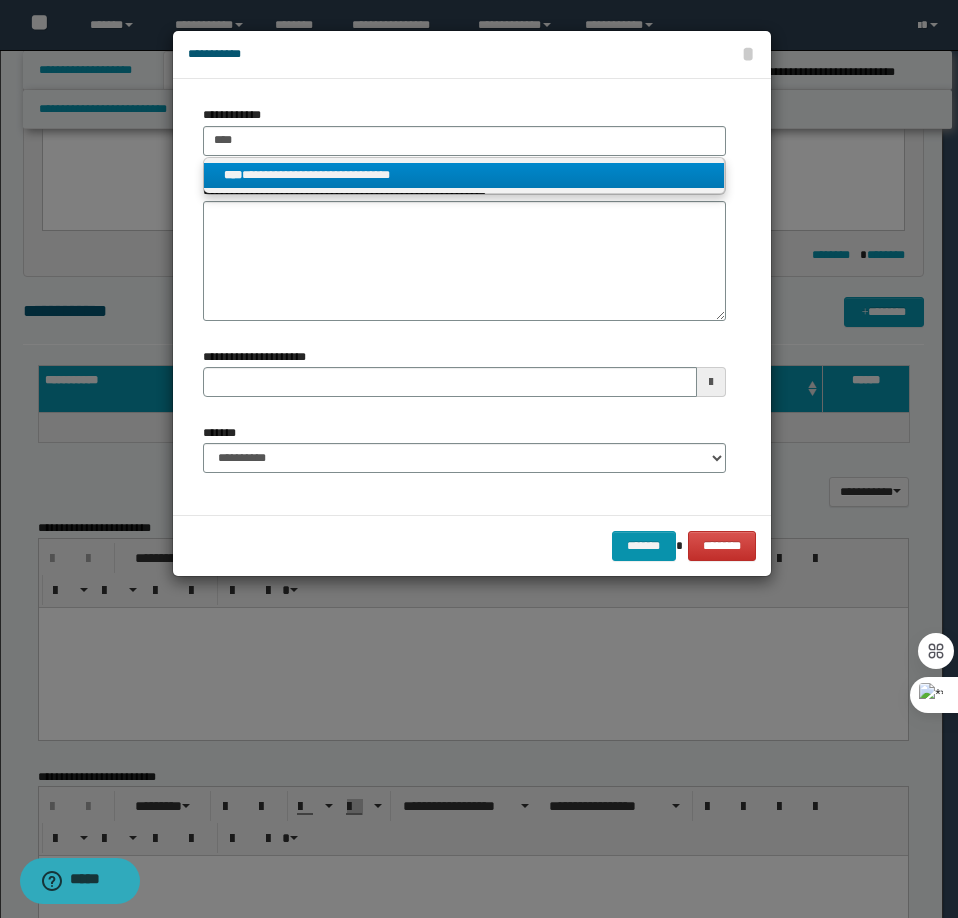 click on "**********" at bounding box center [464, 175] 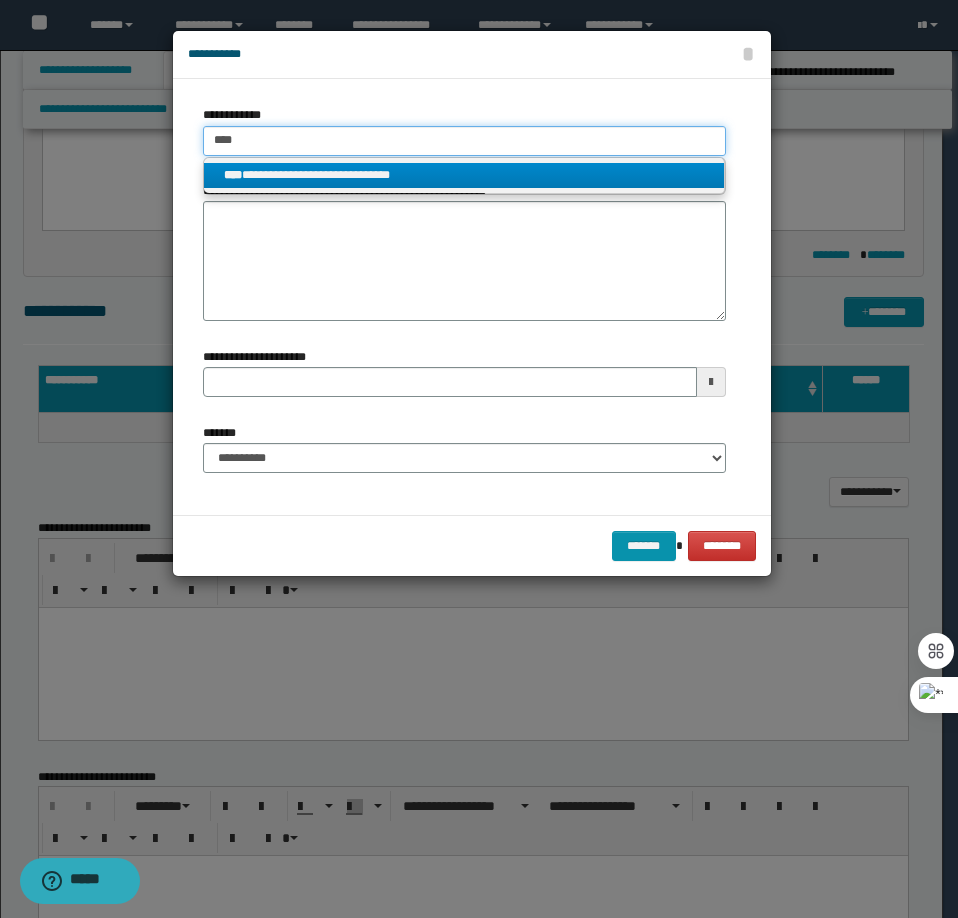 type 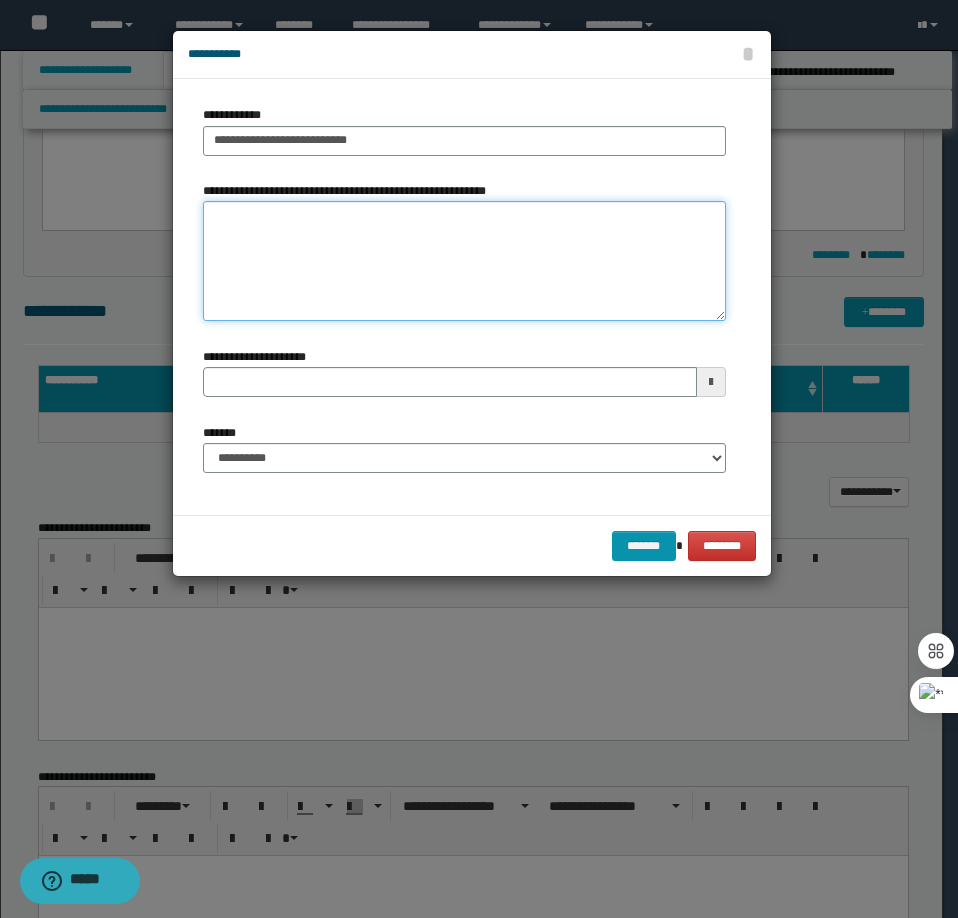 click on "**********" at bounding box center (464, 261) 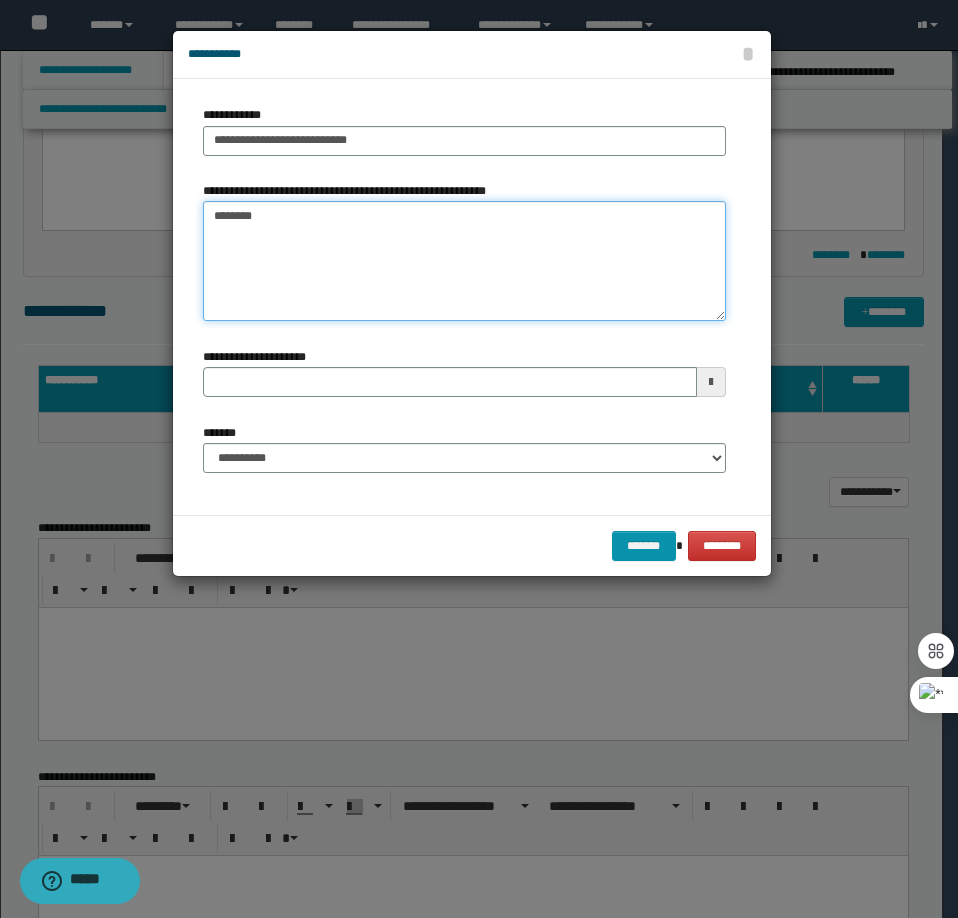 type on "*********" 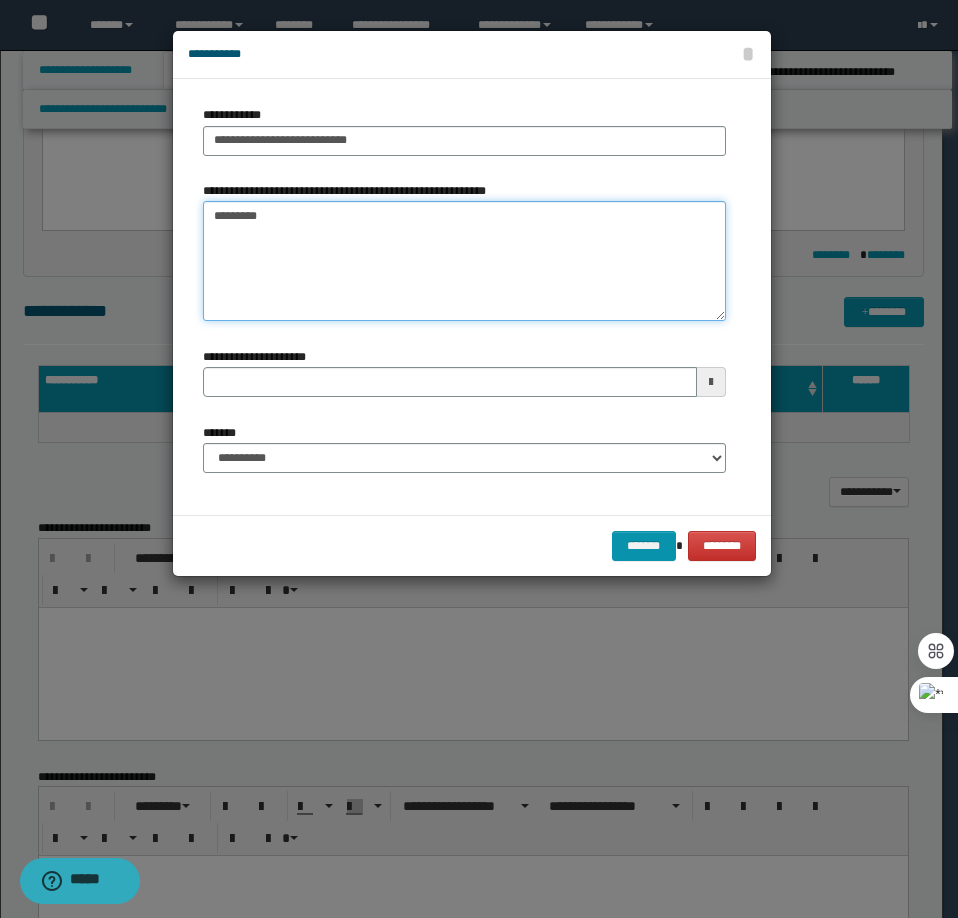 type 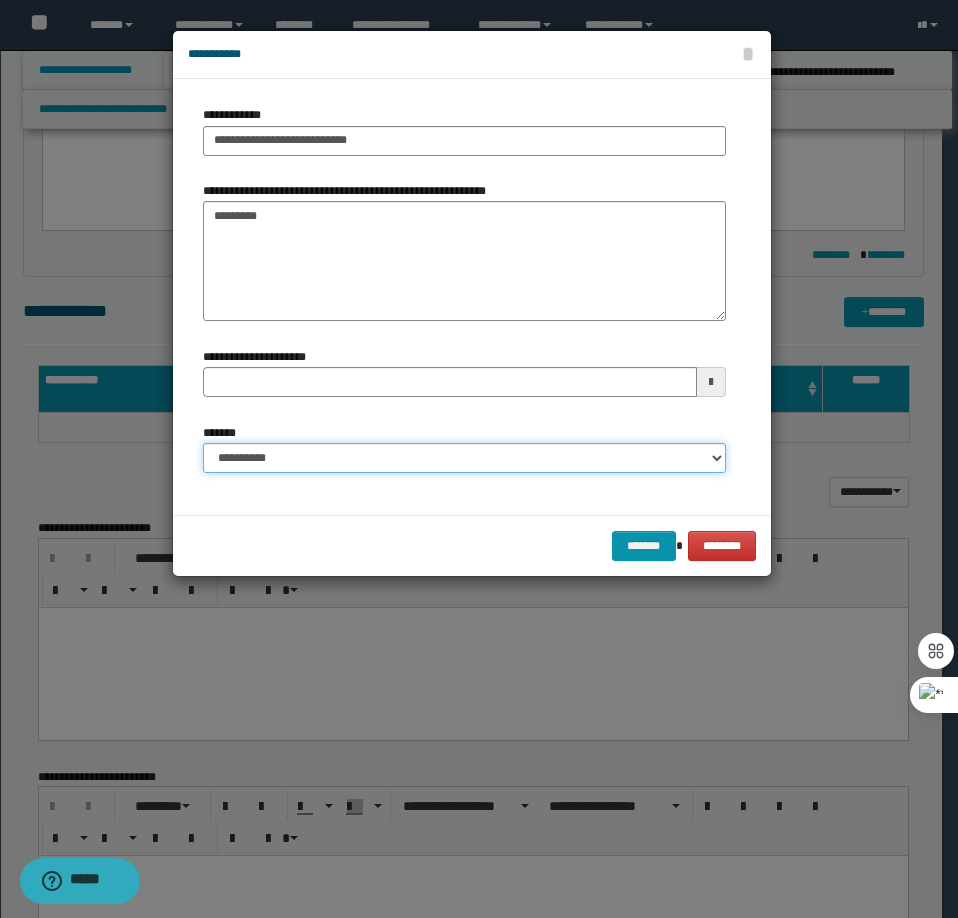click on "**********" at bounding box center (464, 458) 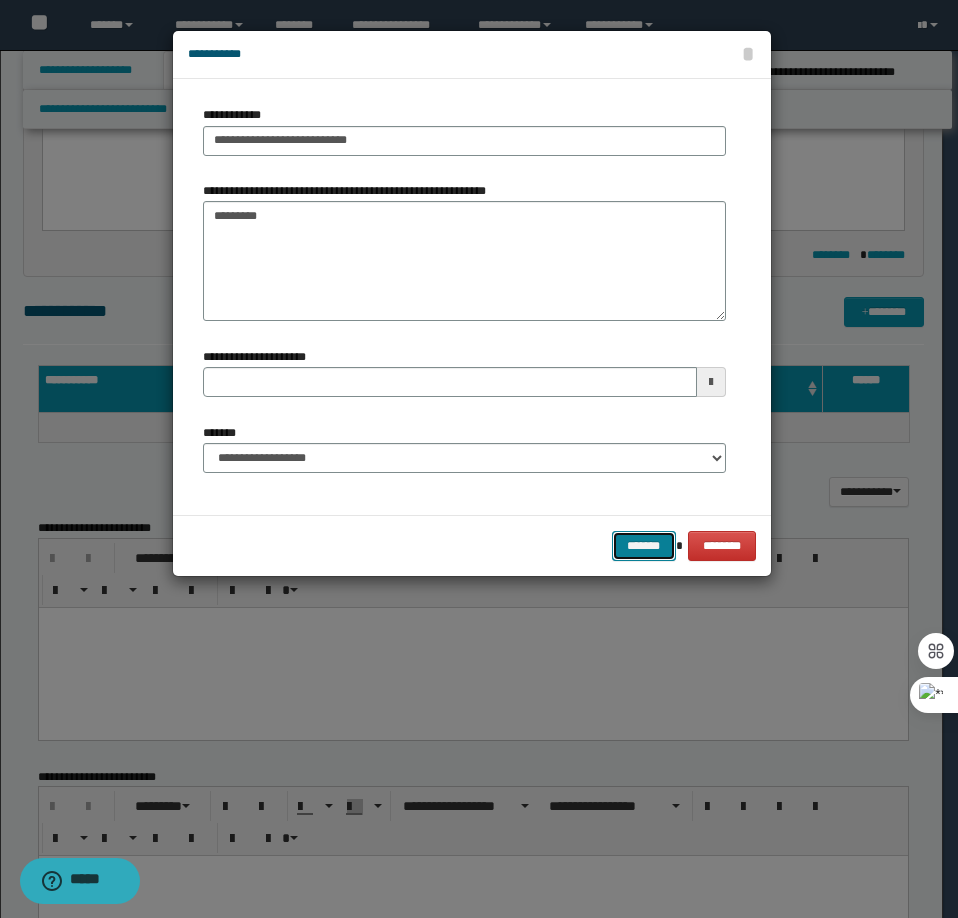 click on "*******" at bounding box center [644, 546] 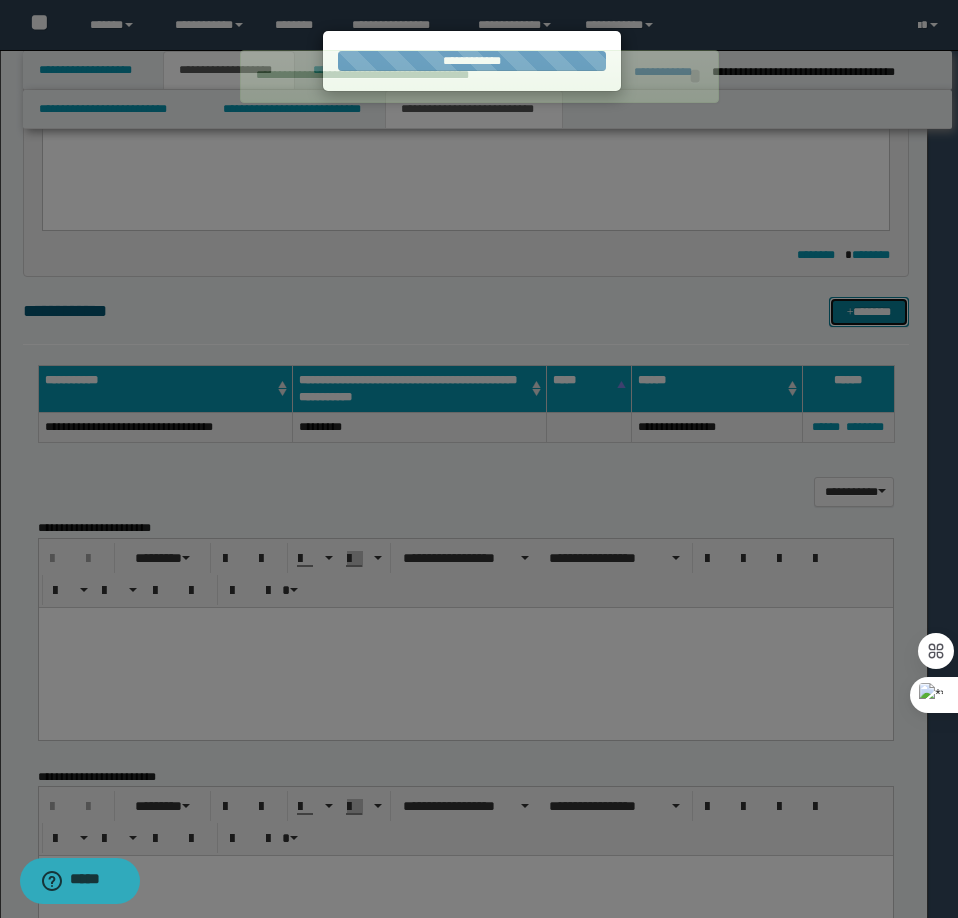 type 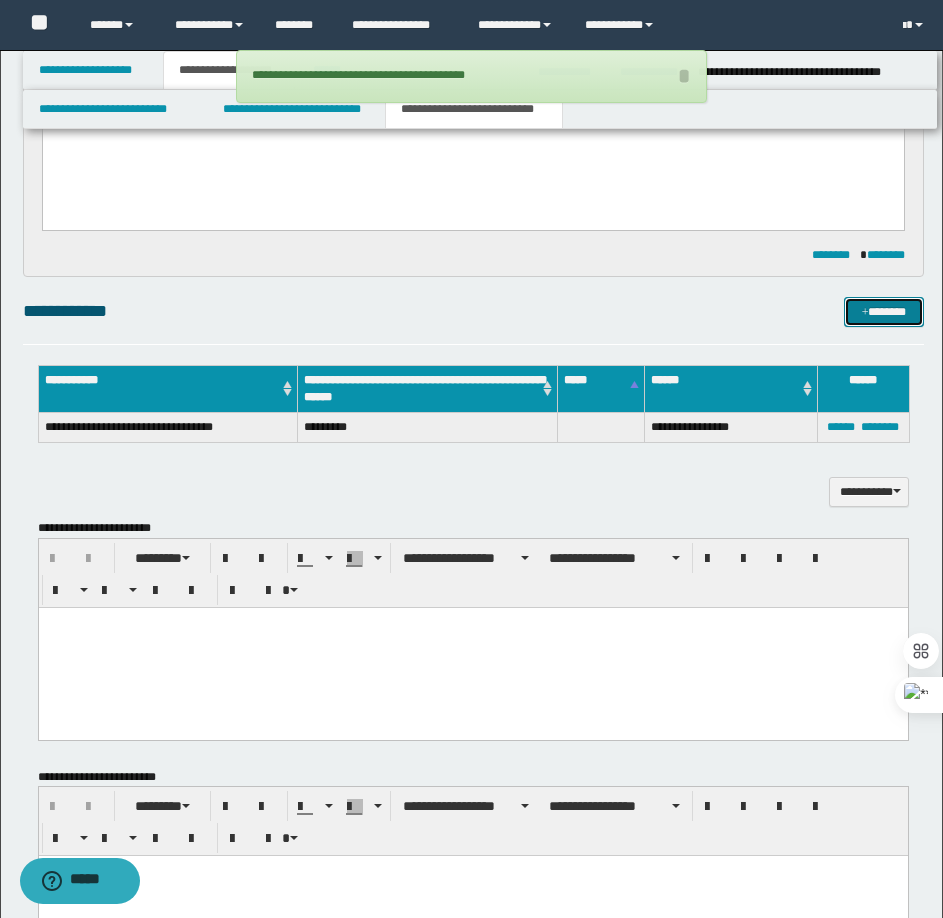 click at bounding box center [865, 313] 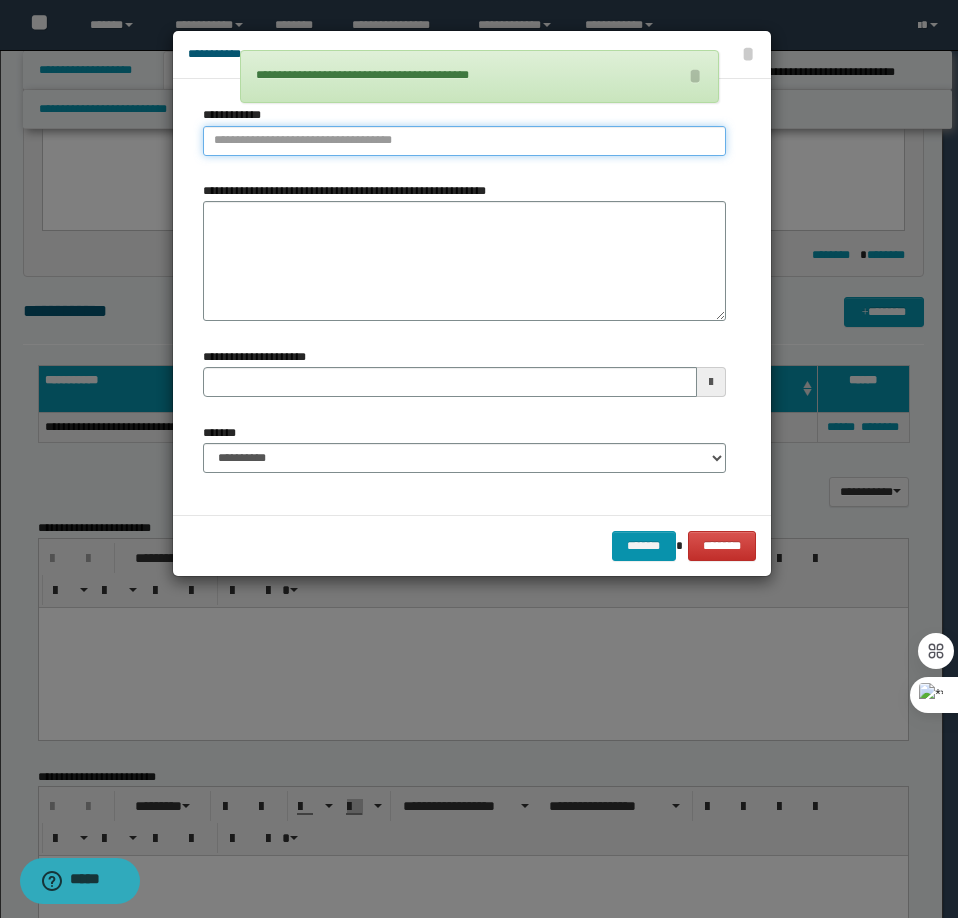 type on "**********" 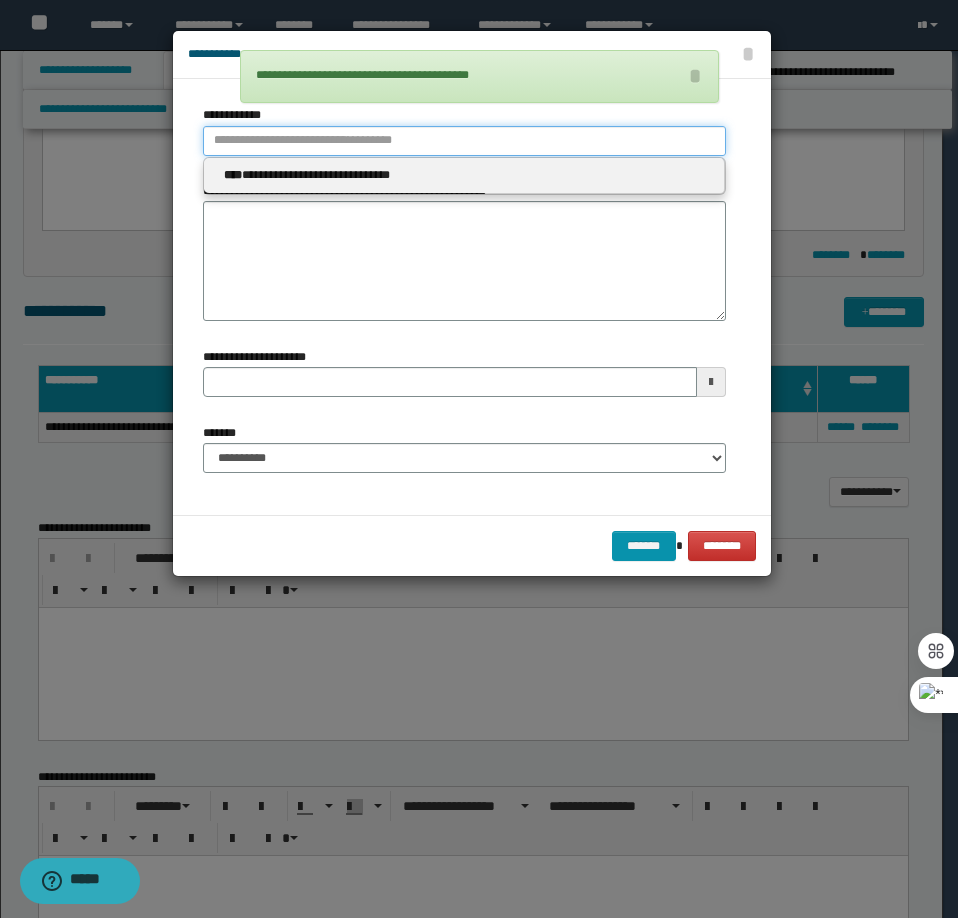 click on "**********" at bounding box center (464, 141) 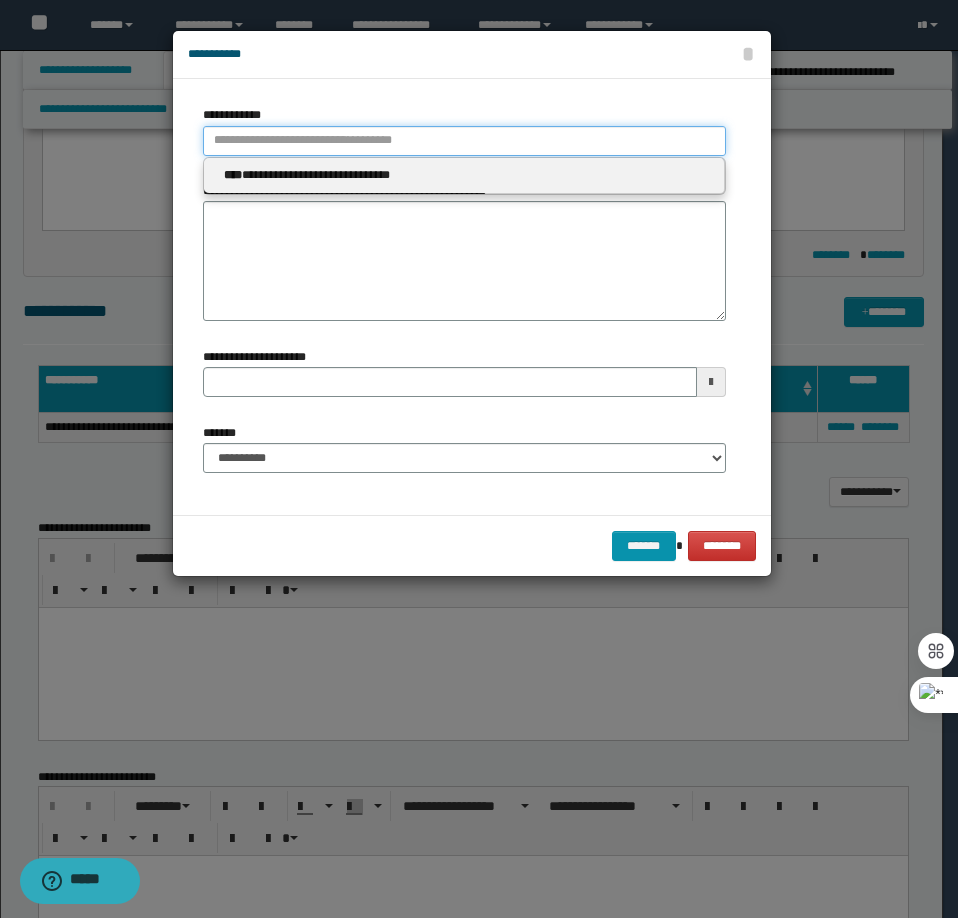 type 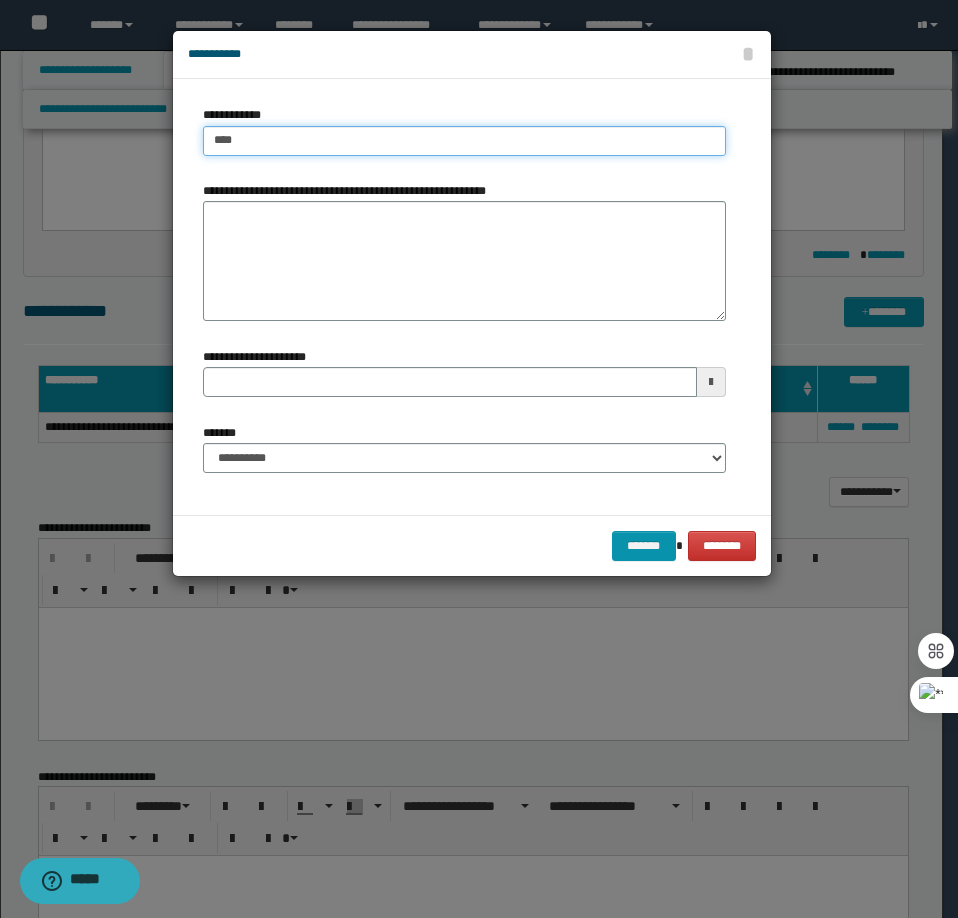 type on "*****" 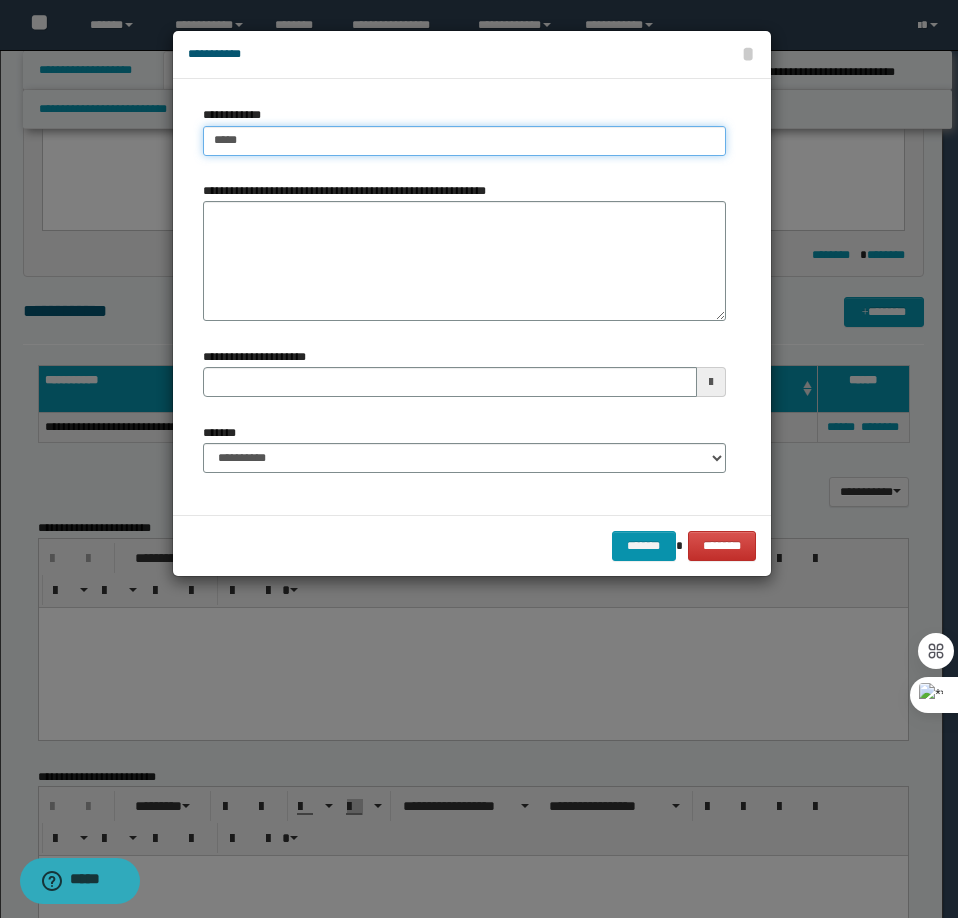 type on "**********" 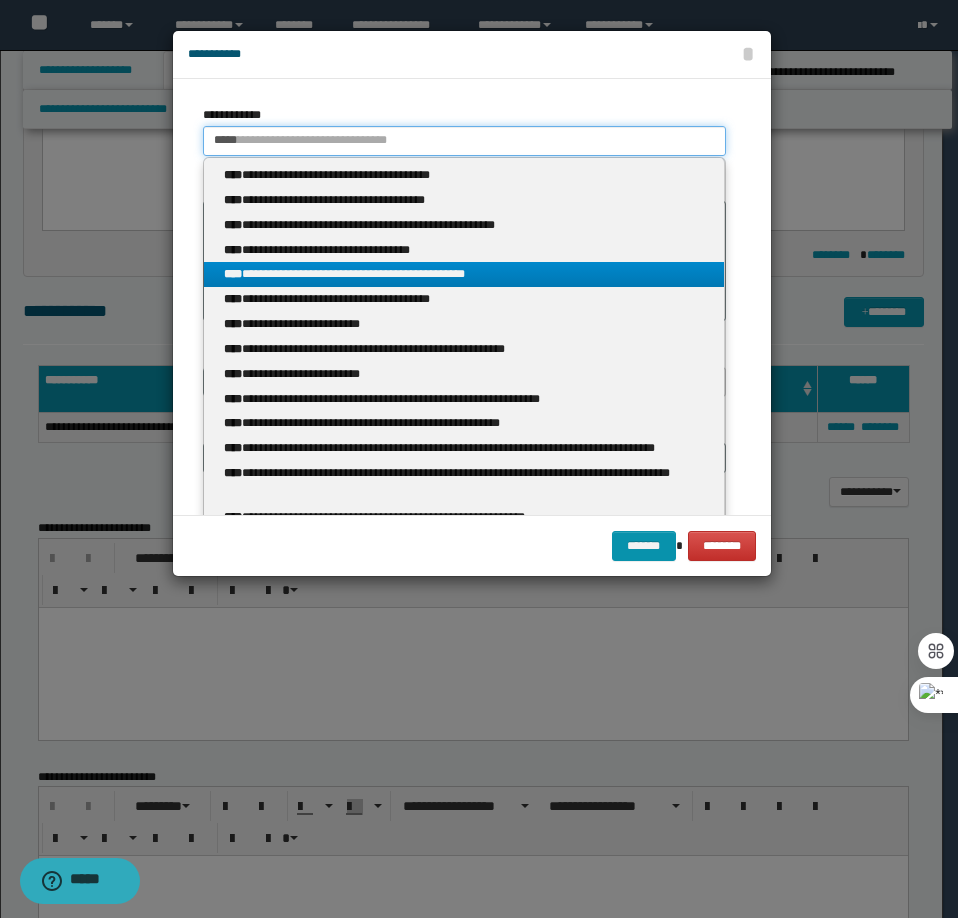 type on "*****" 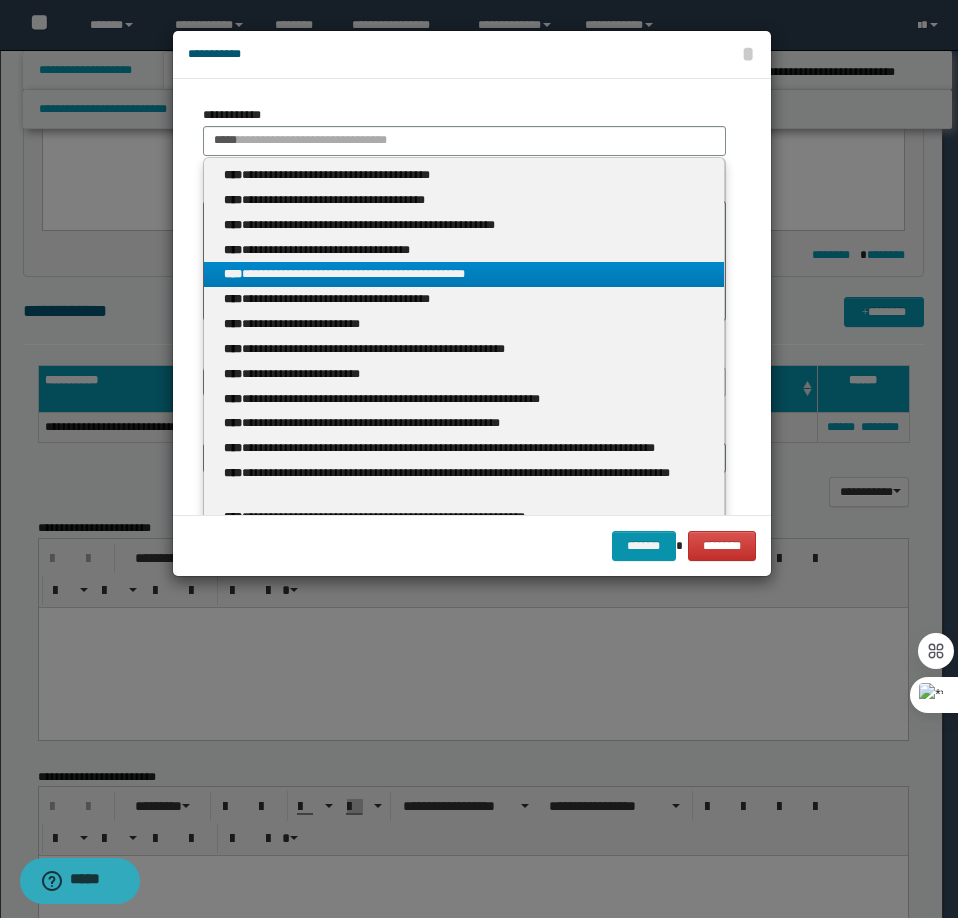 click on "**********" at bounding box center [464, 274] 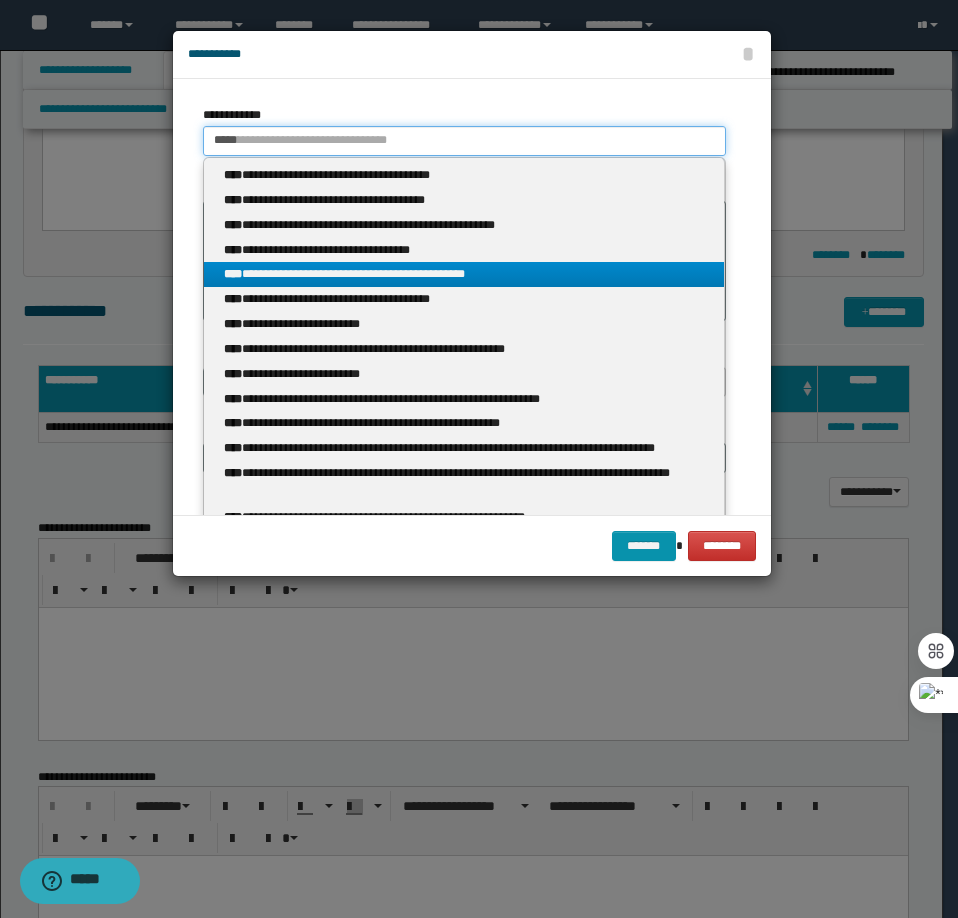 type 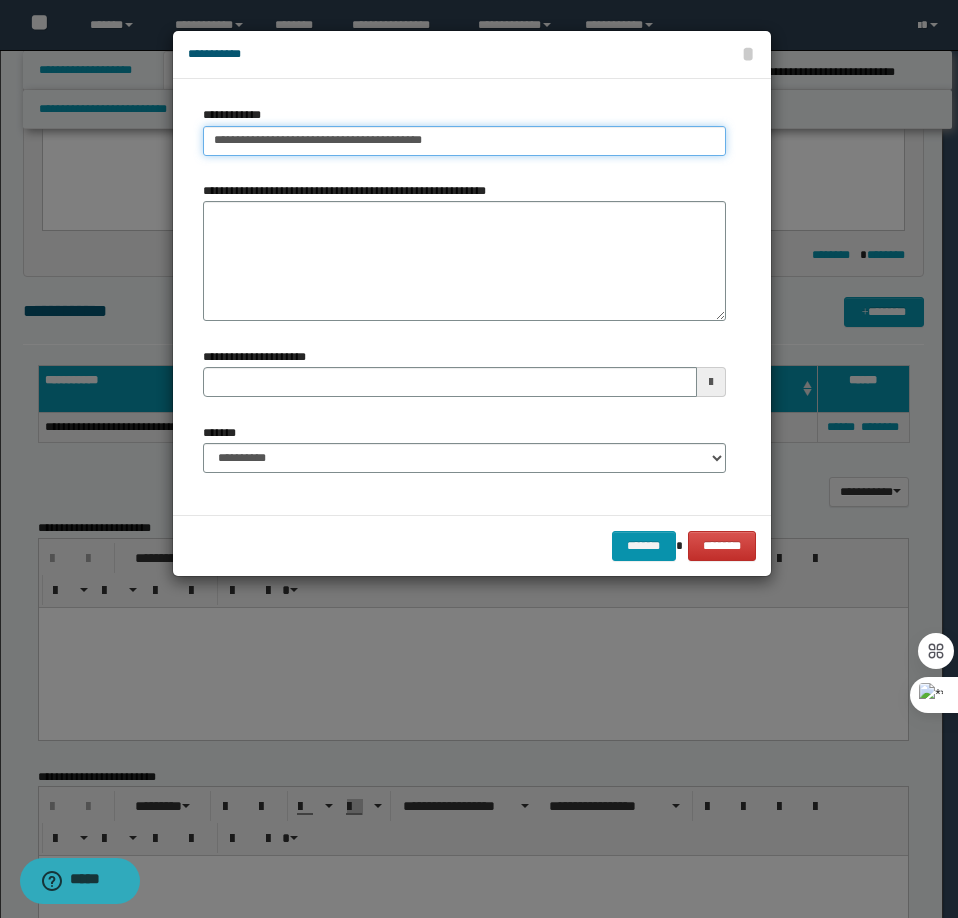 type 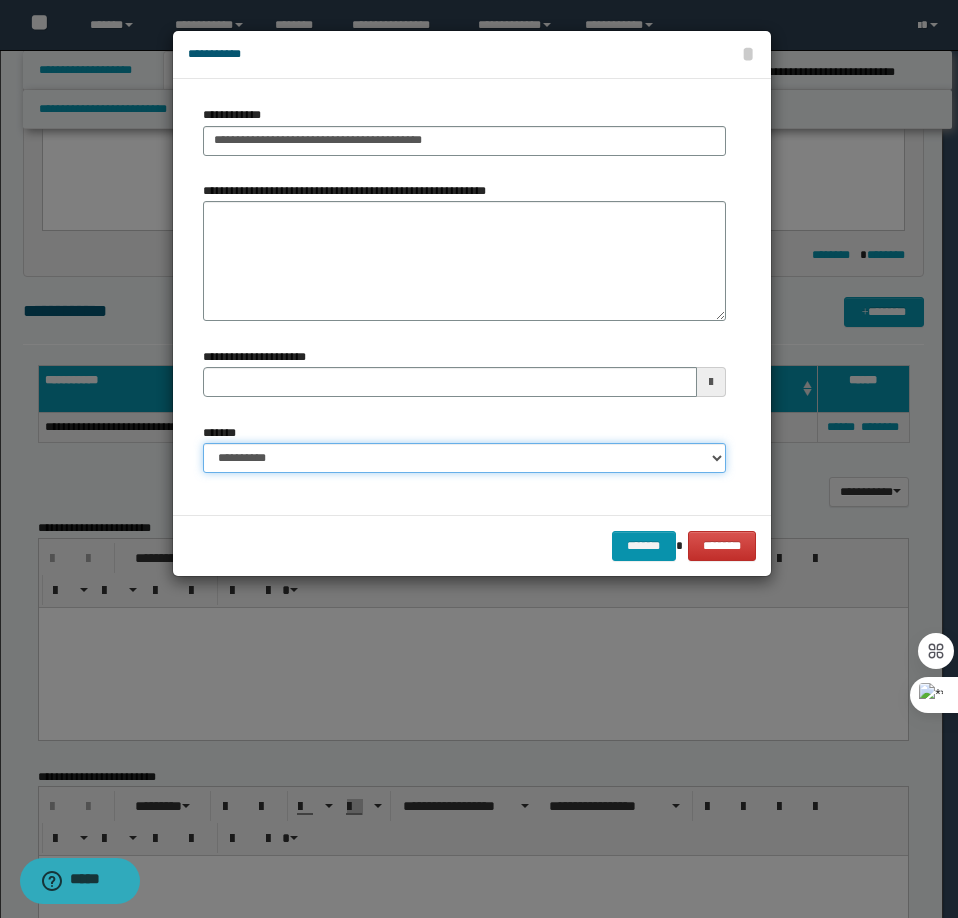 click on "**********" at bounding box center (464, 458) 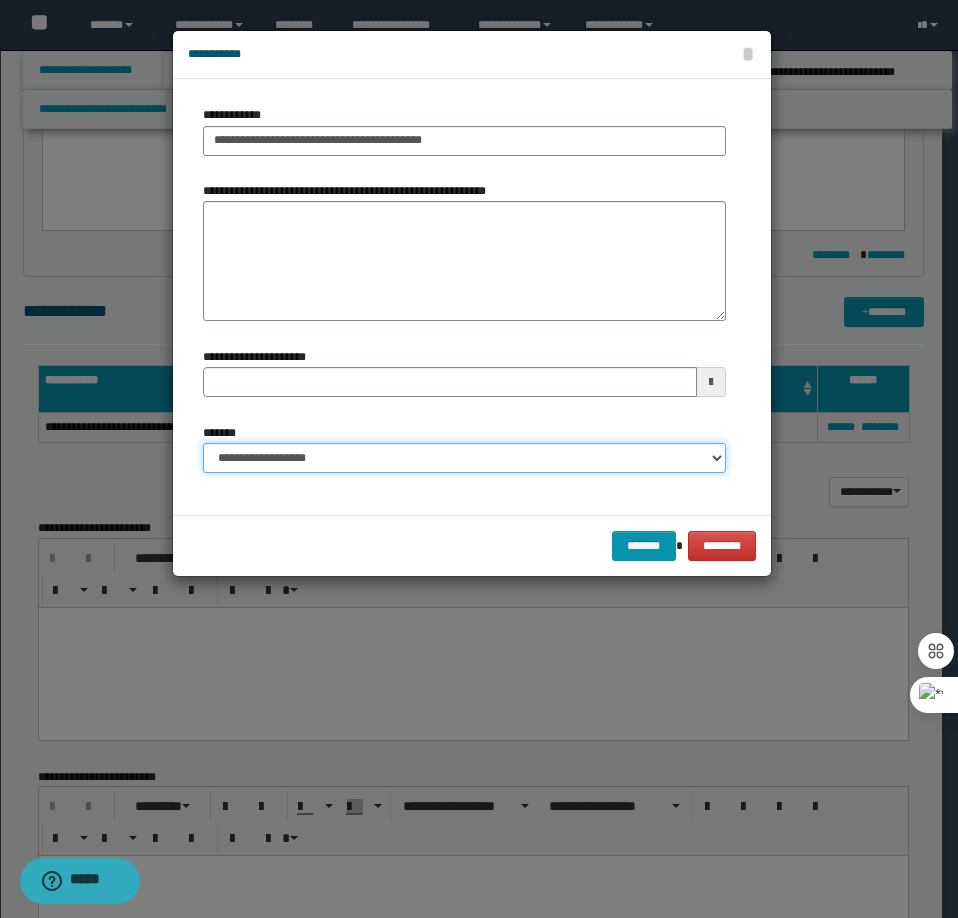 click on "**********" at bounding box center (464, 458) 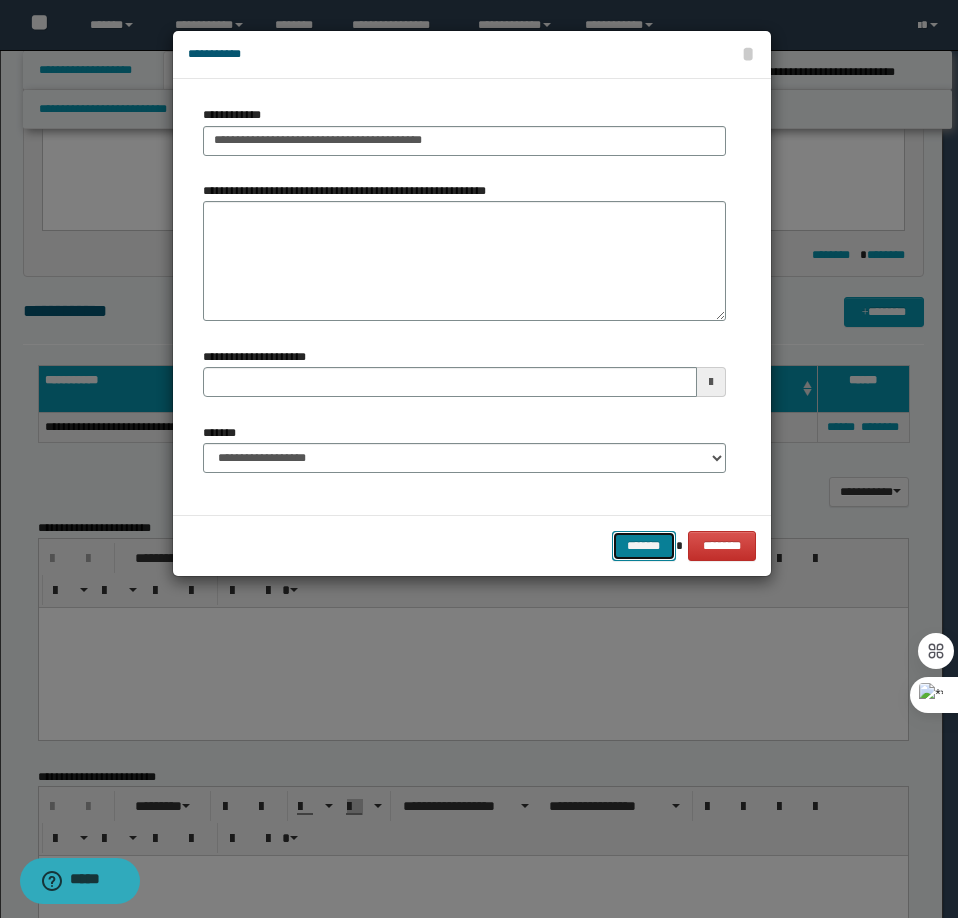 click on "*******" at bounding box center [644, 546] 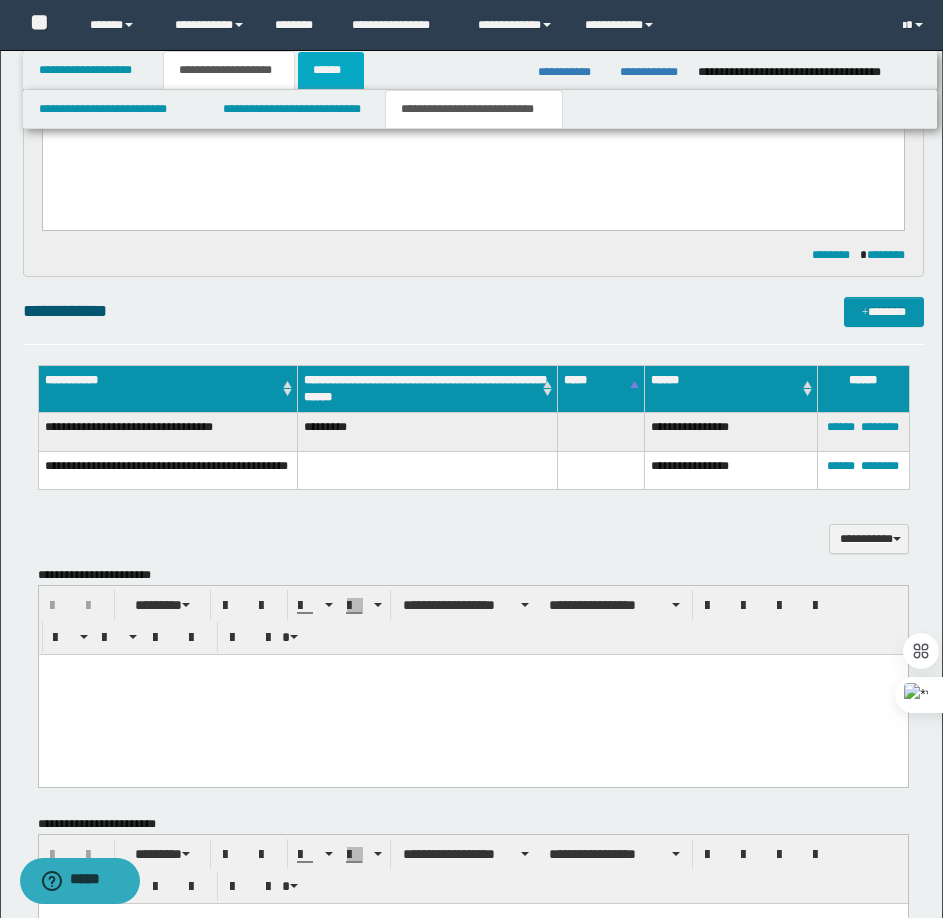 click on "******" at bounding box center [331, 70] 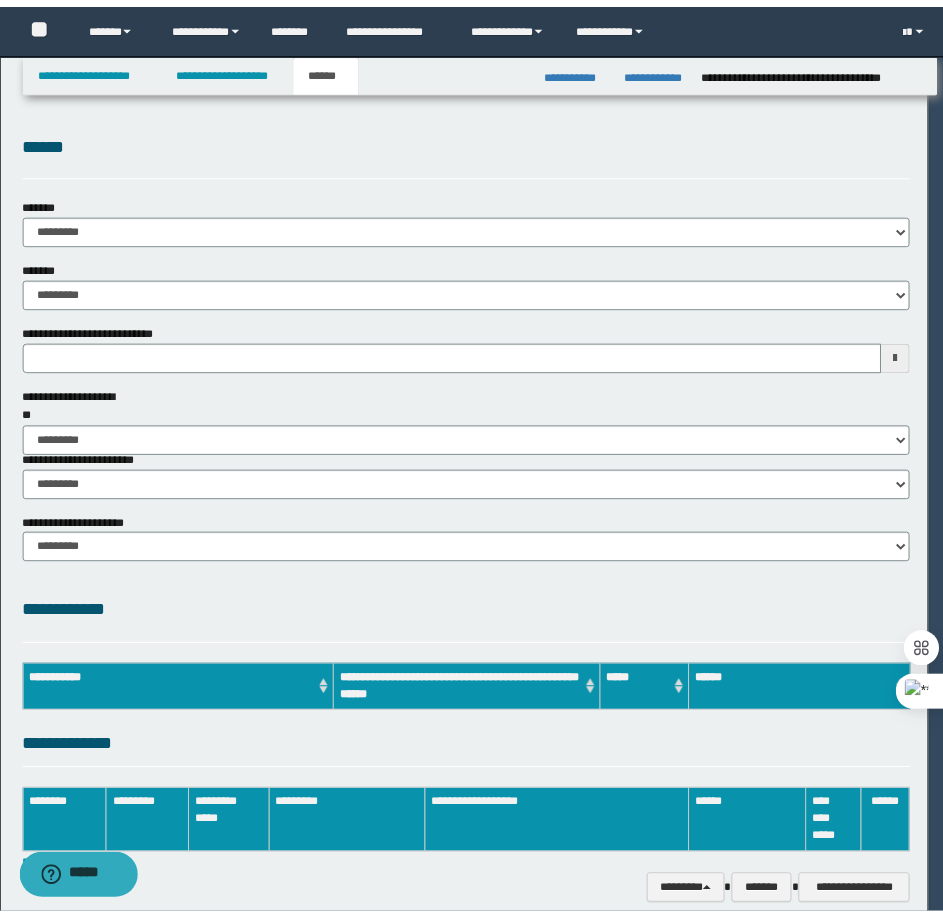 scroll, scrollTop: 0, scrollLeft: 0, axis: both 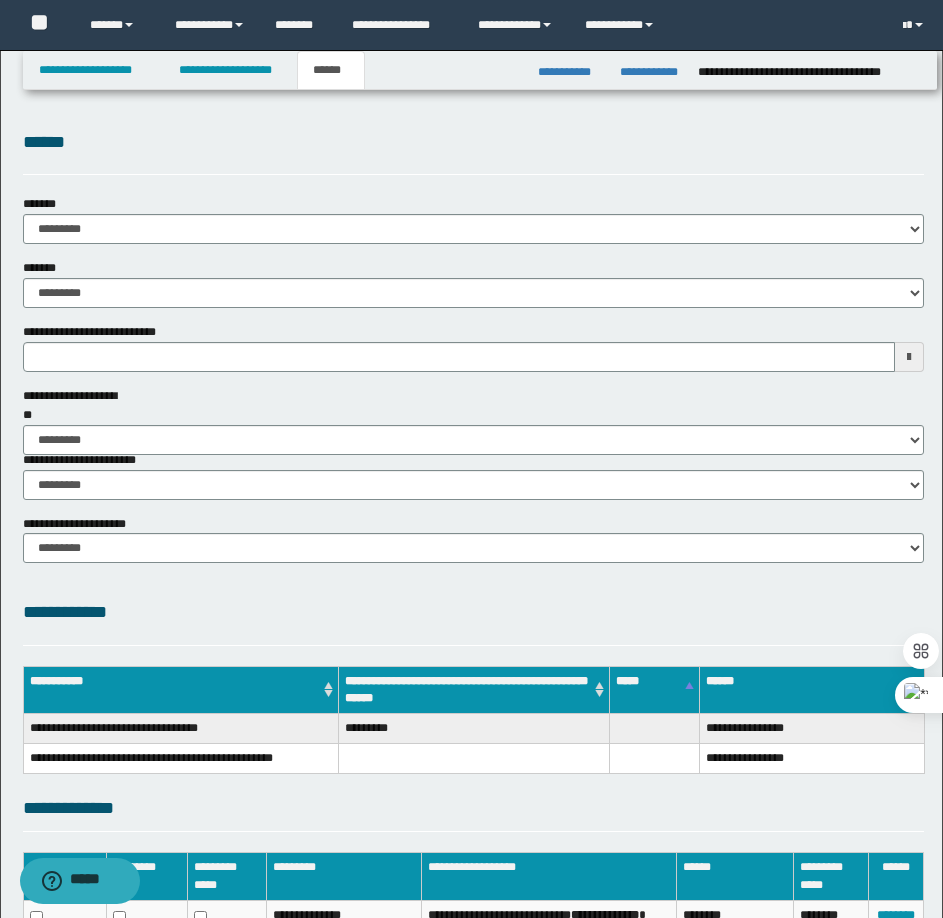 type 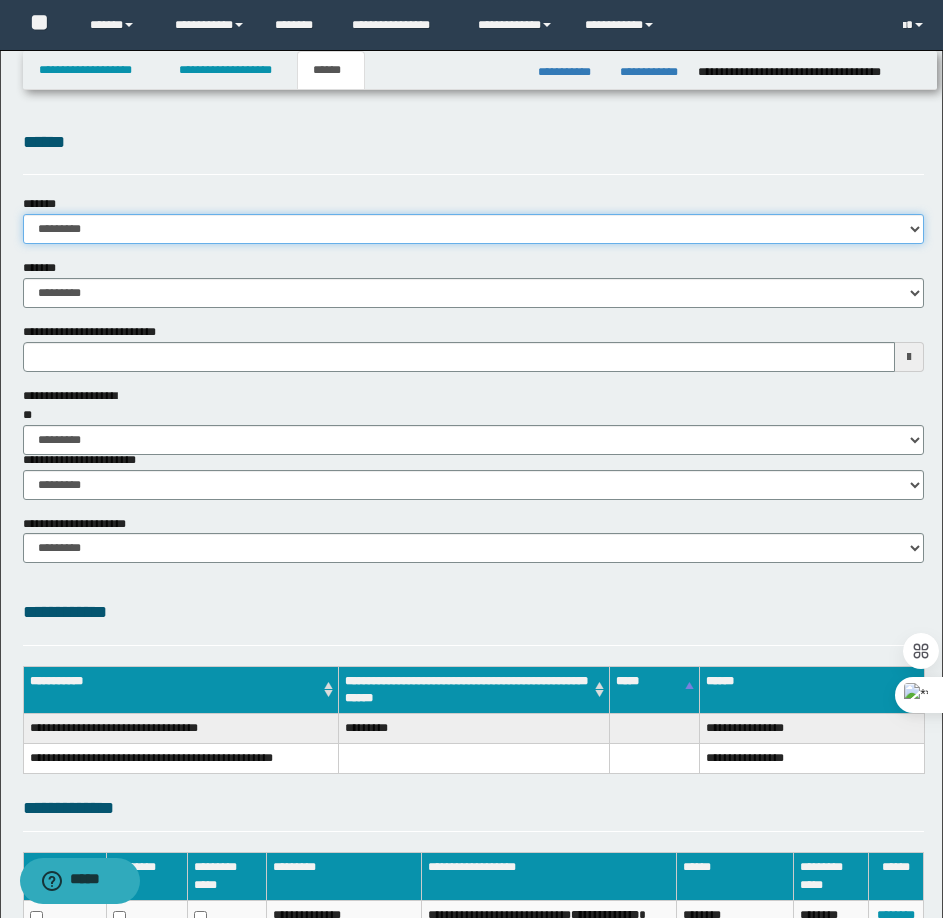 drag, startPoint x: 98, startPoint y: 218, endPoint x: 100, endPoint y: 243, distance: 25.079872 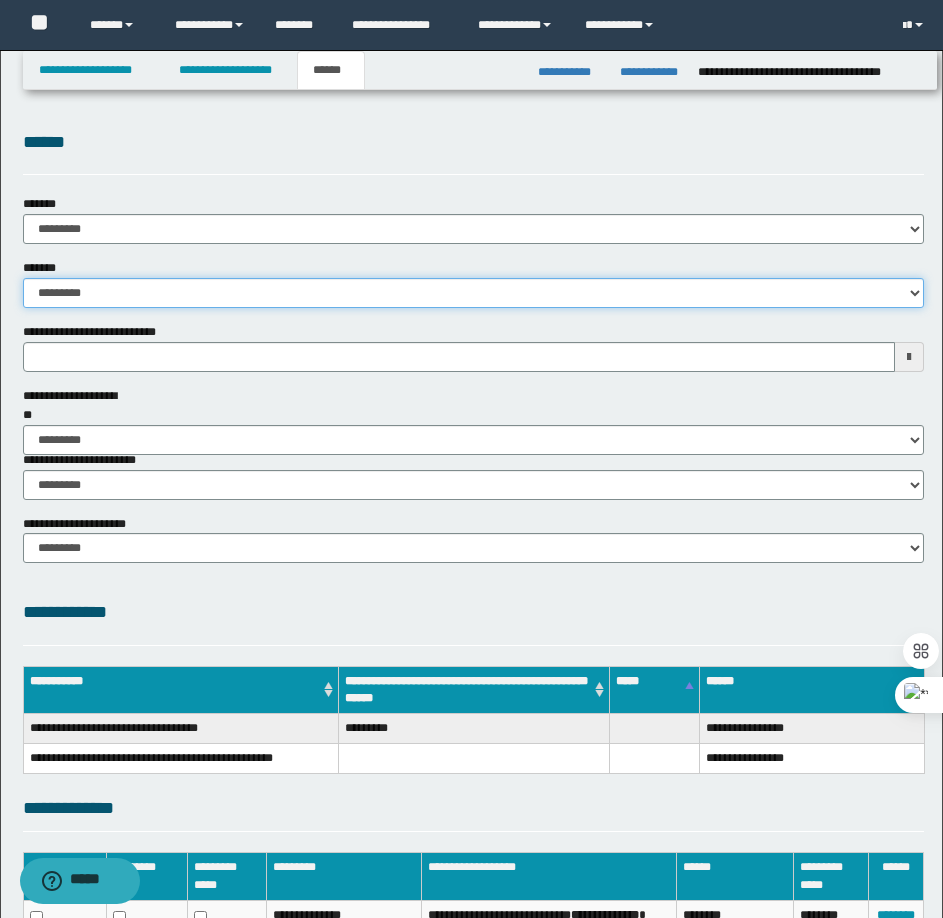click on "**********" at bounding box center [473, 293] 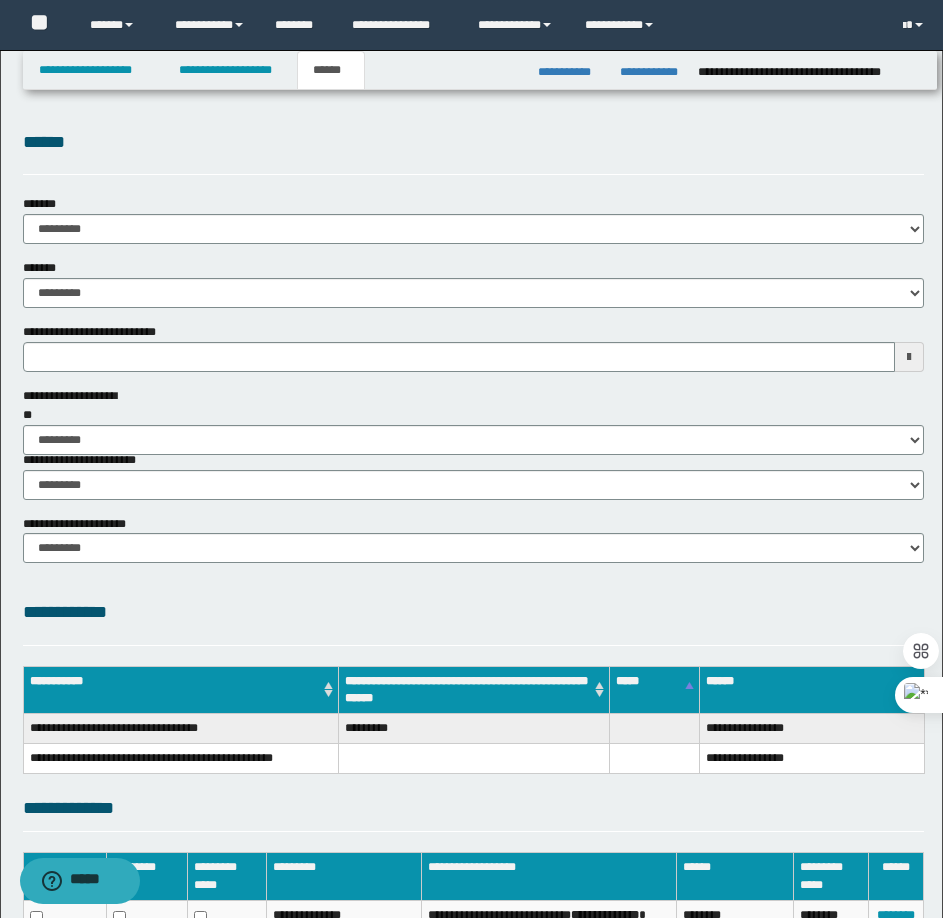 click on "**********" at bounding box center [473, 623] 